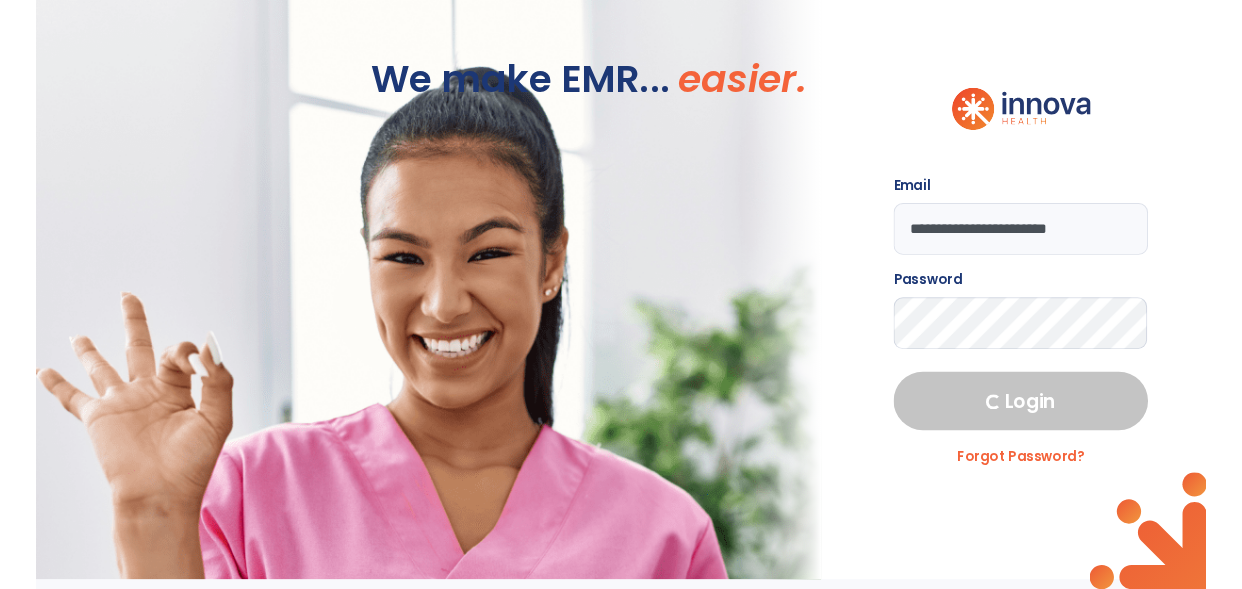 scroll, scrollTop: 0, scrollLeft: 0, axis: both 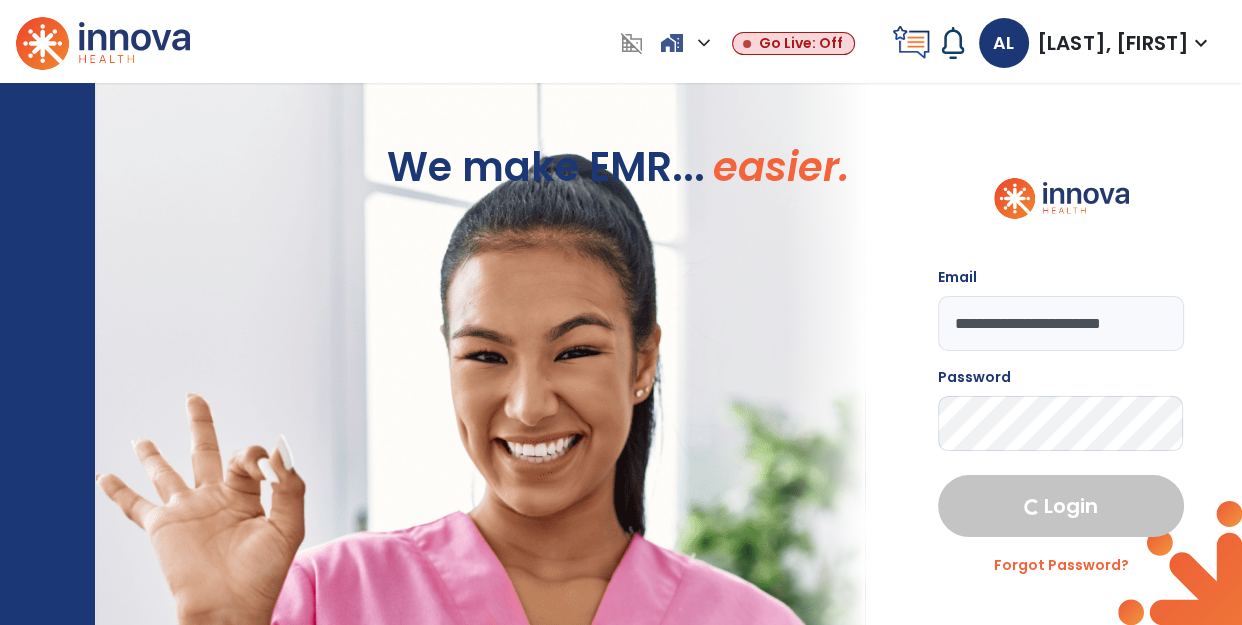 select on "****" 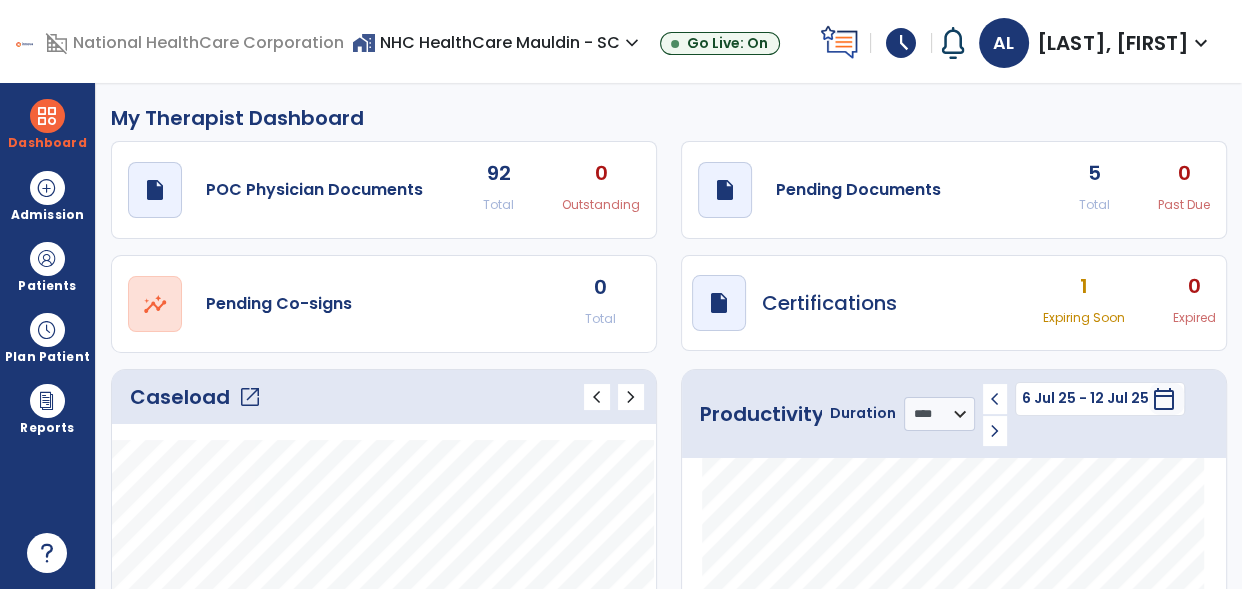 click on "open_in_new" 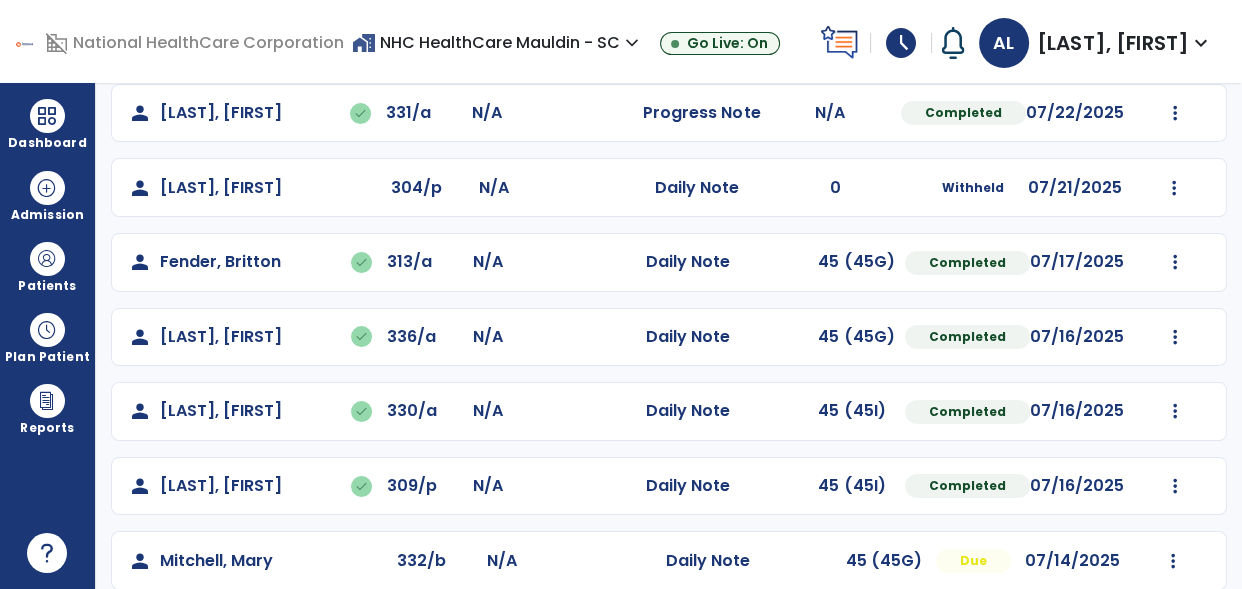 scroll, scrollTop: 671, scrollLeft: 0, axis: vertical 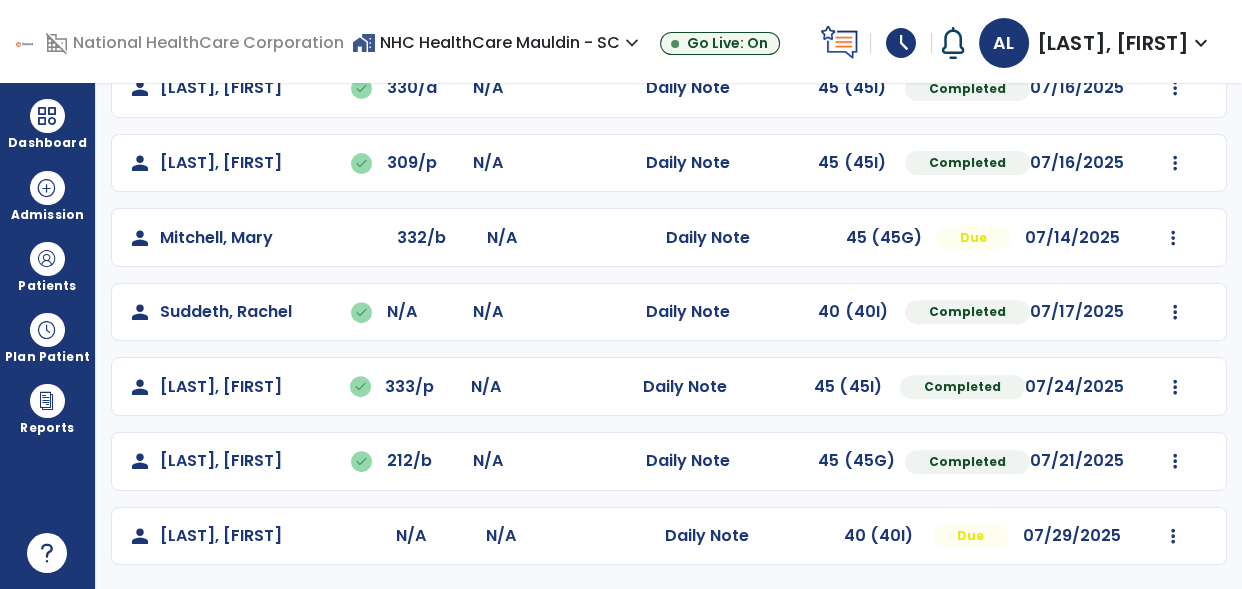 click on "Mark Visit As Complete   Reset Note   Open Document   G + C Mins" 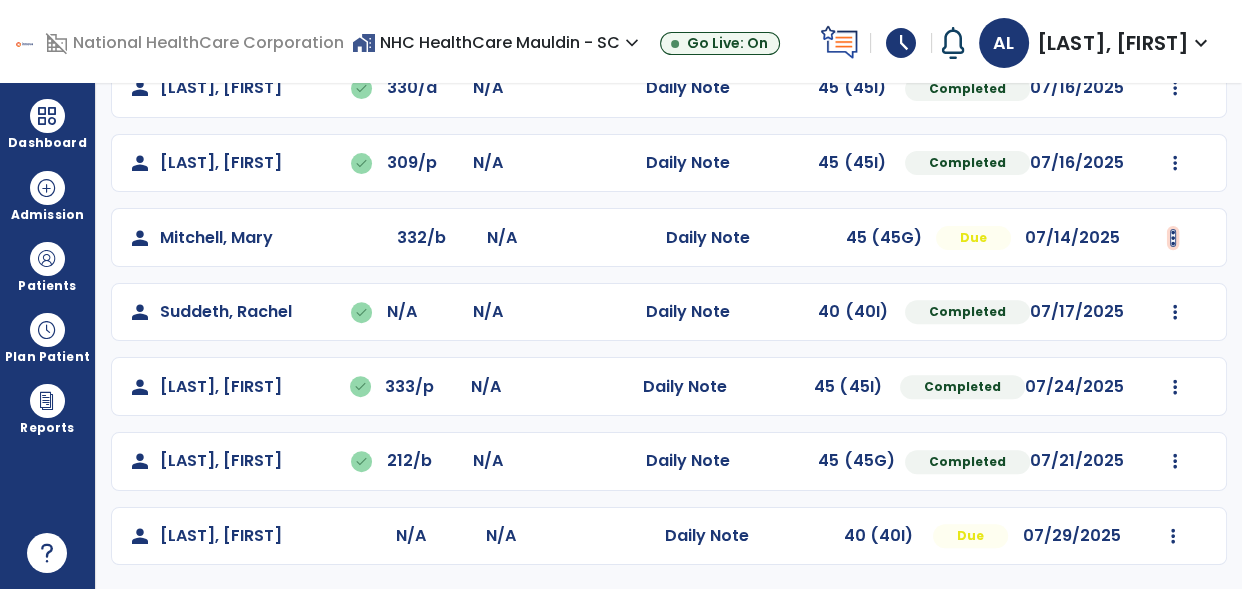 click at bounding box center (1175, -359) 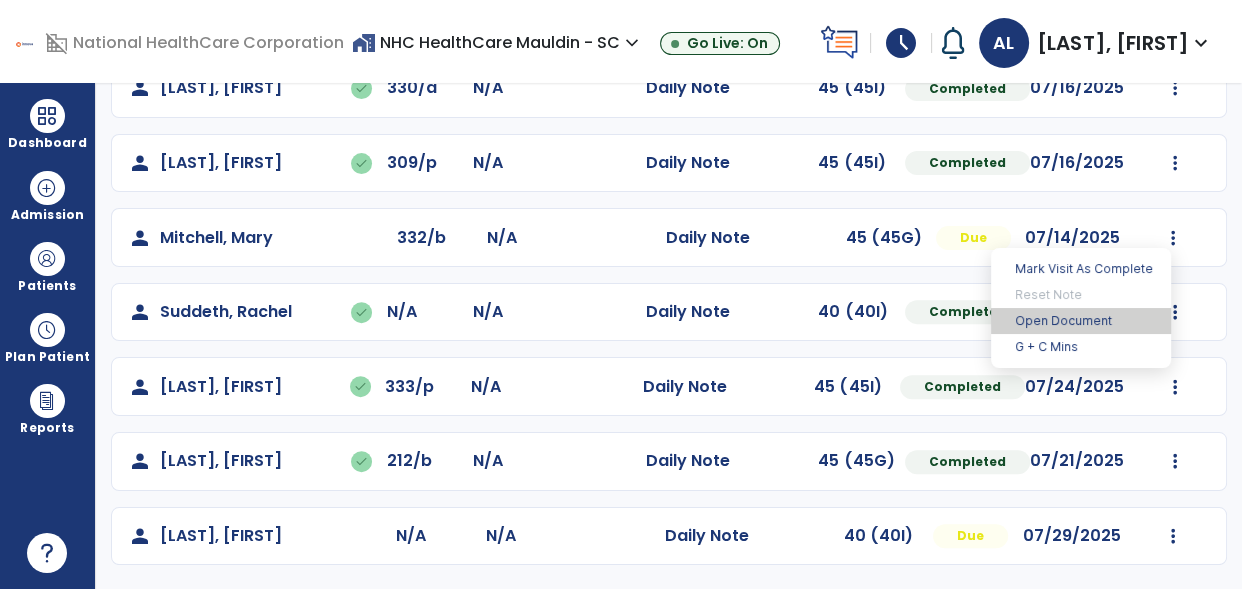 click on "Open Document" at bounding box center [1081, 321] 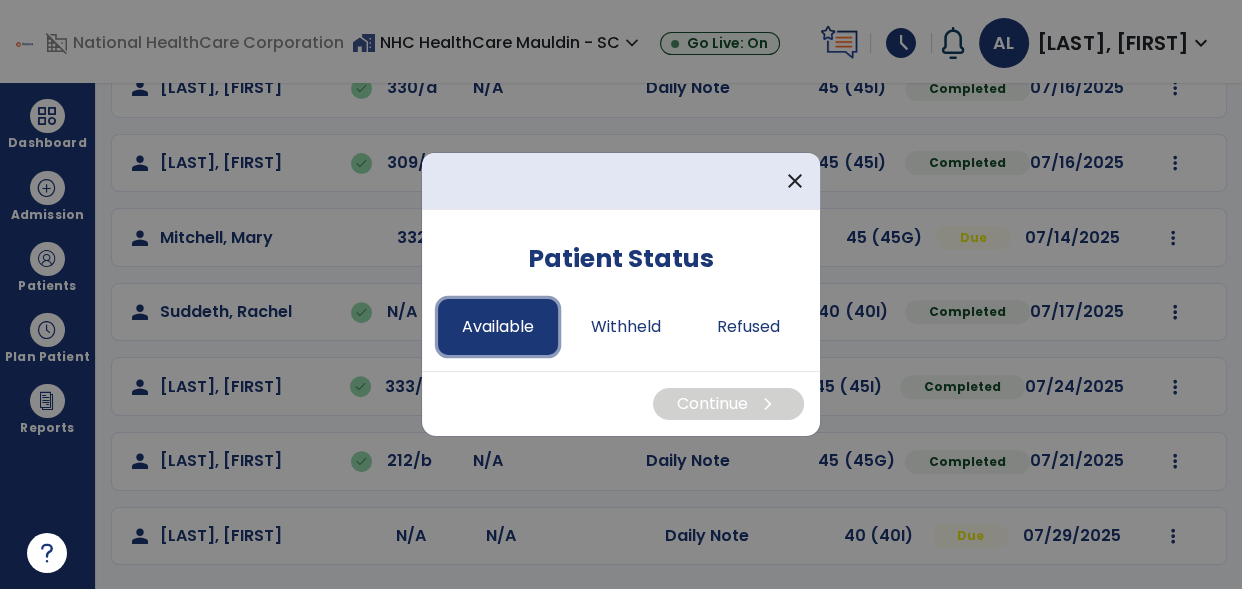 click on "Available" at bounding box center (498, 327) 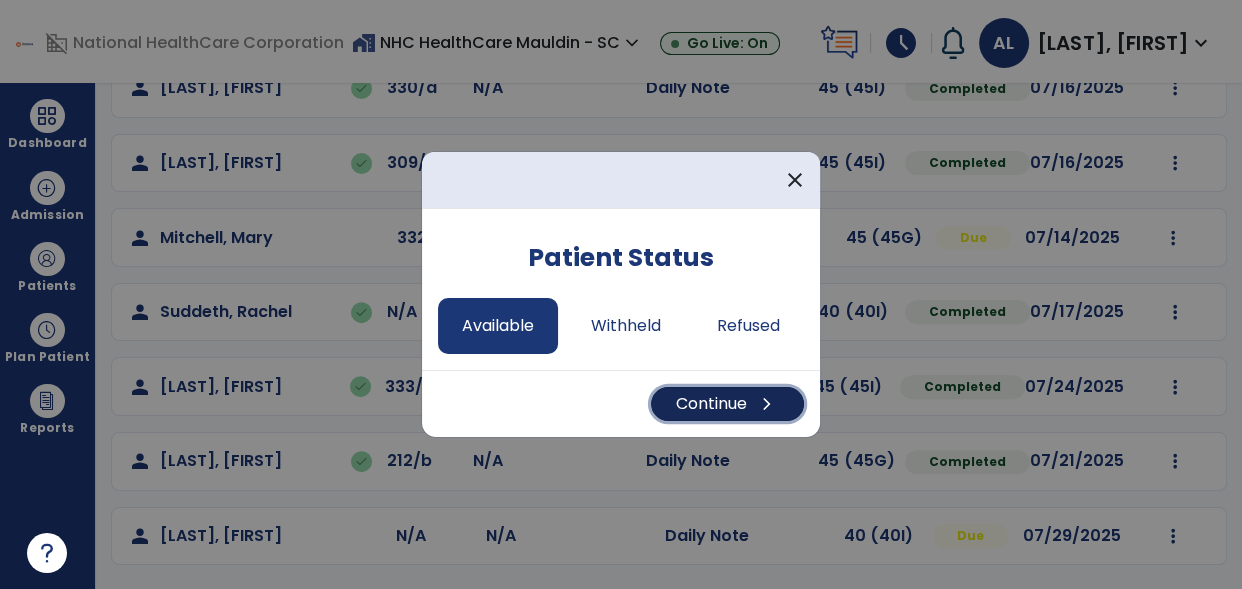 click on "Continue   chevron_right" at bounding box center [727, 404] 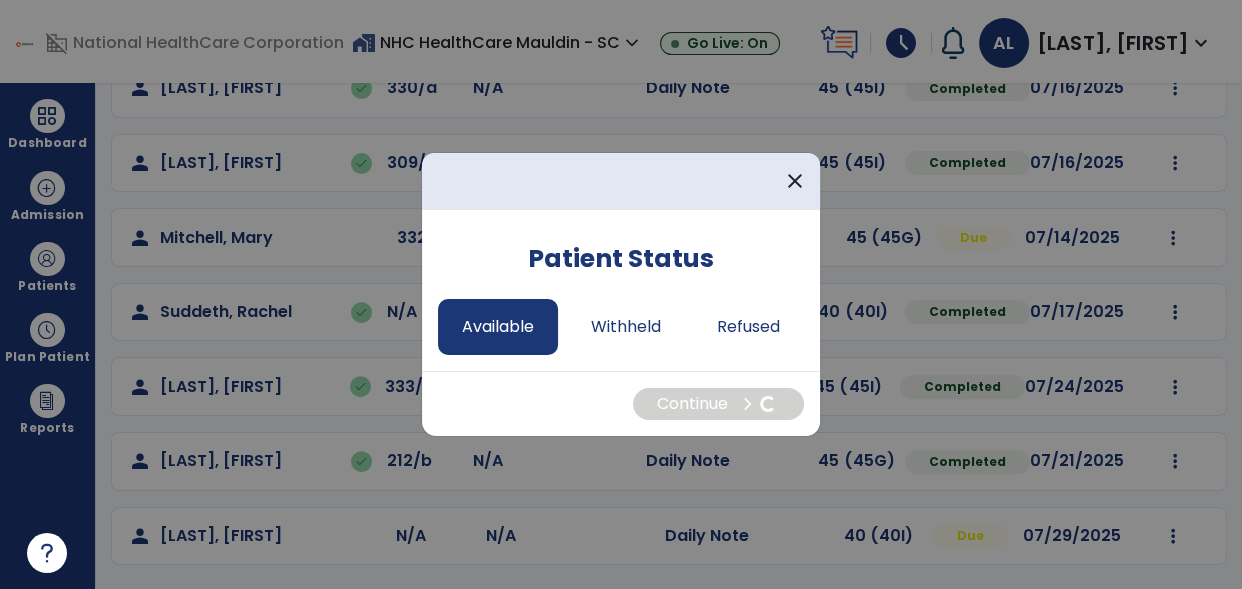 select on "*" 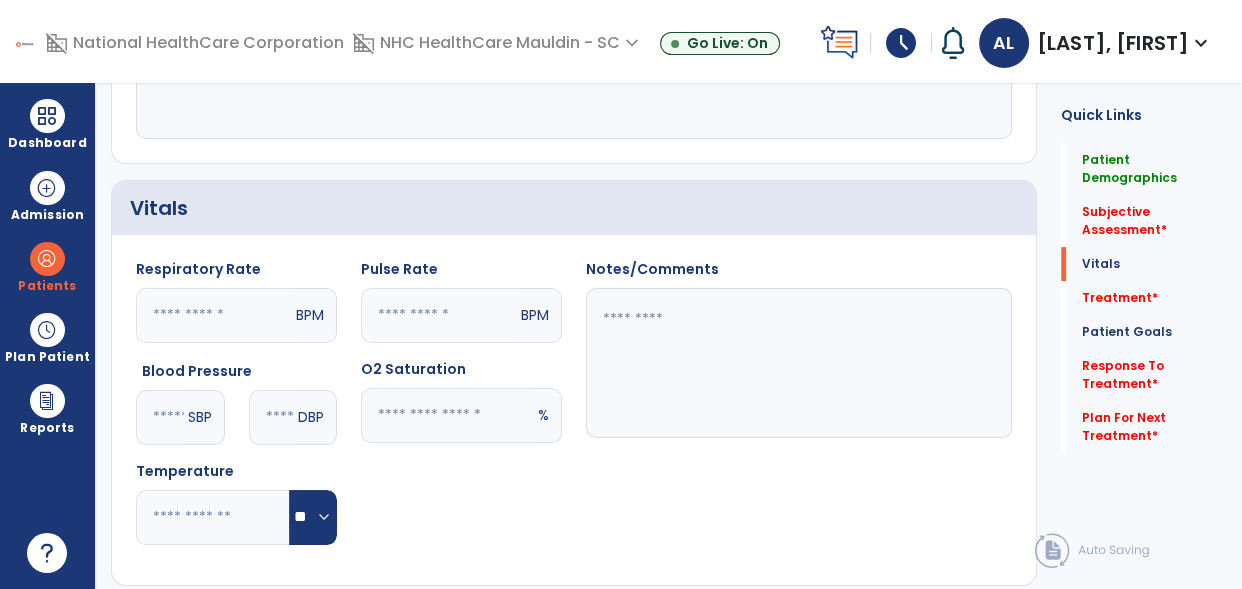 scroll, scrollTop: 667, scrollLeft: 0, axis: vertical 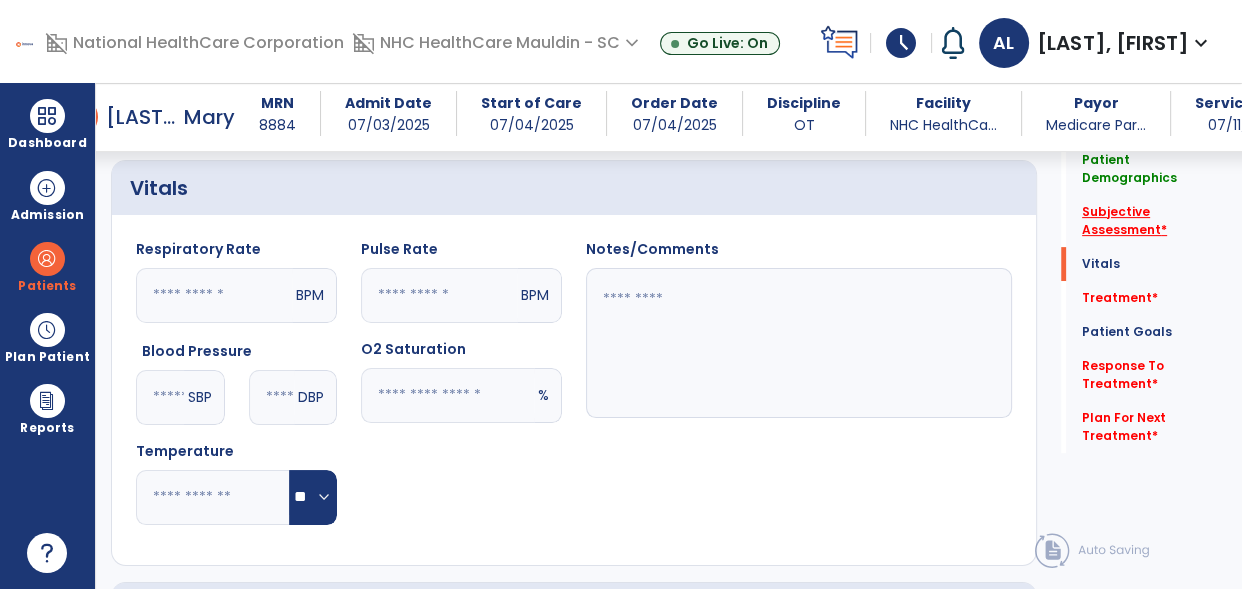 click on "Subjective Assessment   *" 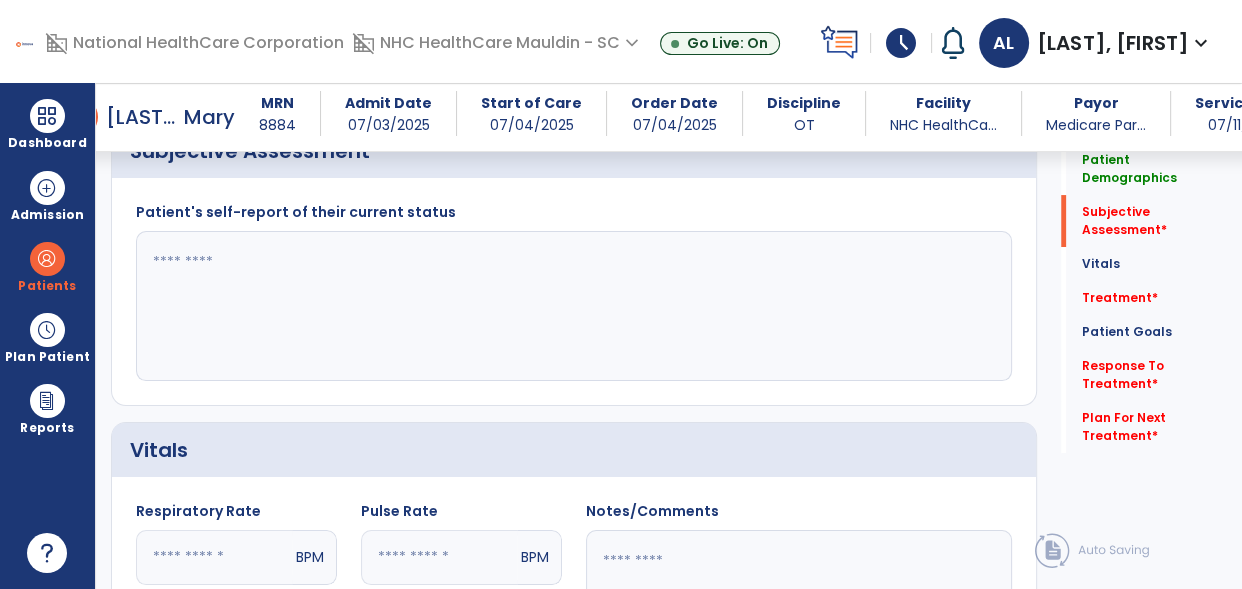 scroll, scrollTop: 332, scrollLeft: 0, axis: vertical 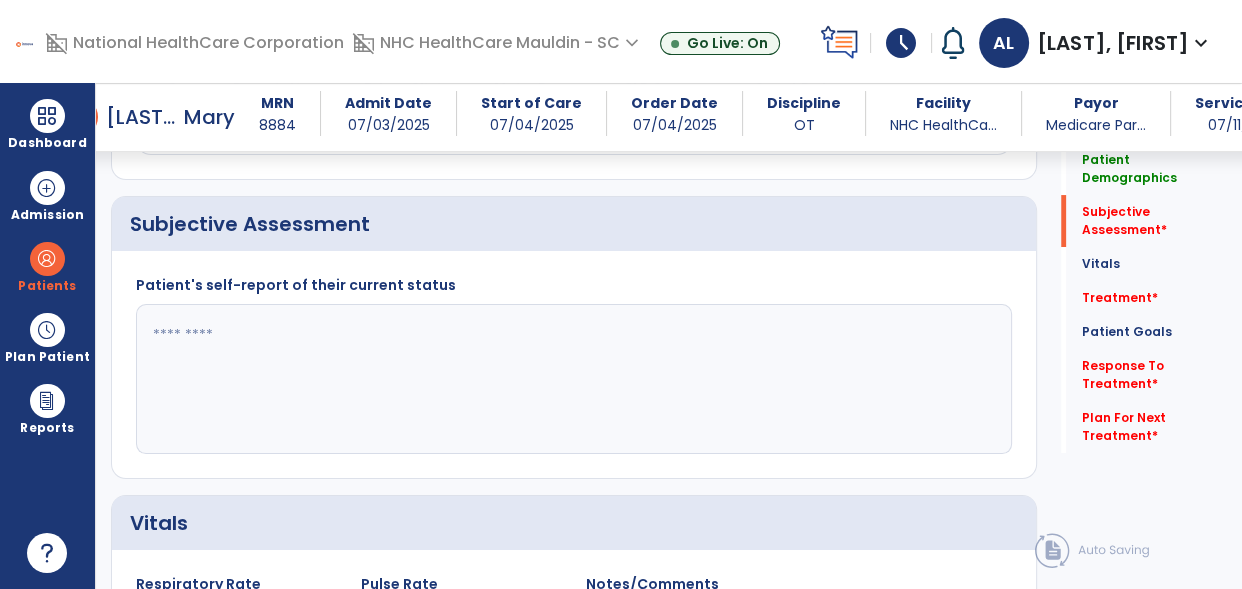click 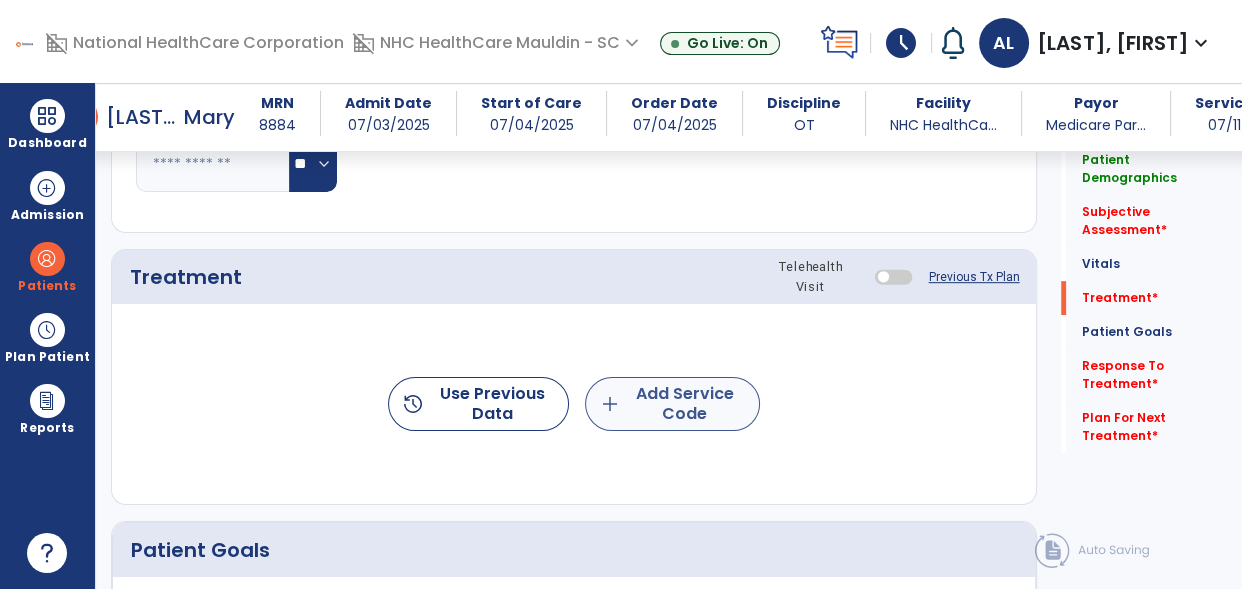 type on "**********" 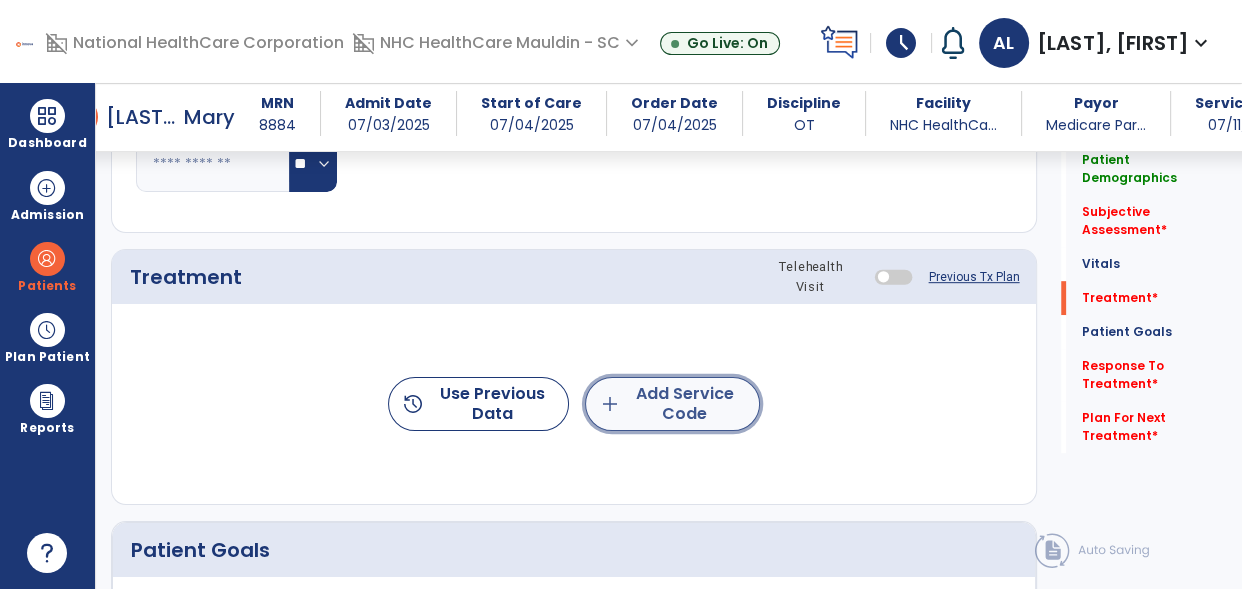 click on "add  Add Service Code" 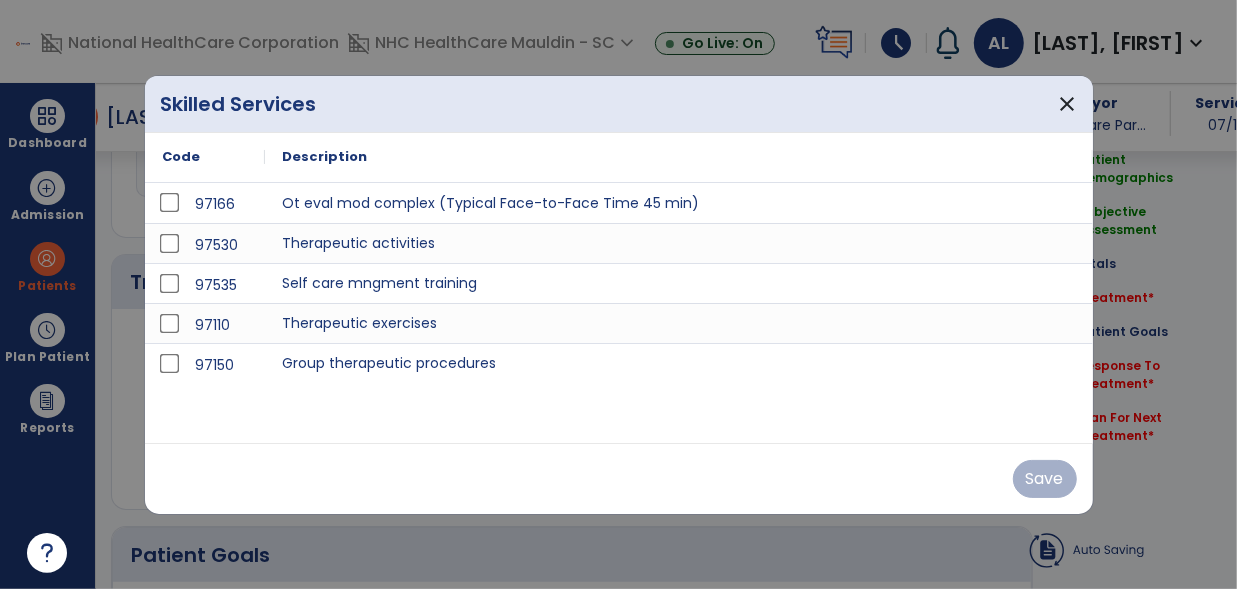 scroll, scrollTop: 1000, scrollLeft: 0, axis: vertical 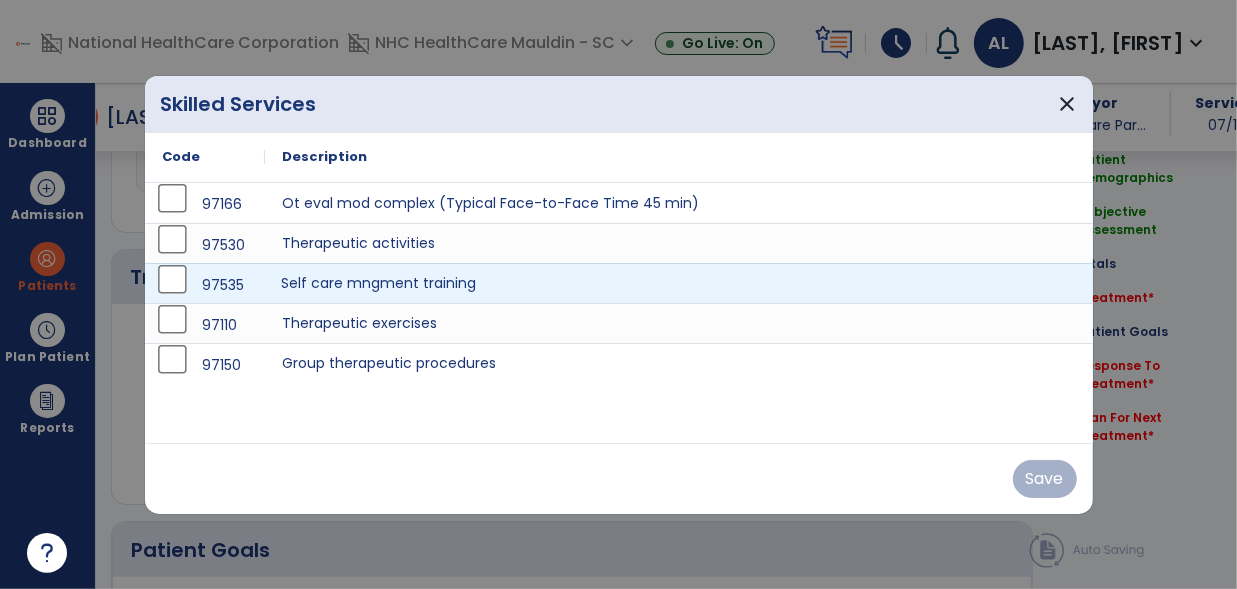 click on "Self care mngment training" at bounding box center [679, 283] 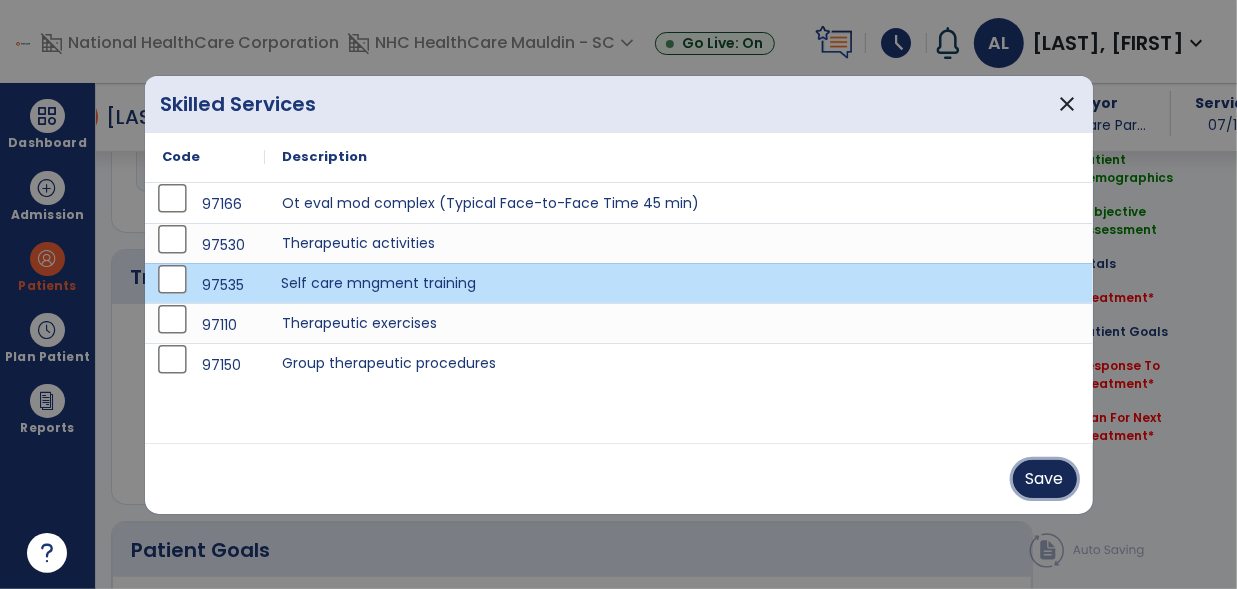 click on "Save" at bounding box center [1045, 479] 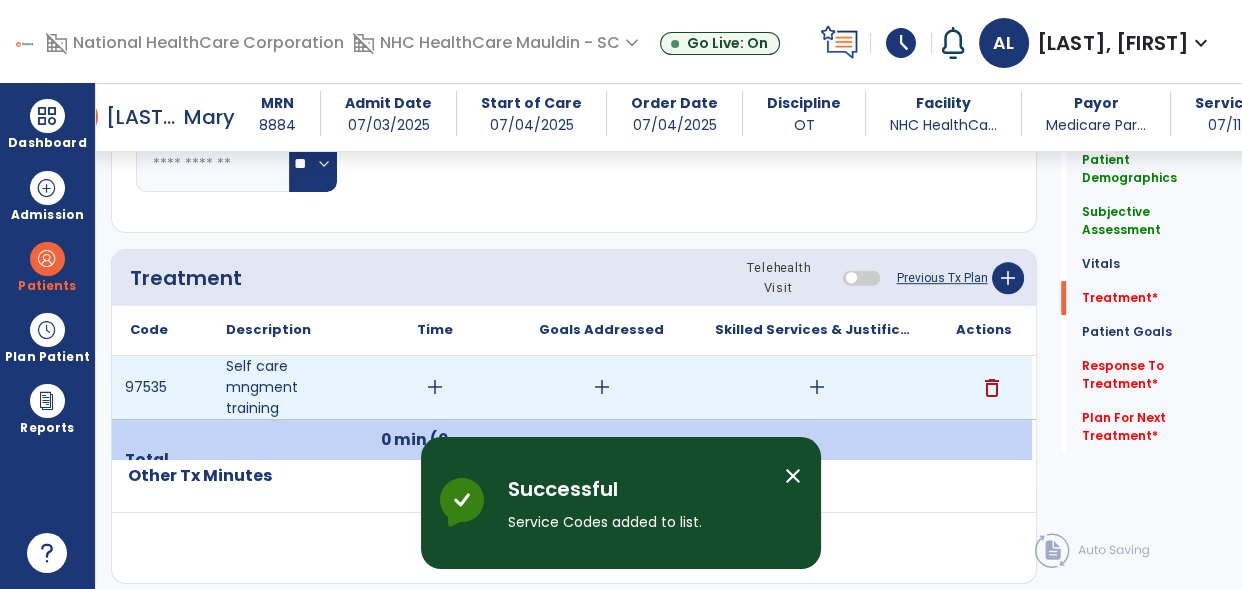 click on "add" at bounding box center (817, 387) 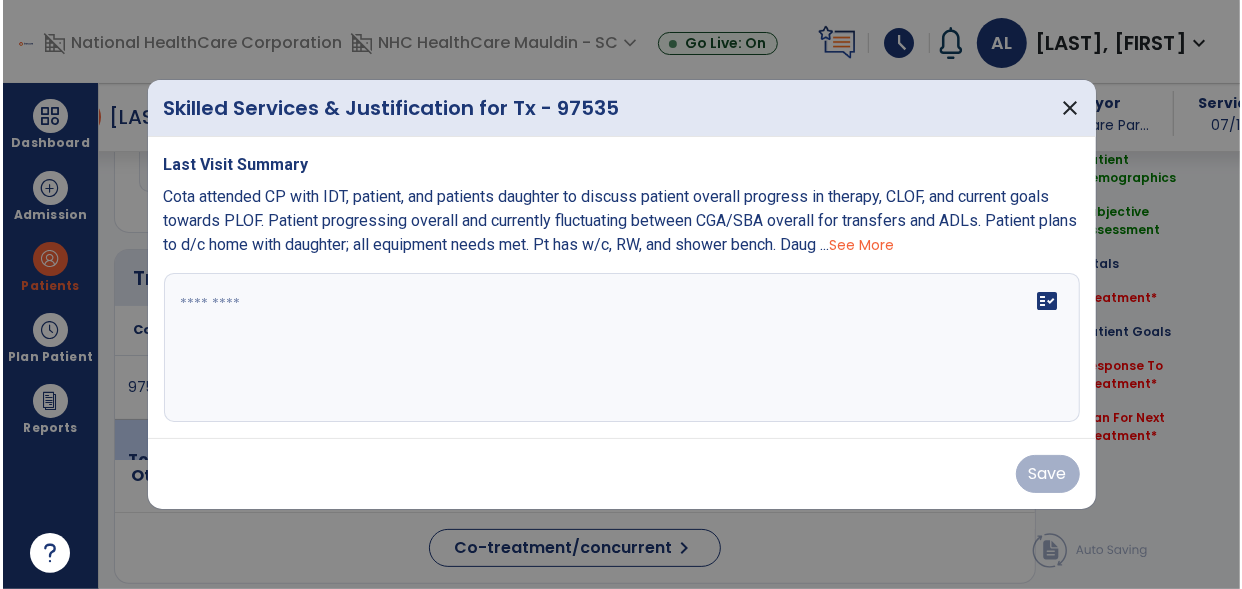 scroll, scrollTop: 1000, scrollLeft: 0, axis: vertical 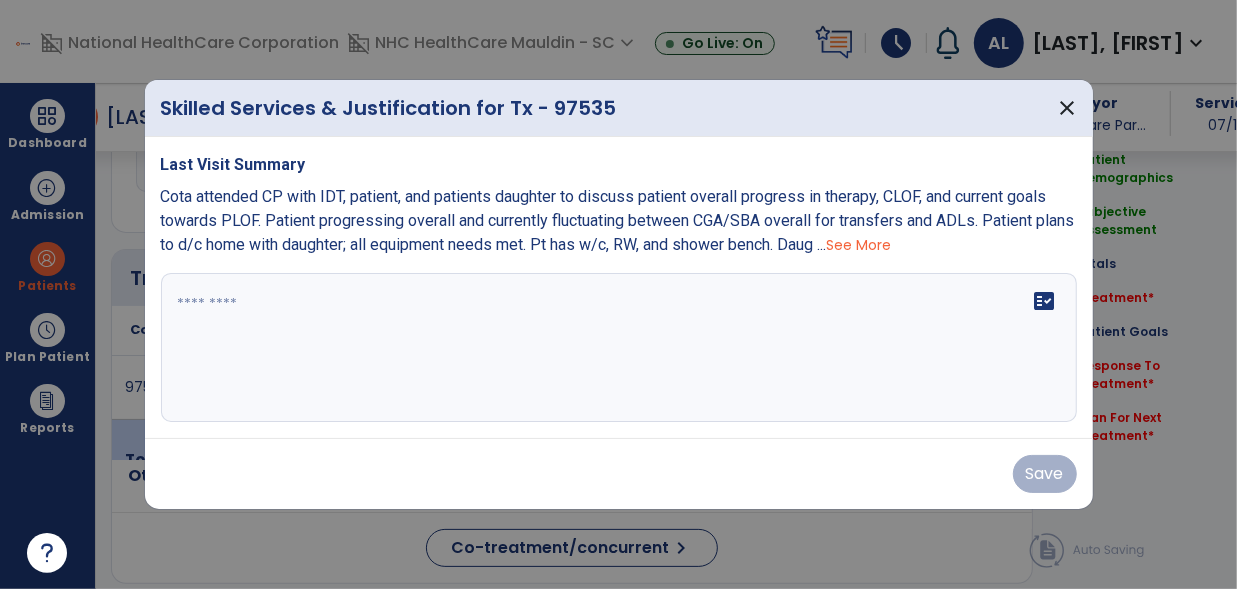click on "fact_check" at bounding box center (619, 348) 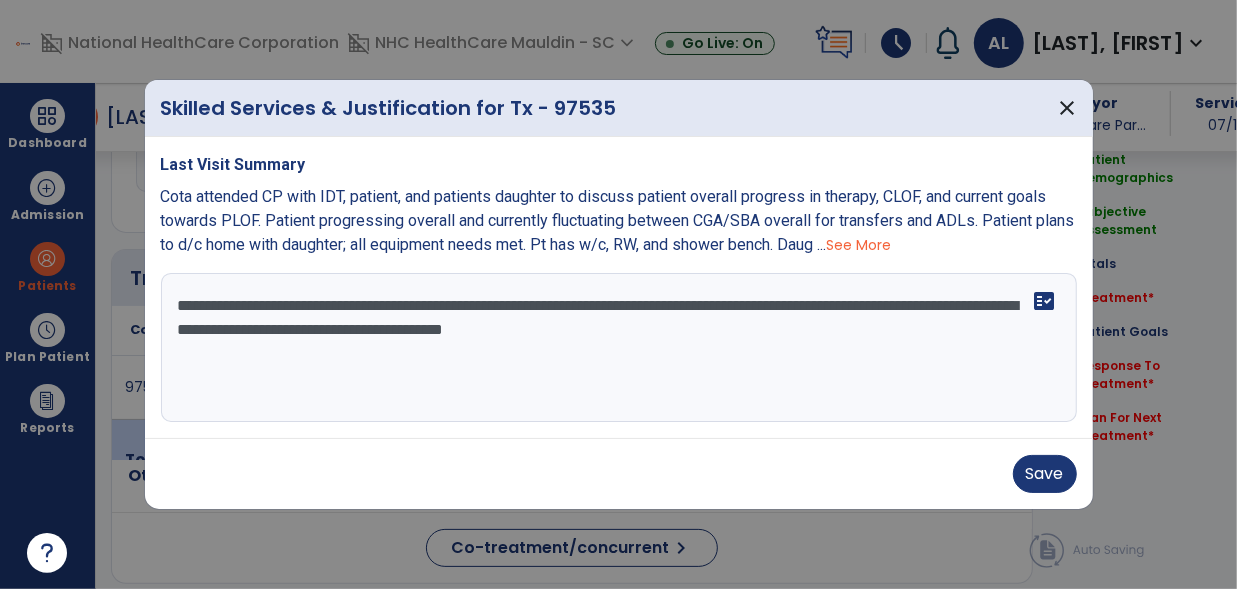 click on "**********" at bounding box center [619, 348] 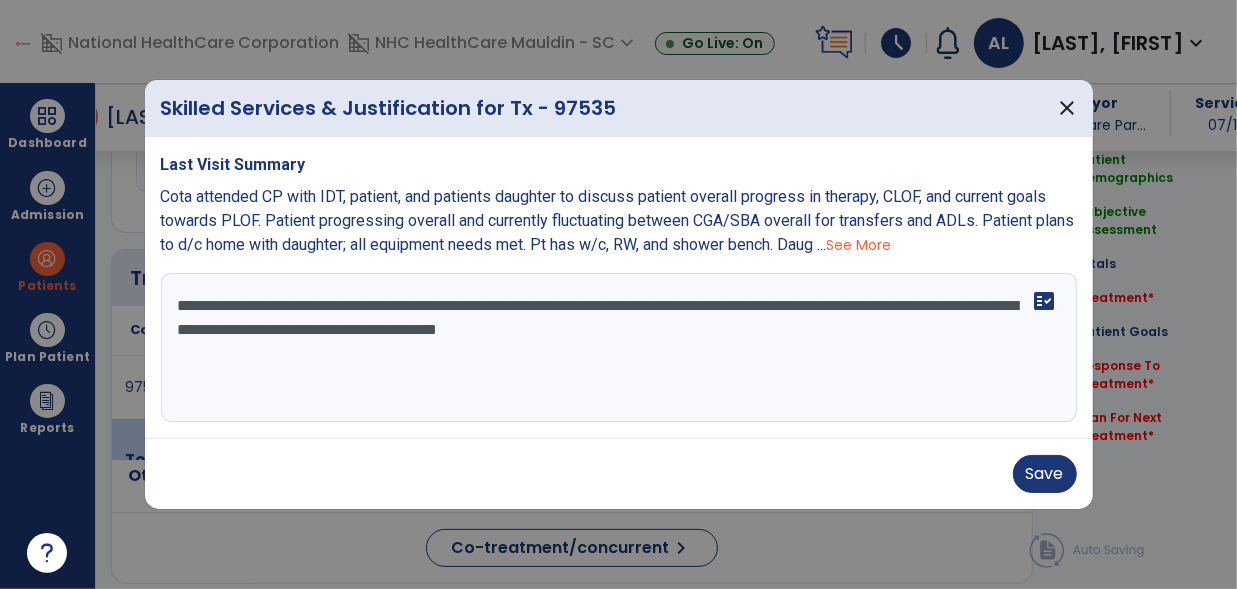 click on "**********" at bounding box center [619, 348] 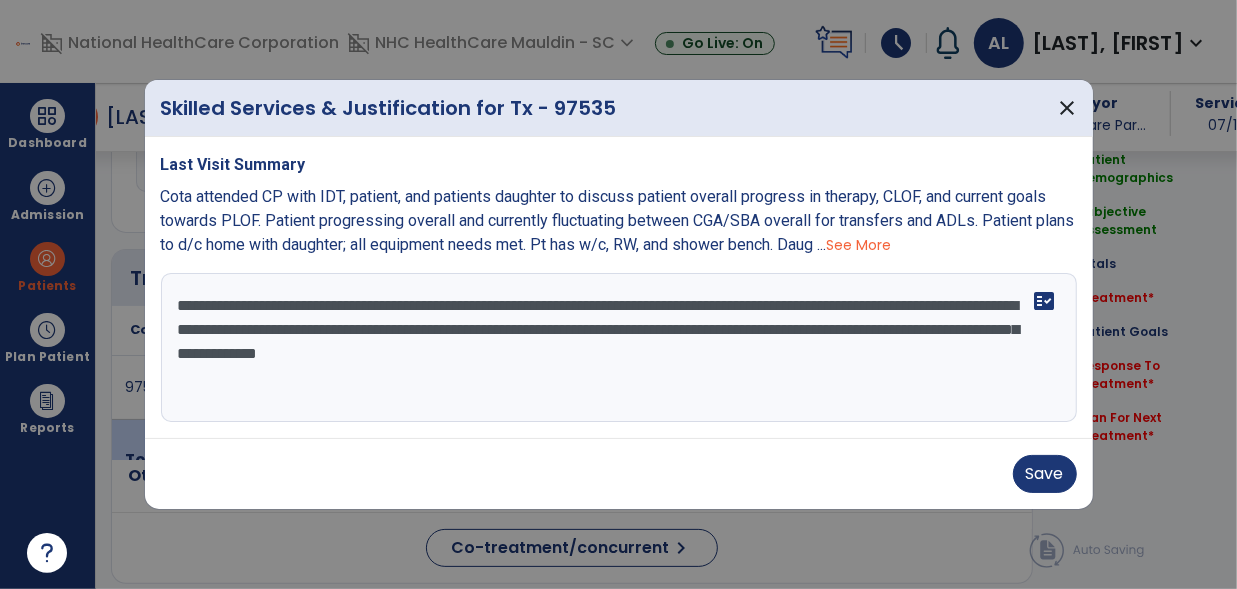 click on "**********" at bounding box center [619, 348] 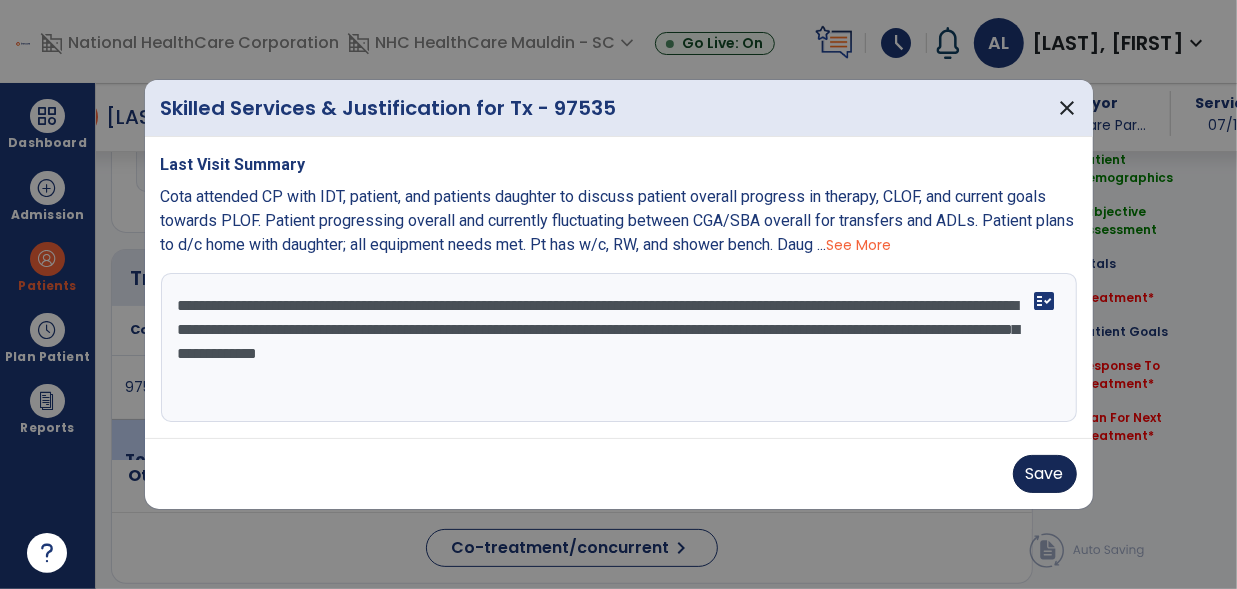 type on "**********" 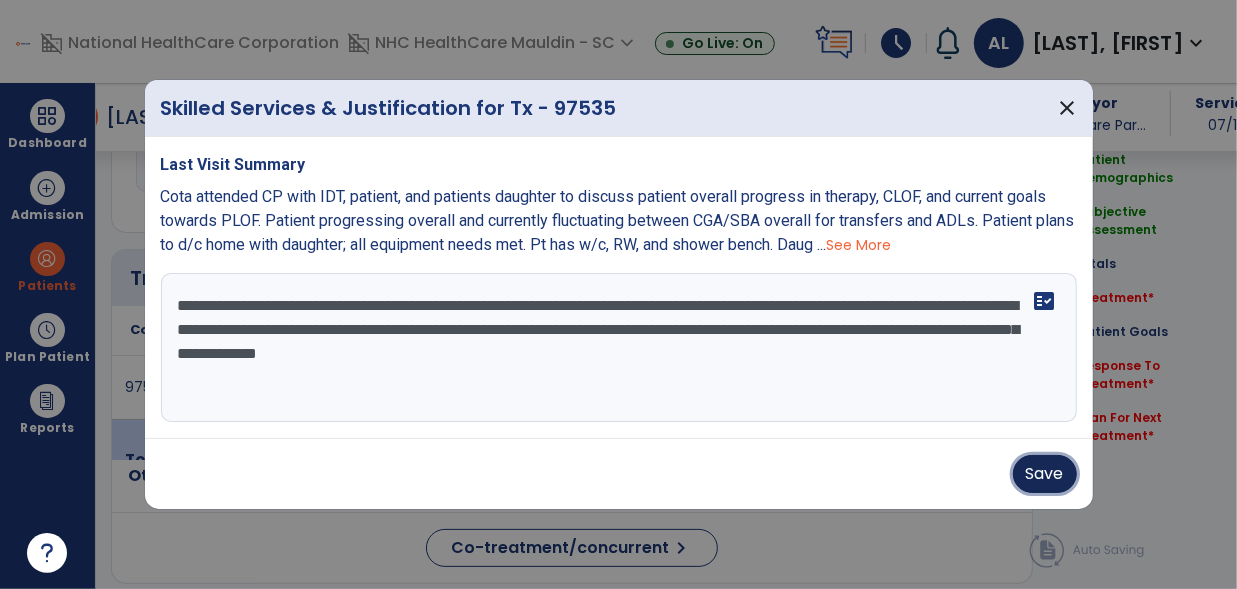 click on "Save" at bounding box center (1045, 474) 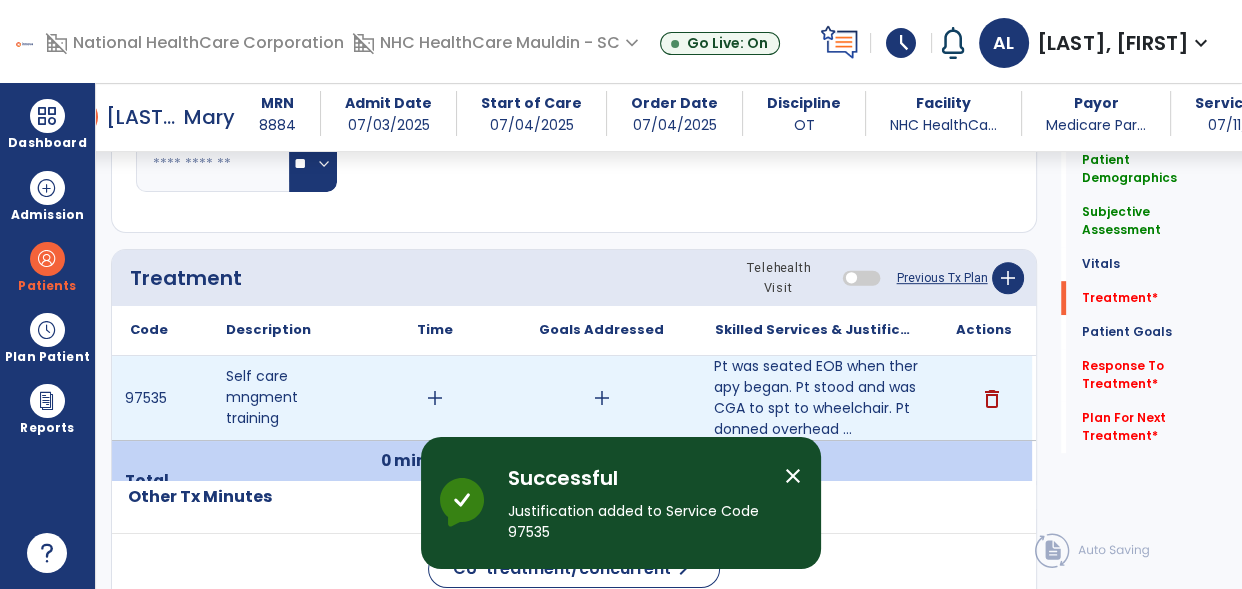 click on "add" at bounding box center (435, 398) 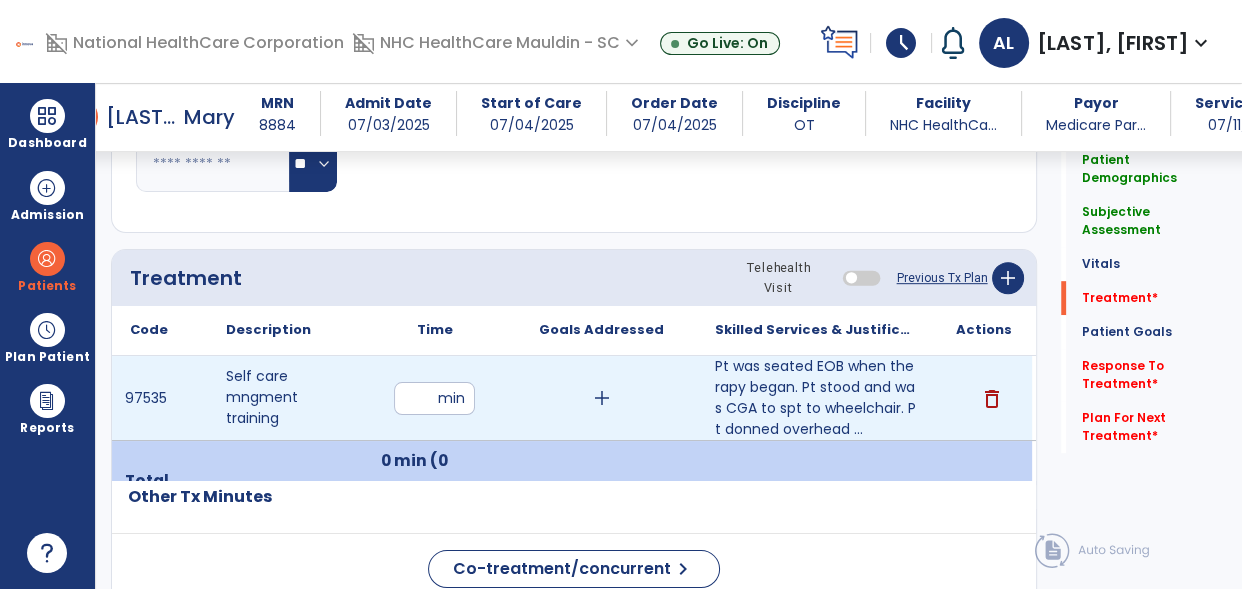 type on "**" 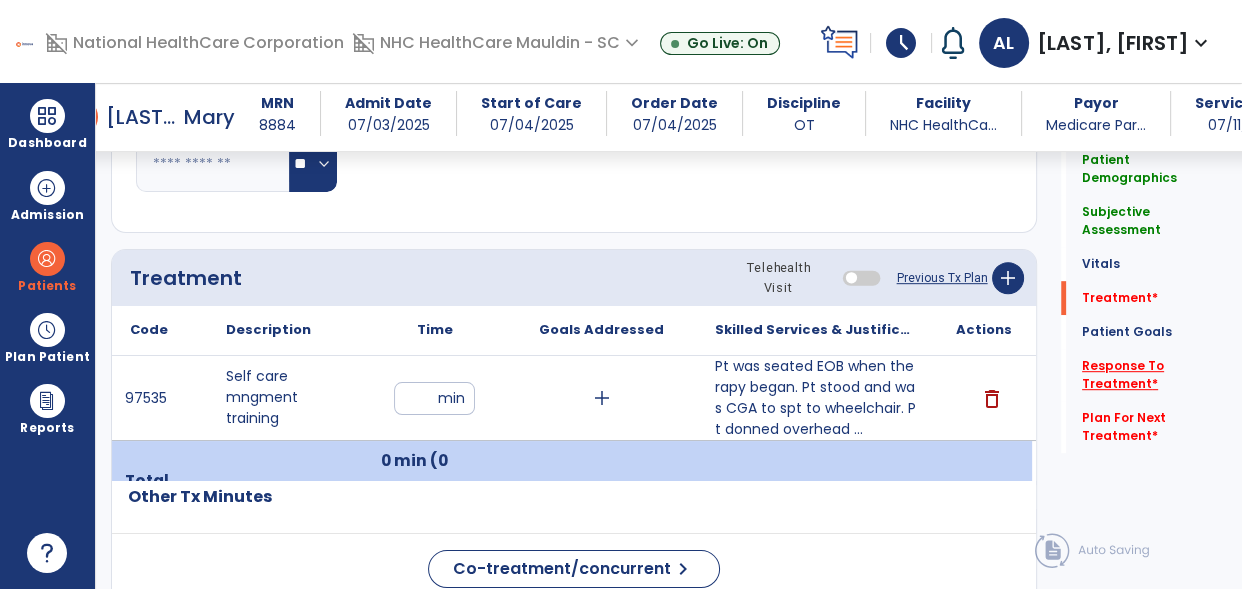 click on "Response To Treatment   *" 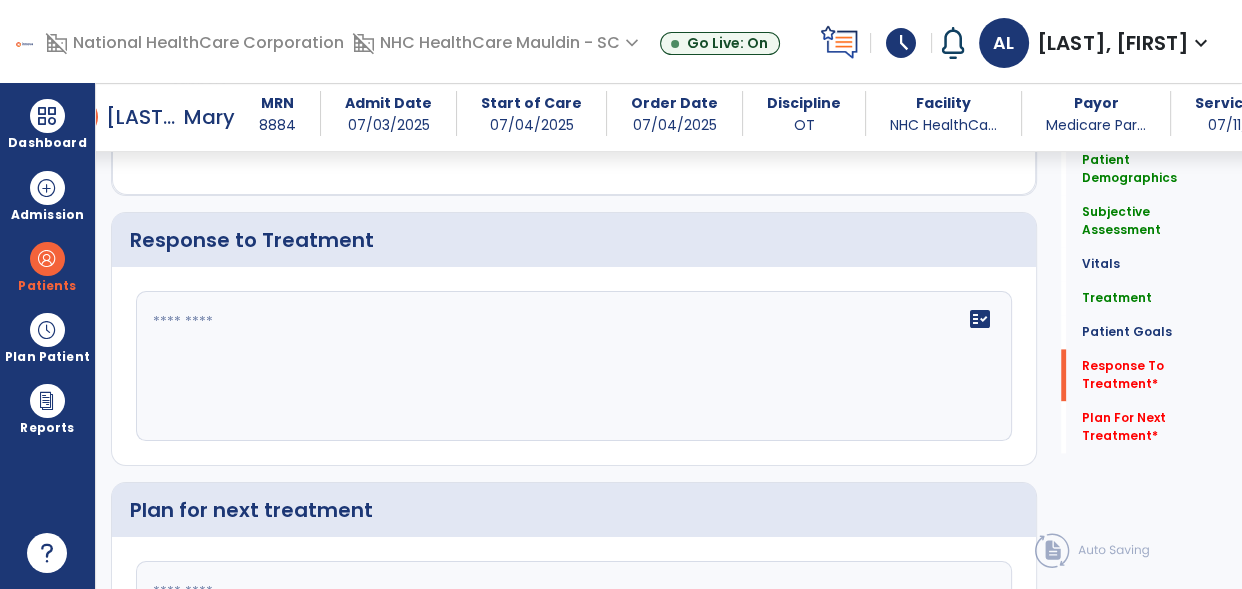 scroll, scrollTop: 2530, scrollLeft: 0, axis: vertical 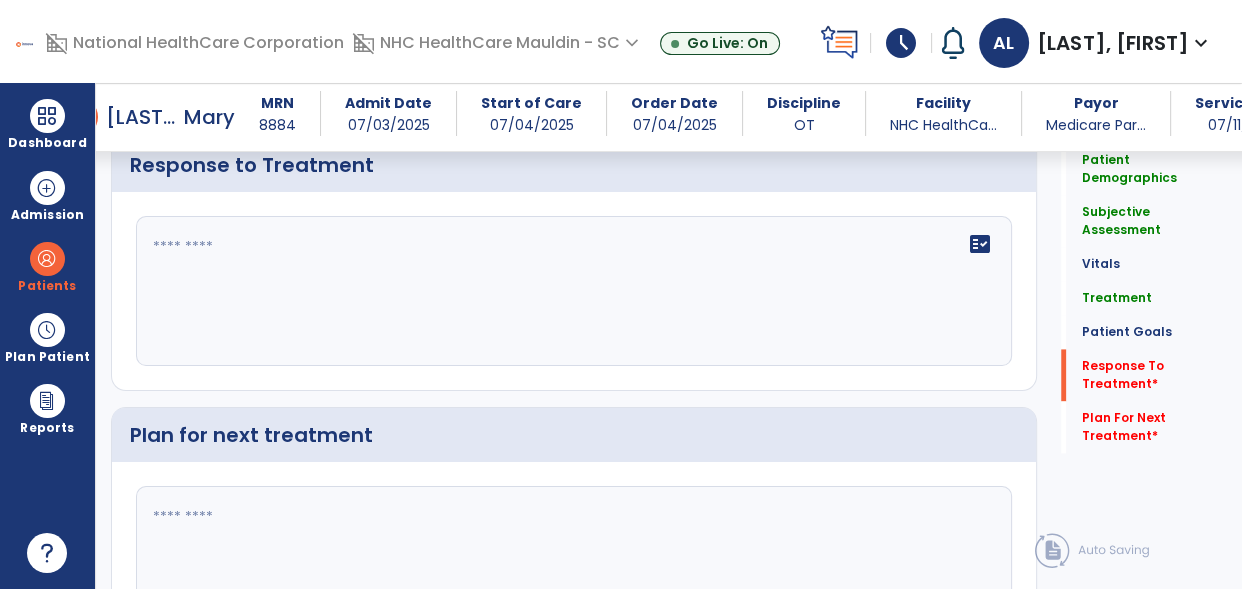 click on "fact_check" 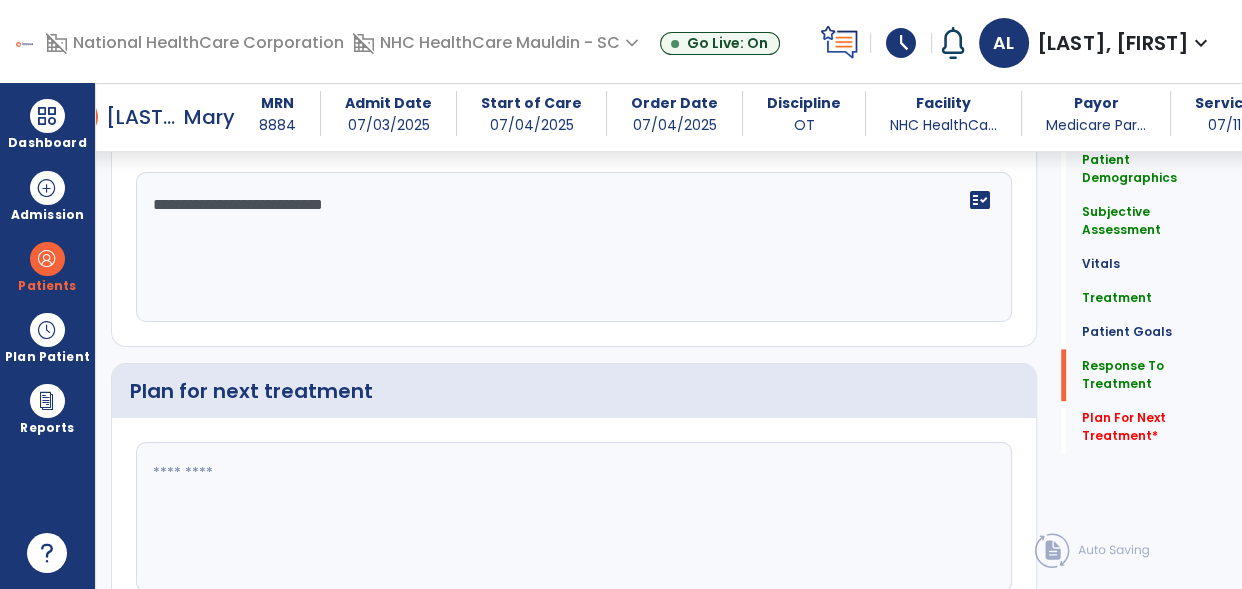 scroll, scrollTop: 2530, scrollLeft: 0, axis: vertical 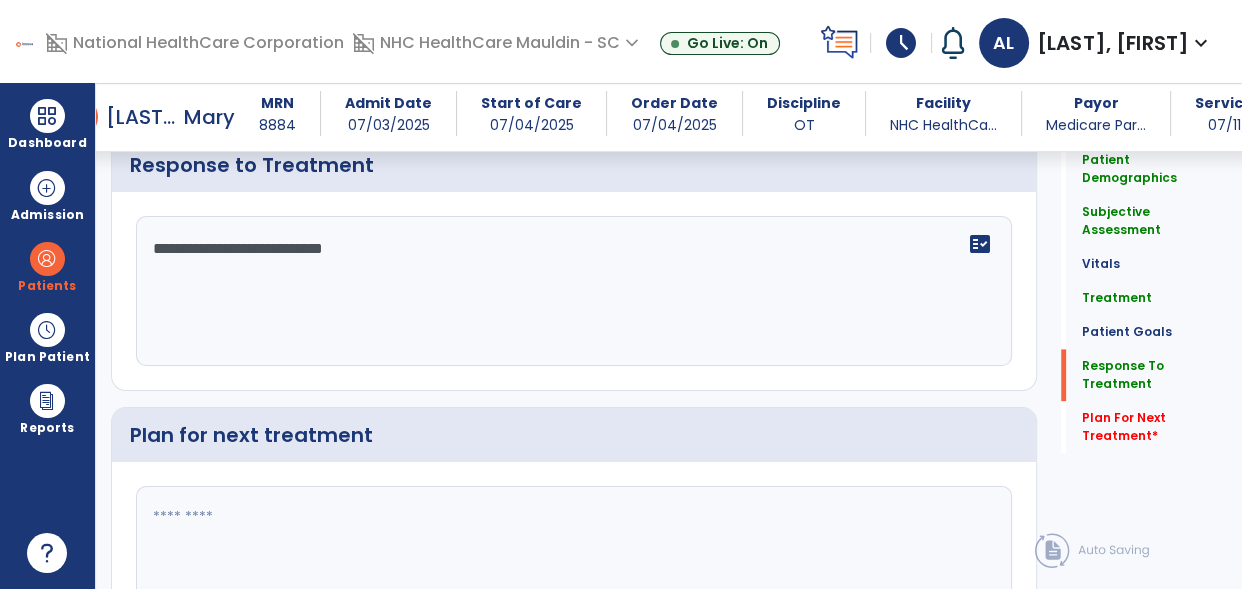 type on "**********" 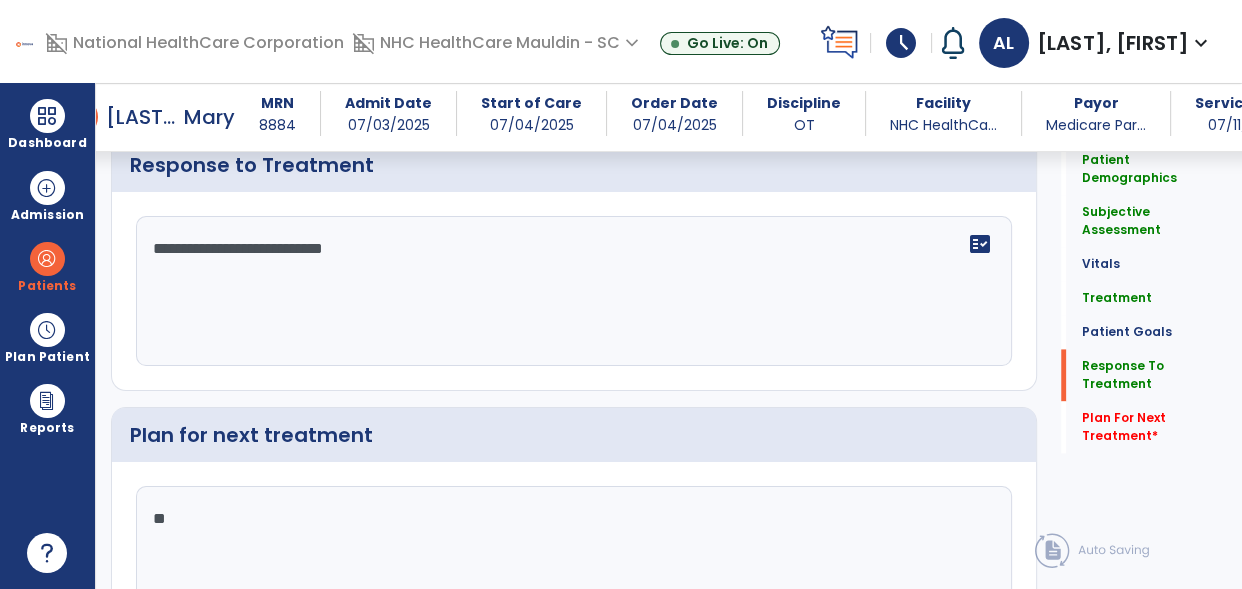 type on "*" 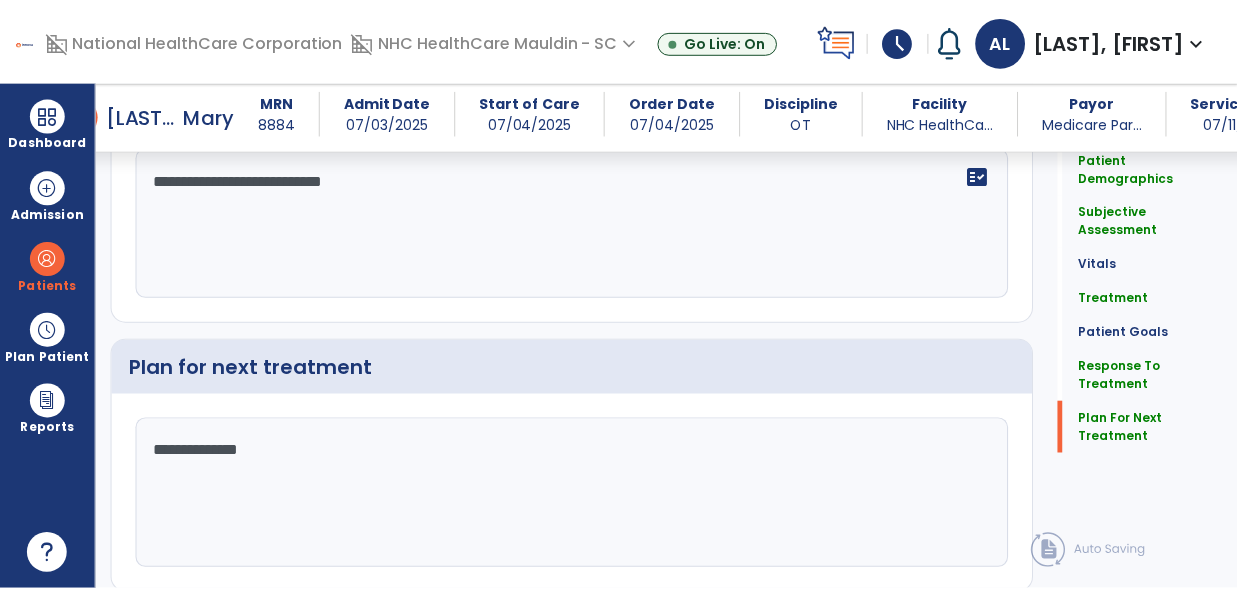 scroll, scrollTop: 2664, scrollLeft: 0, axis: vertical 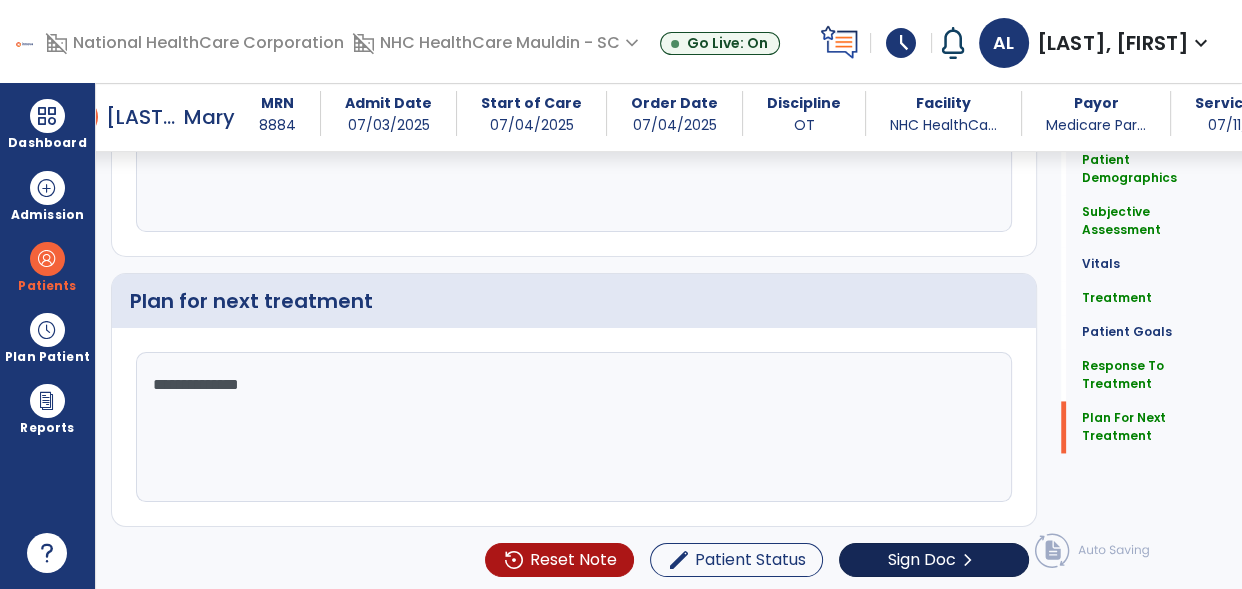 type on "**********" 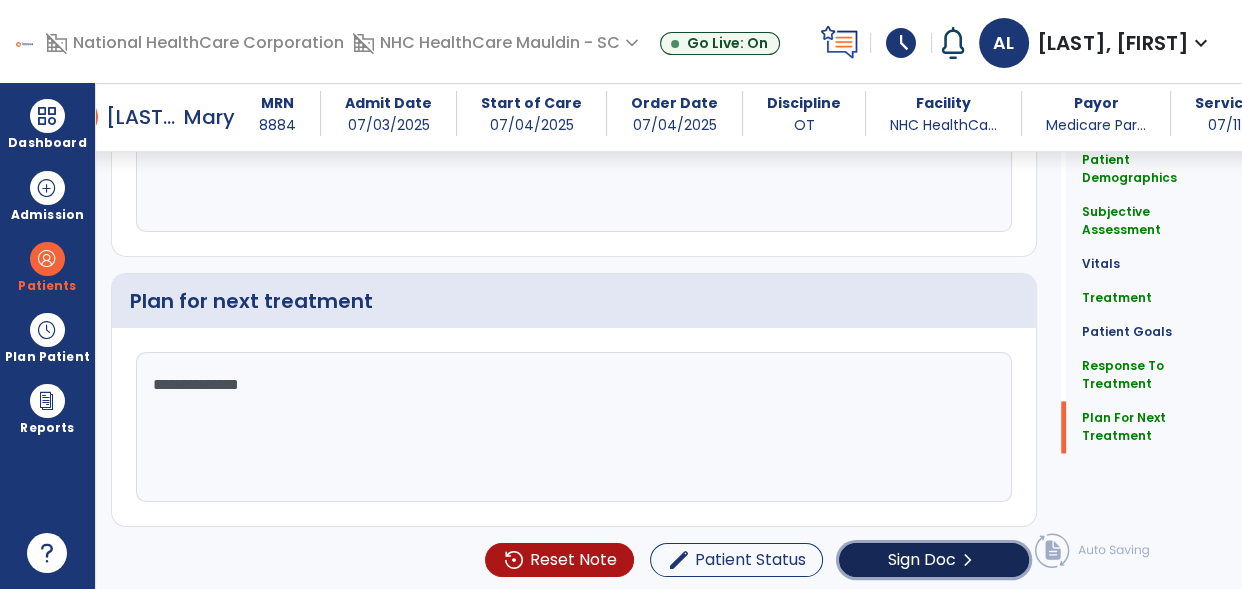 click on "Sign Doc" 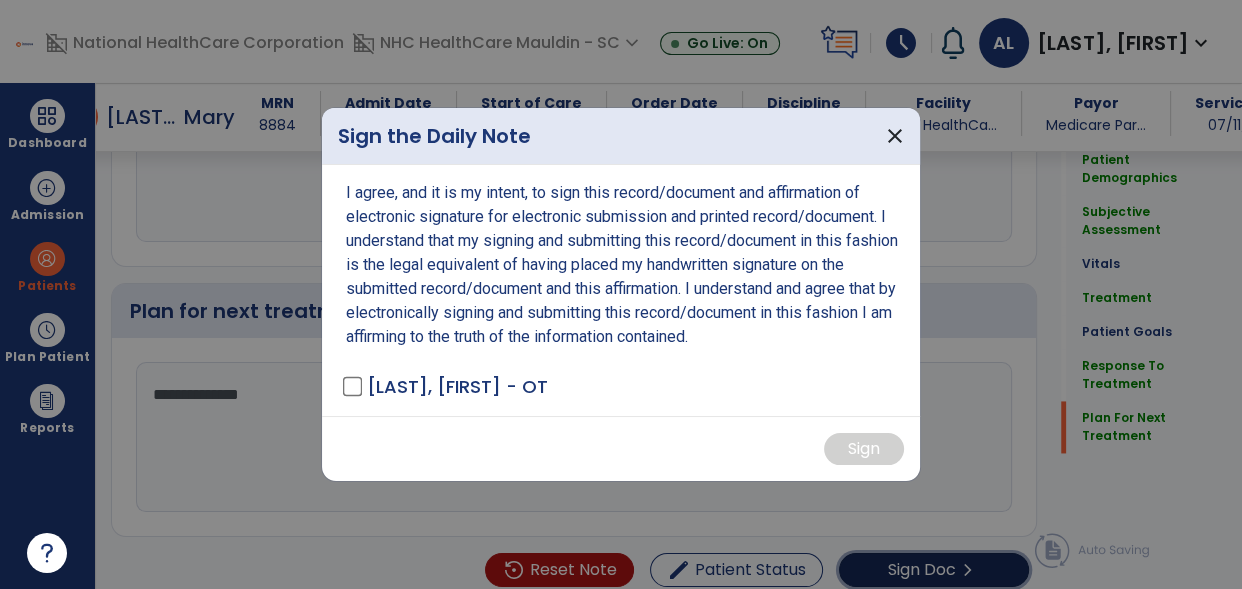 scroll, scrollTop: 2664, scrollLeft: 0, axis: vertical 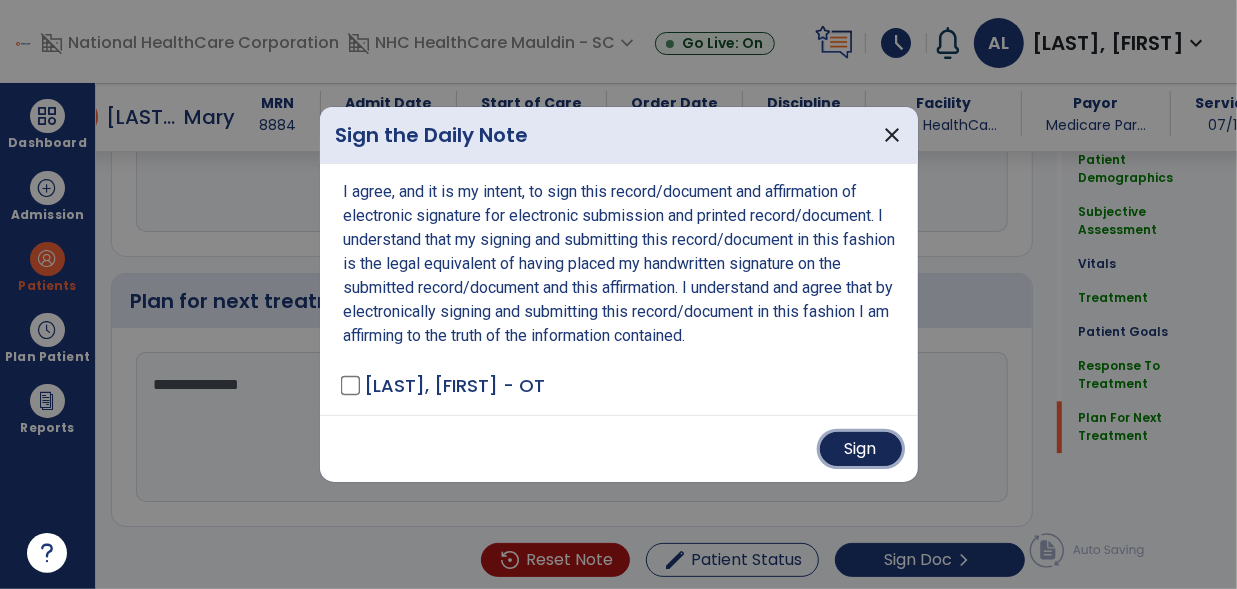 click on "Sign" at bounding box center (861, 449) 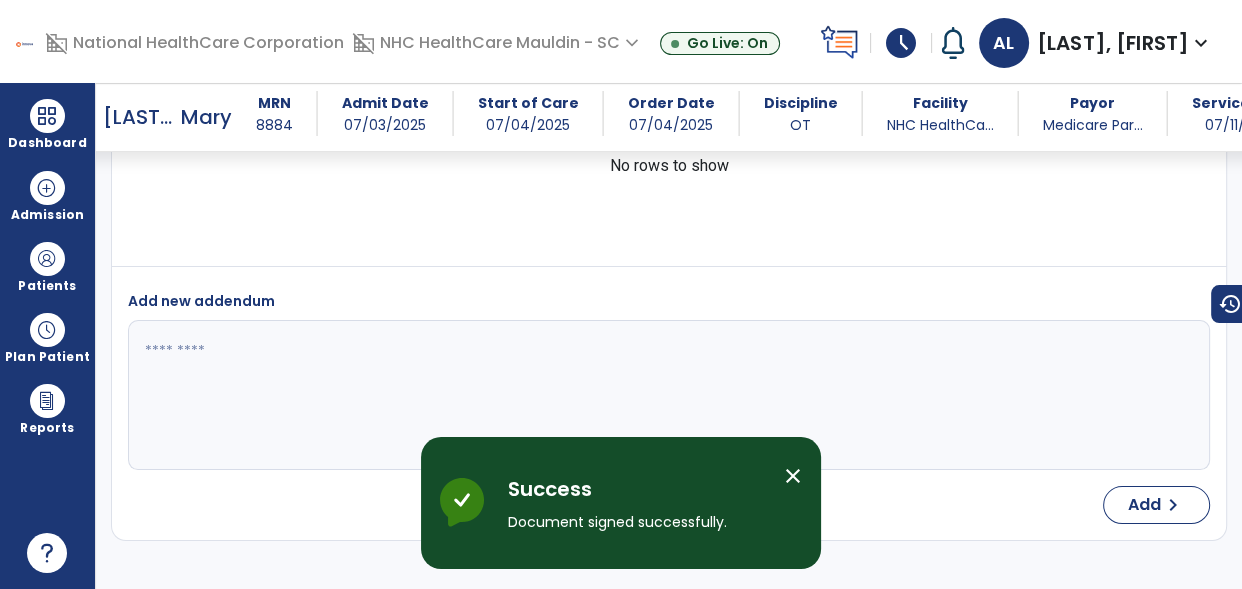 scroll, scrollTop: 3844, scrollLeft: 0, axis: vertical 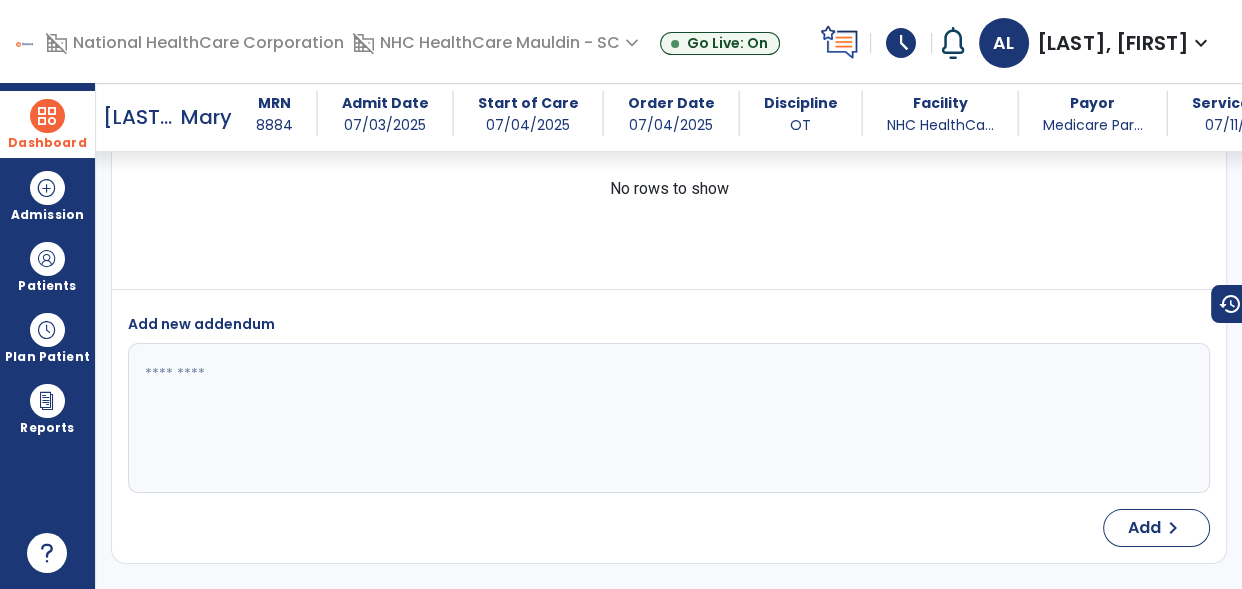 click on "Dashboard" at bounding box center (47, 124) 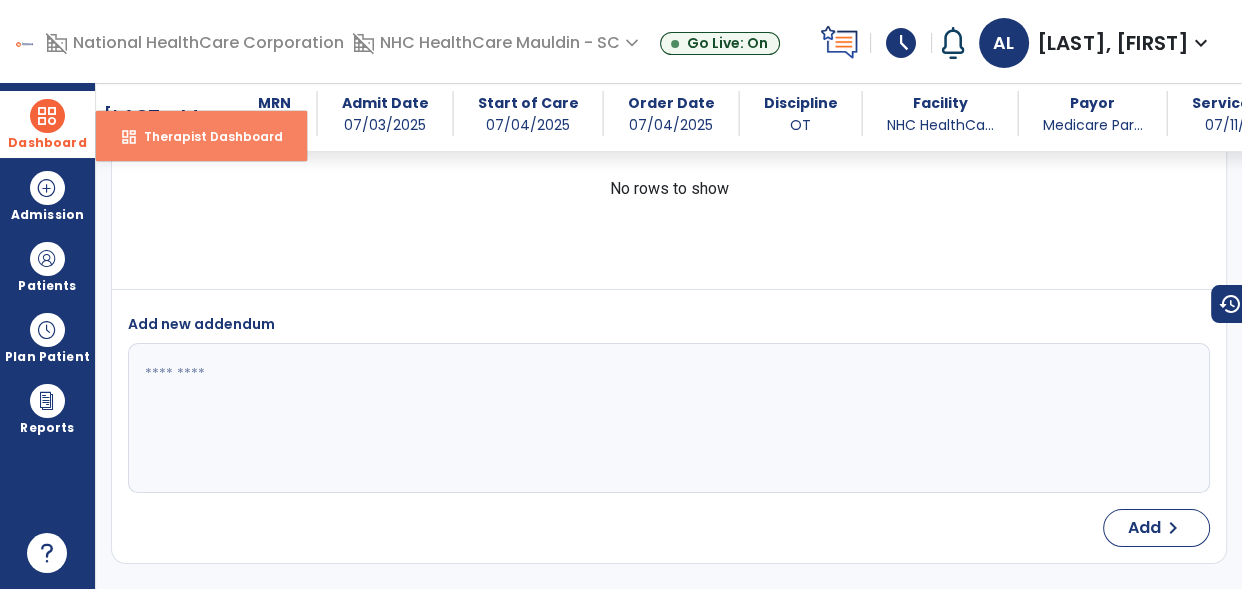 click on "Therapist Dashboard" at bounding box center [205, 136] 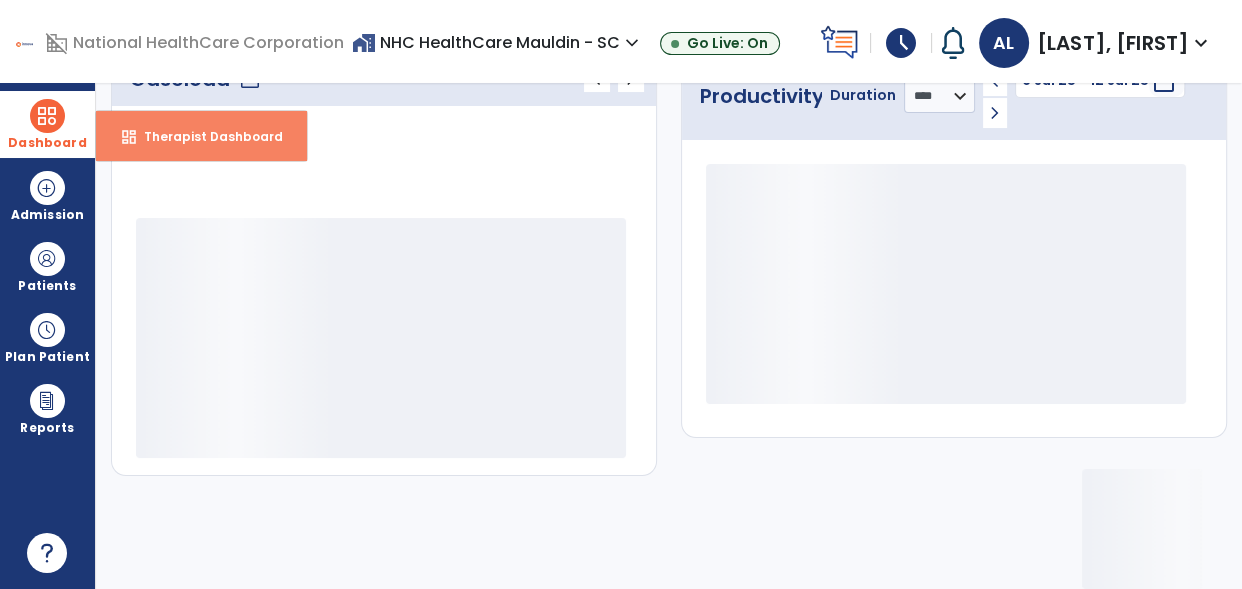 scroll, scrollTop: 315, scrollLeft: 0, axis: vertical 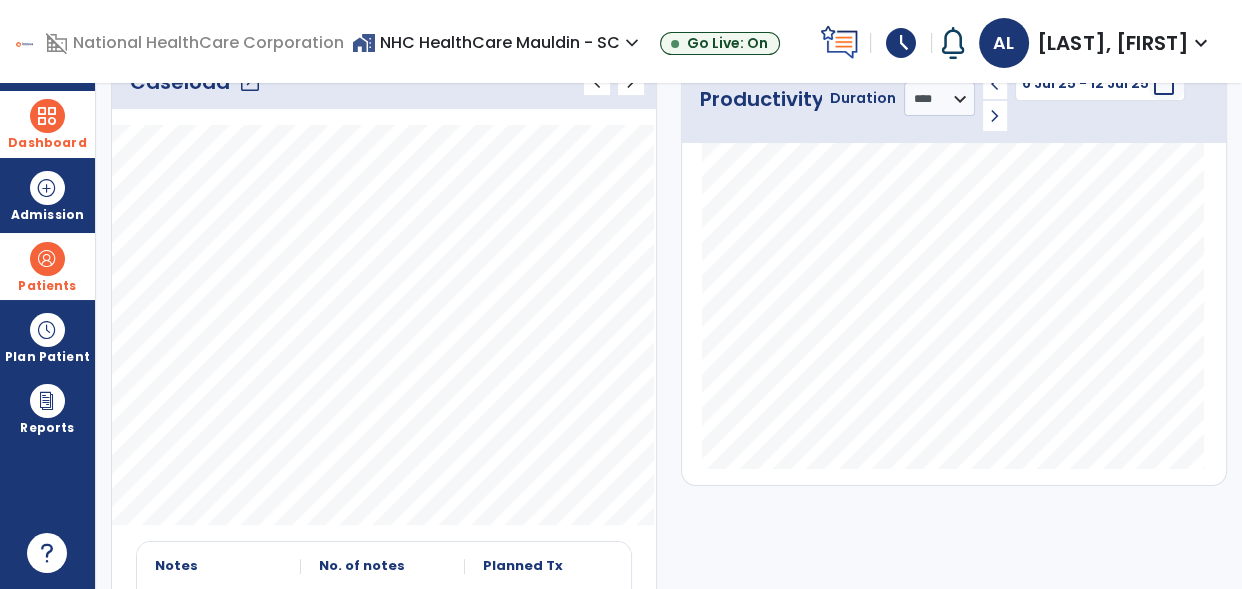 click on "Patients" at bounding box center [47, 266] 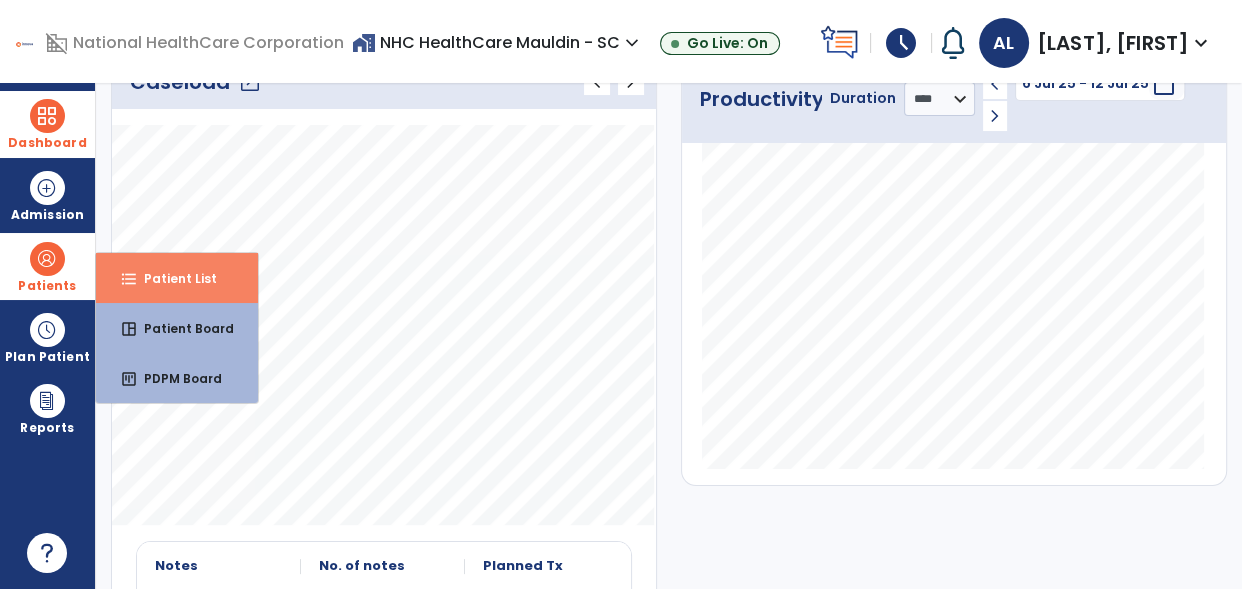 click on "Patient List" at bounding box center (172, 278) 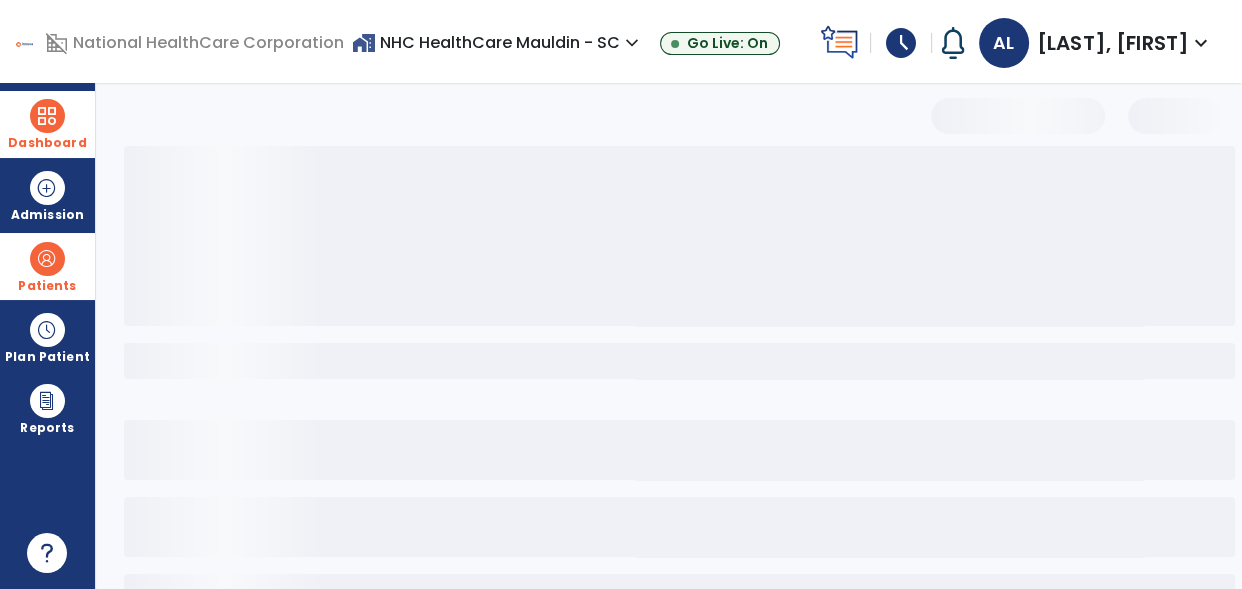 select on "***" 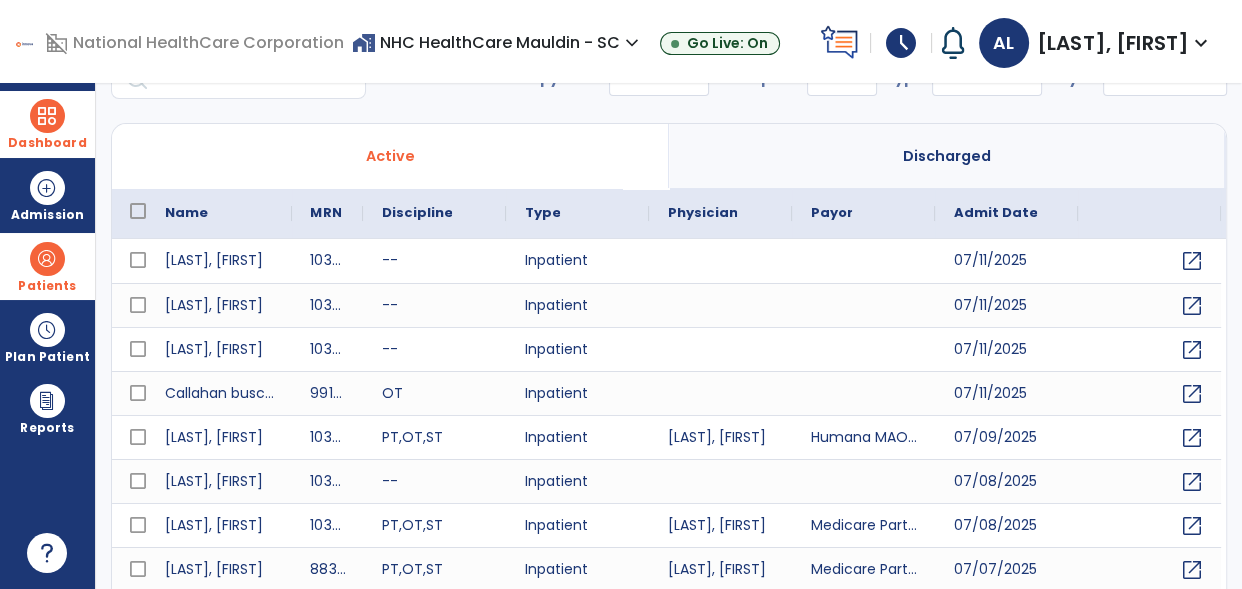 scroll, scrollTop: 0, scrollLeft: 0, axis: both 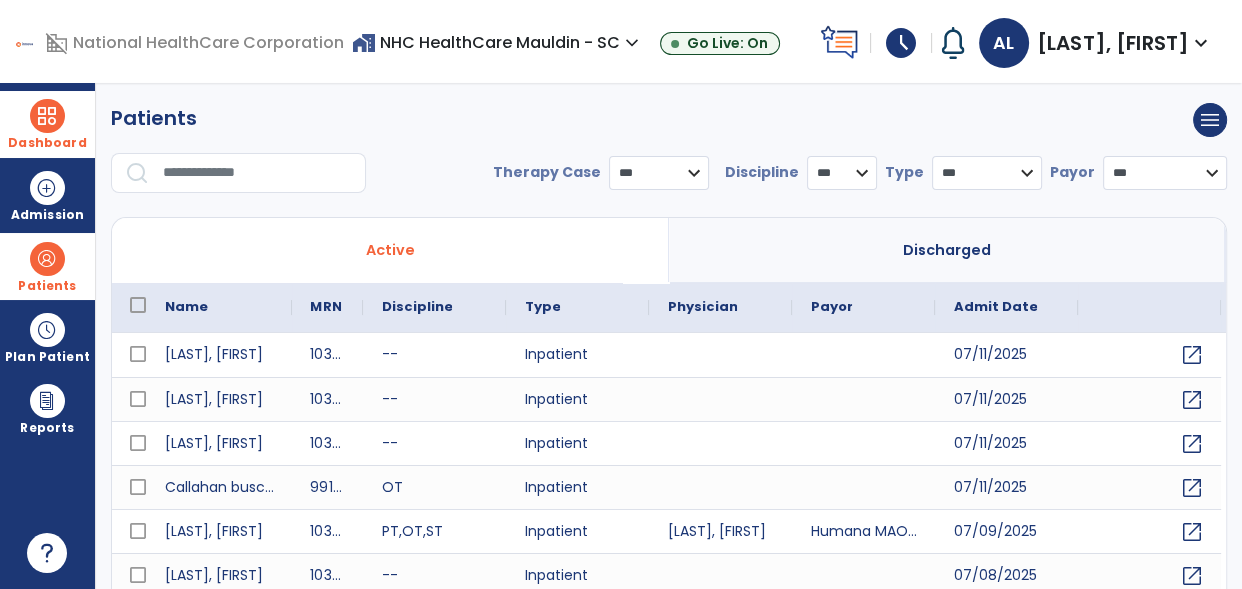 click at bounding box center (257, 173) 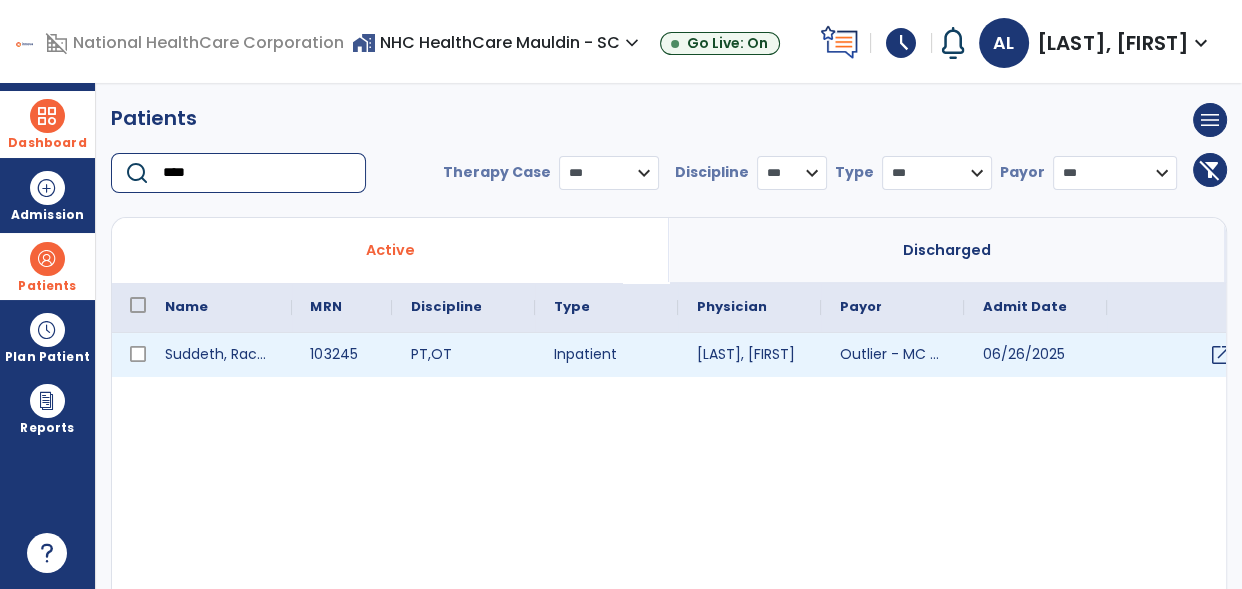 type on "****" 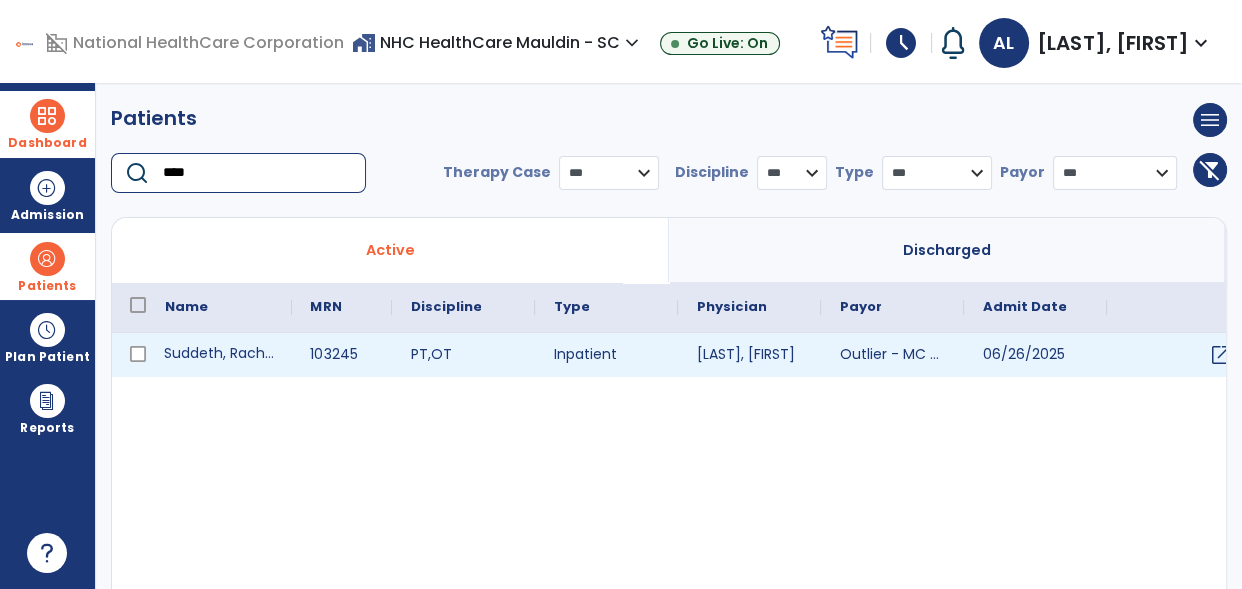 click on "Suddeth, Rachel" at bounding box center (219, 355) 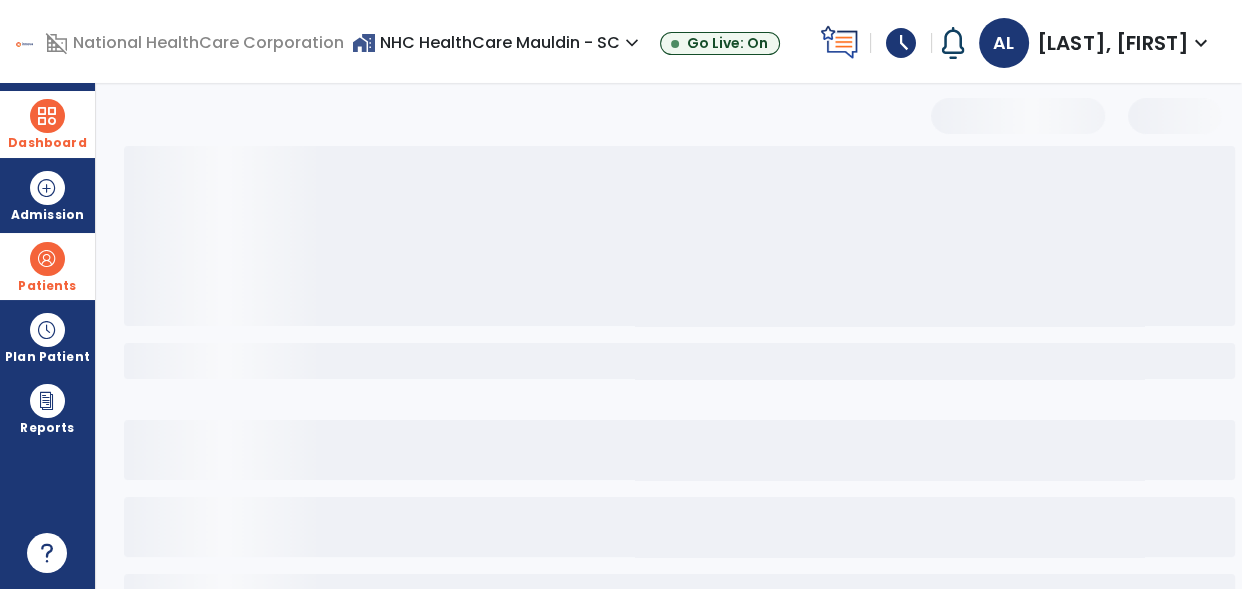 click at bounding box center [679, 361] 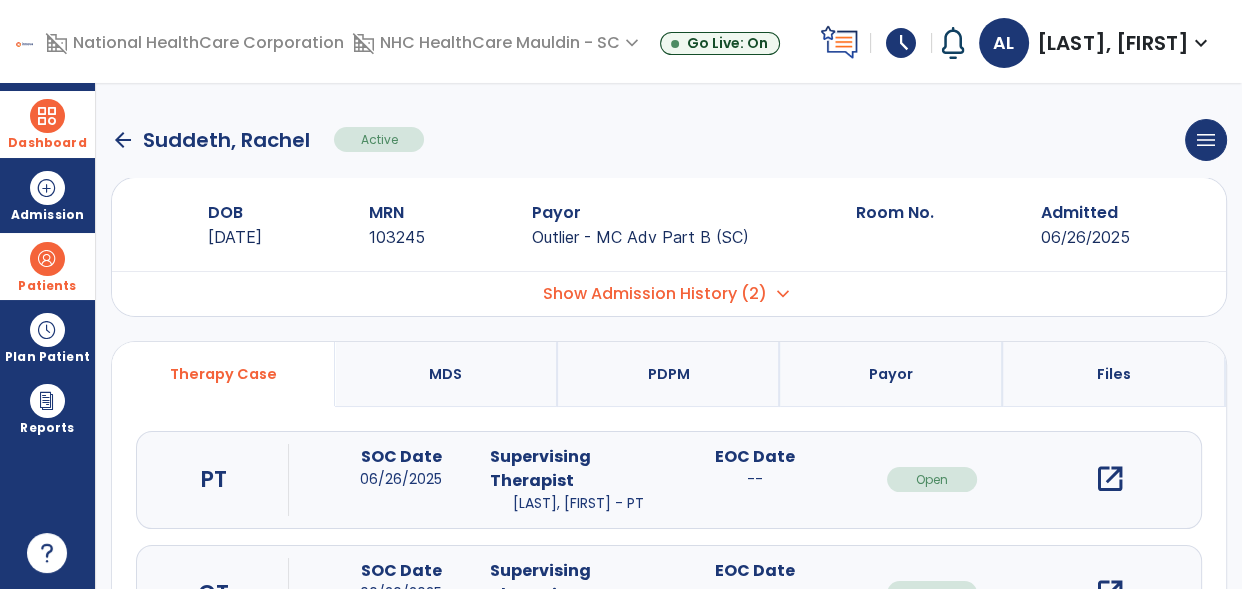 scroll, scrollTop: 215, scrollLeft: 0, axis: vertical 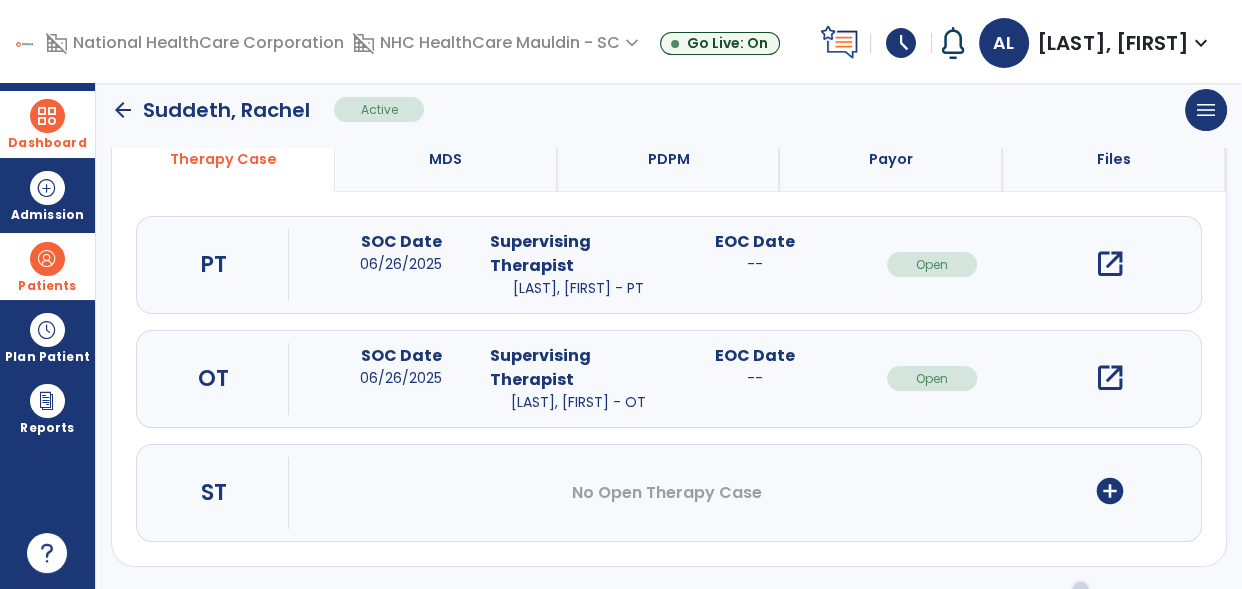 click on "open_in_new" at bounding box center [1109, 378] 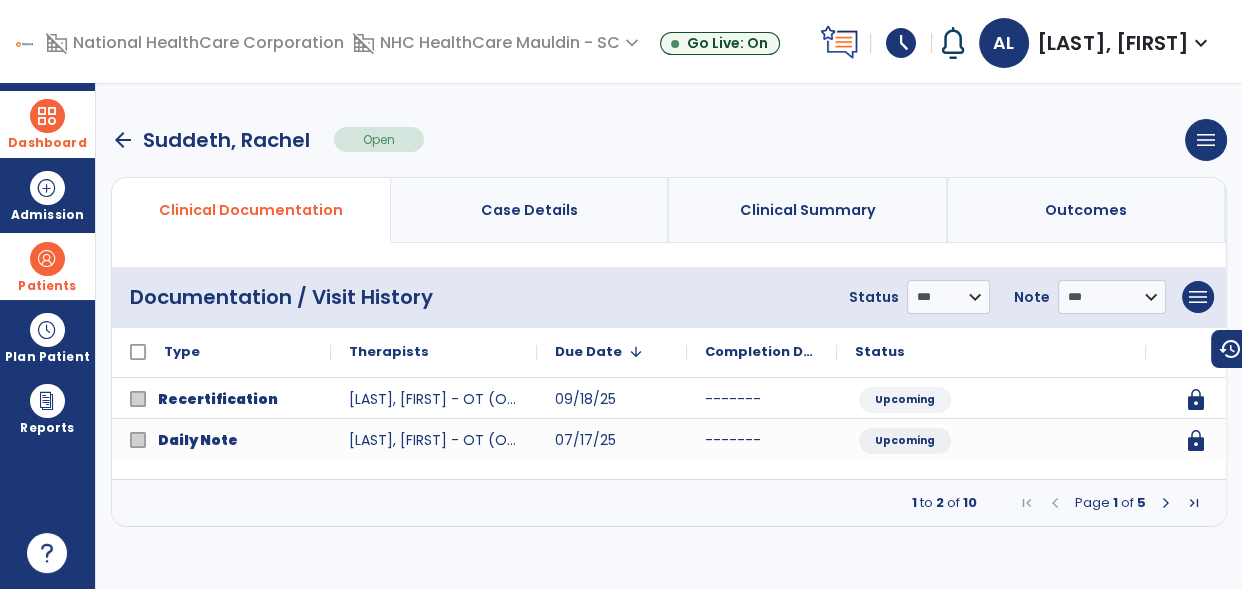 scroll, scrollTop: 0, scrollLeft: 0, axis: both 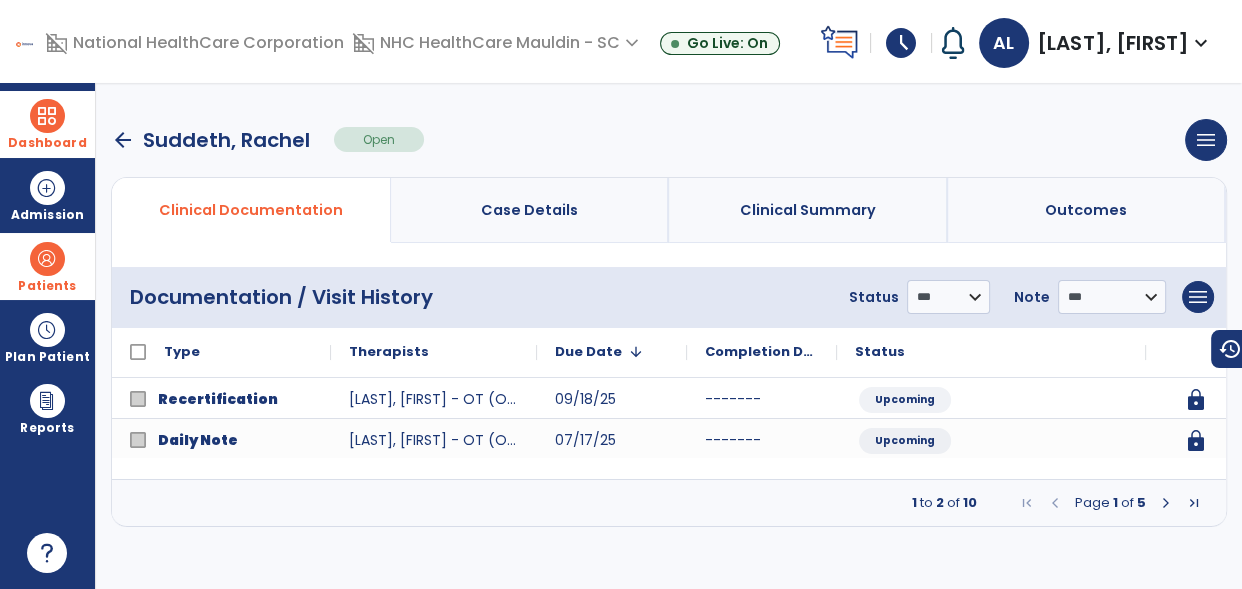 click at bounding box center (1166, 503) 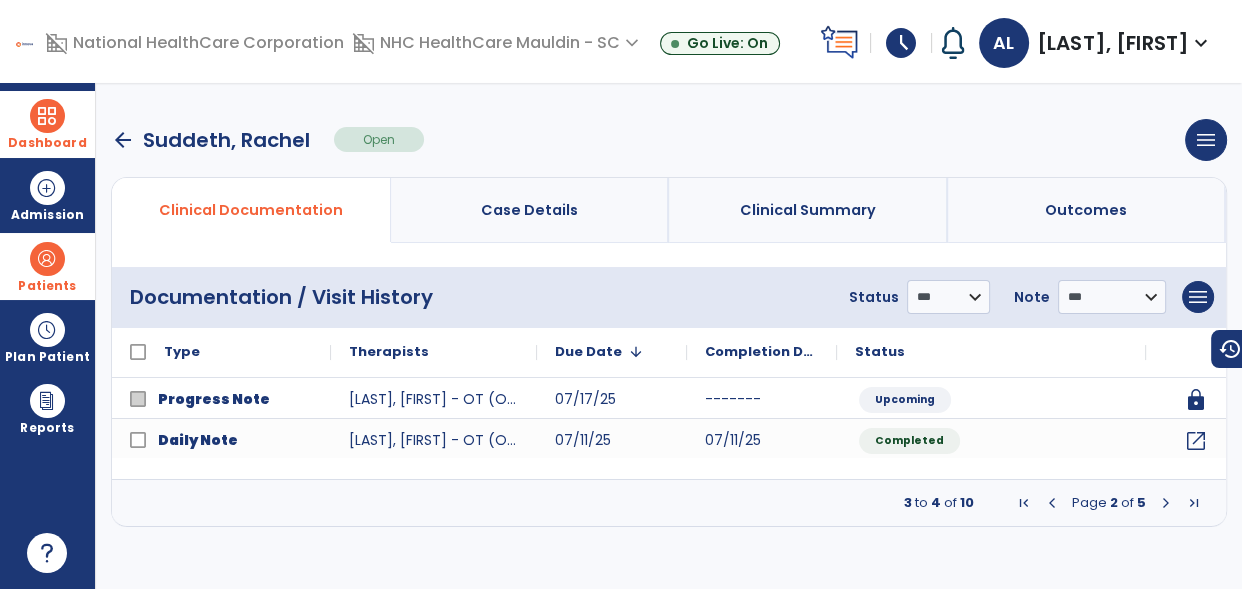 drag, startPoint x: 1161, startPoint y: 499, endPoint x: 593, endPoint y: 512, distance: 568.14874 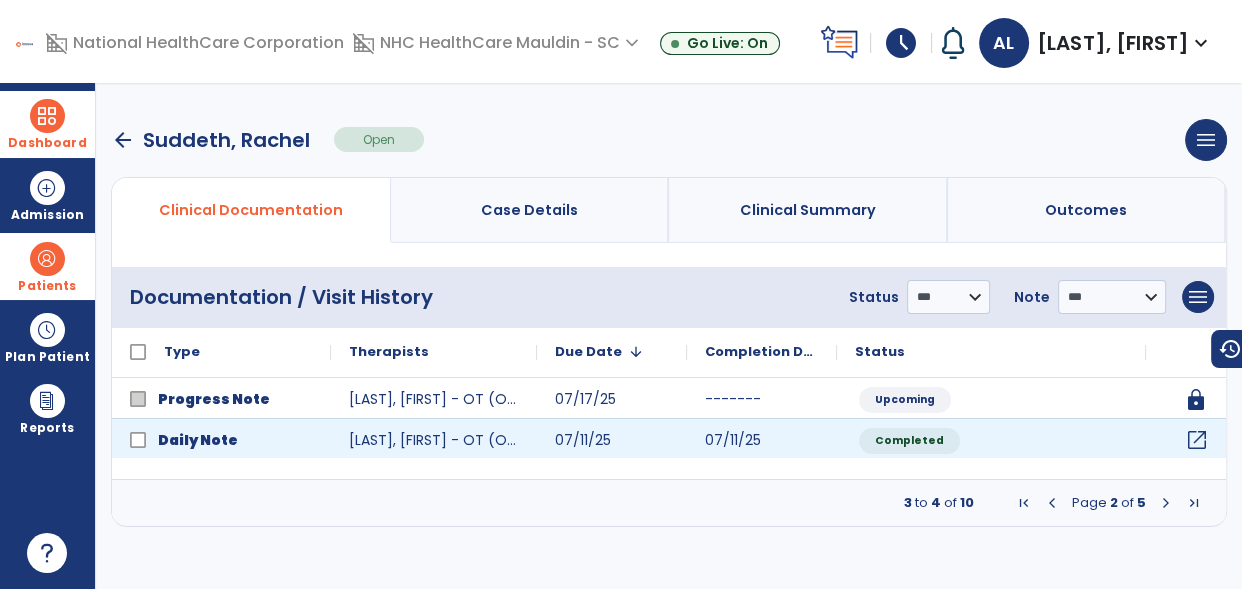 click on "open_in_new" 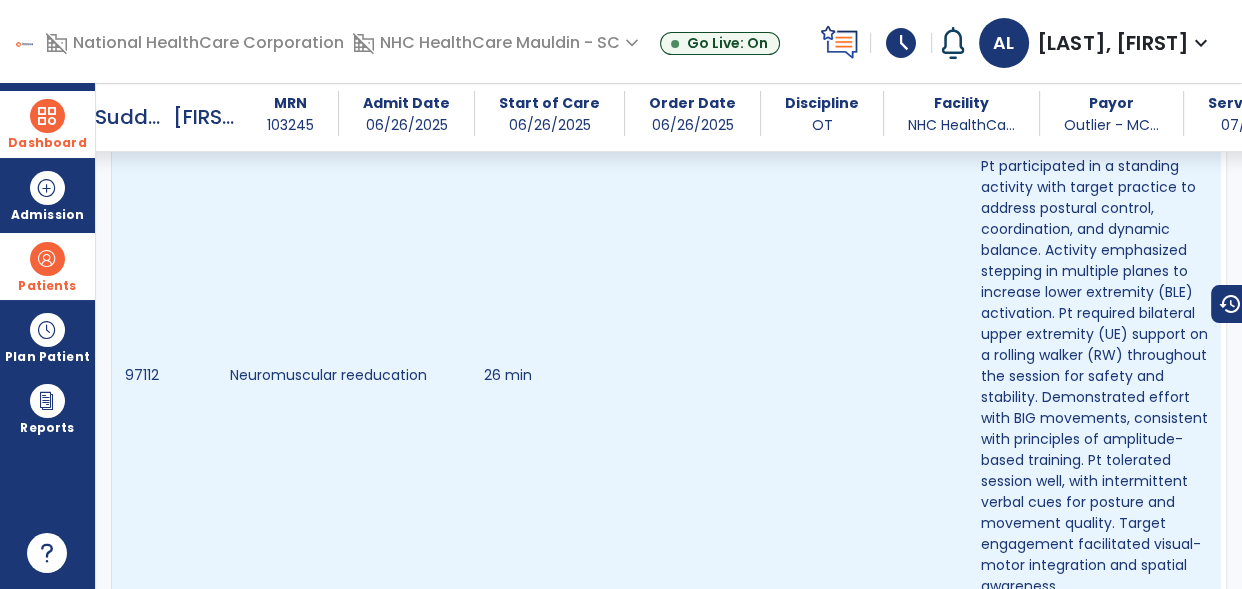scroll, scrollTop: 1656, scrollLeft: 0, axis: vertical 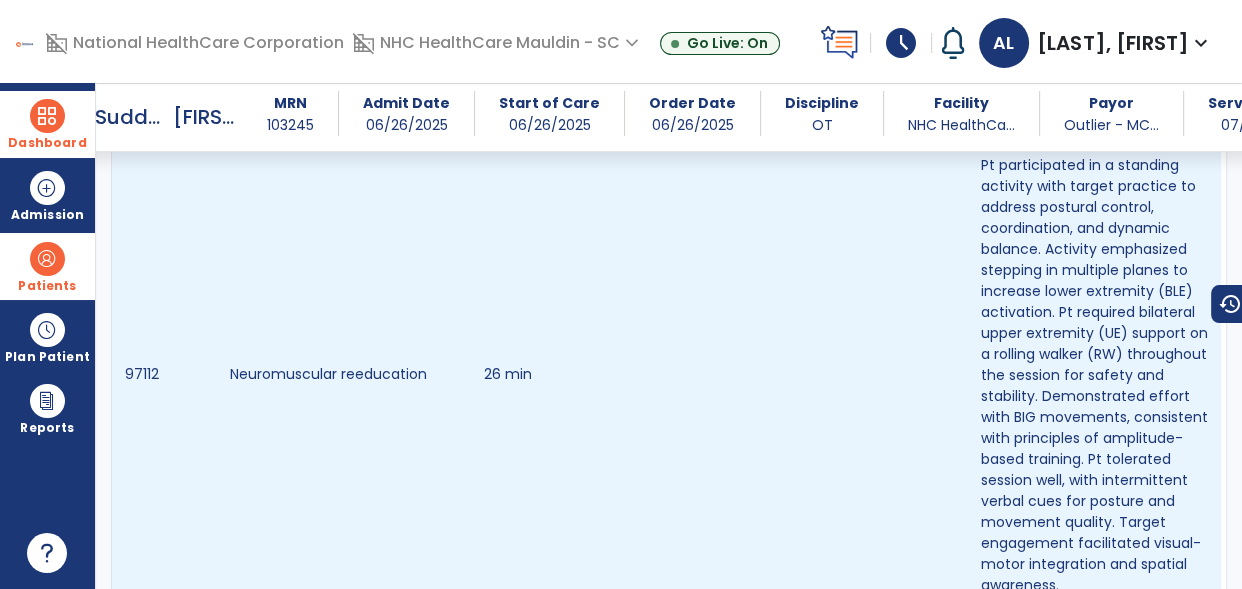 click at bounding box center [843, 382] 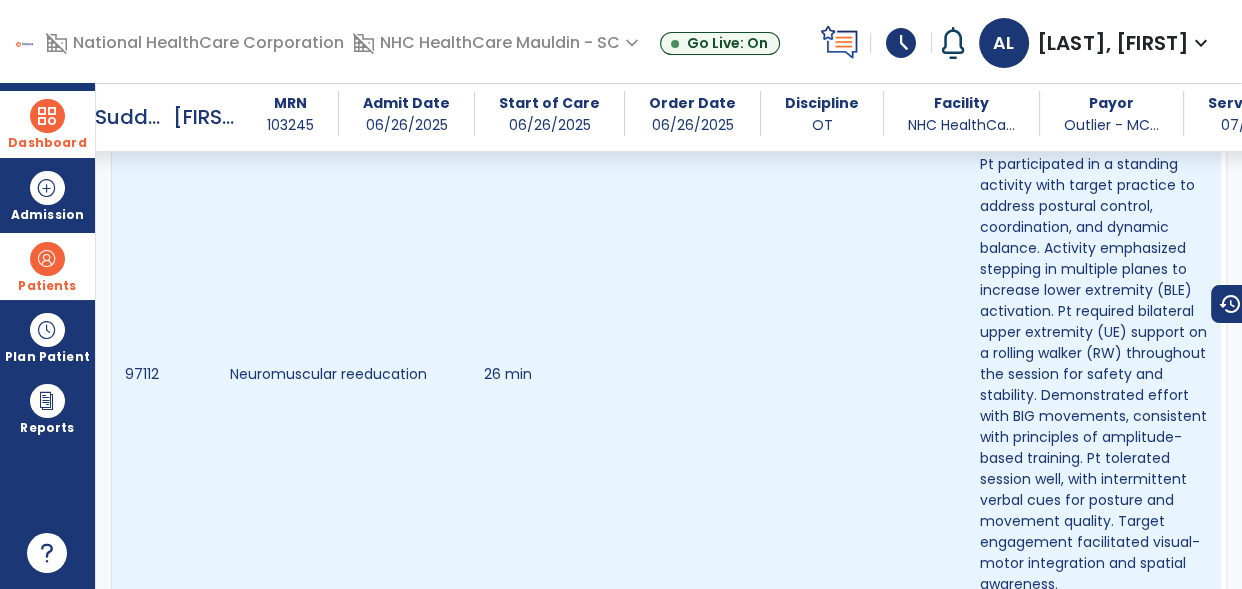 click on "Pt participated in a standing activity with target practice to address postural control, coordination, and dynamic balance. Activity emphasized stepping in multiple planes to increase lower extremity (BLE) activation. Pt required bilateral upper extremity (UE) support on a rolling walker (RW) throughout the session for safety and stability. Demonstrated effort with BIG movements, consistent with principles of amplitude-based training. Pt tolerated session well, with intermittent verbal cues for posture and movement quality. Target engagement facilitated visual-motor integration and spatial awareness." at bounding box center (1095, 374) 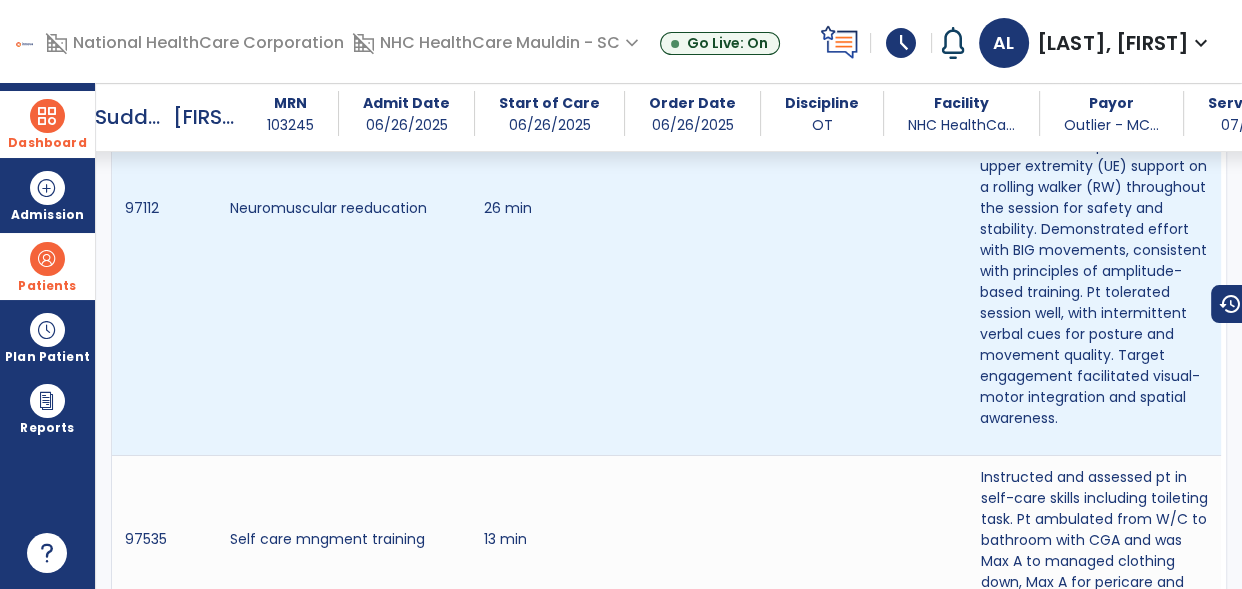 scroll, scrollTop: 1829, scrollLeft: 0, axis: vertical 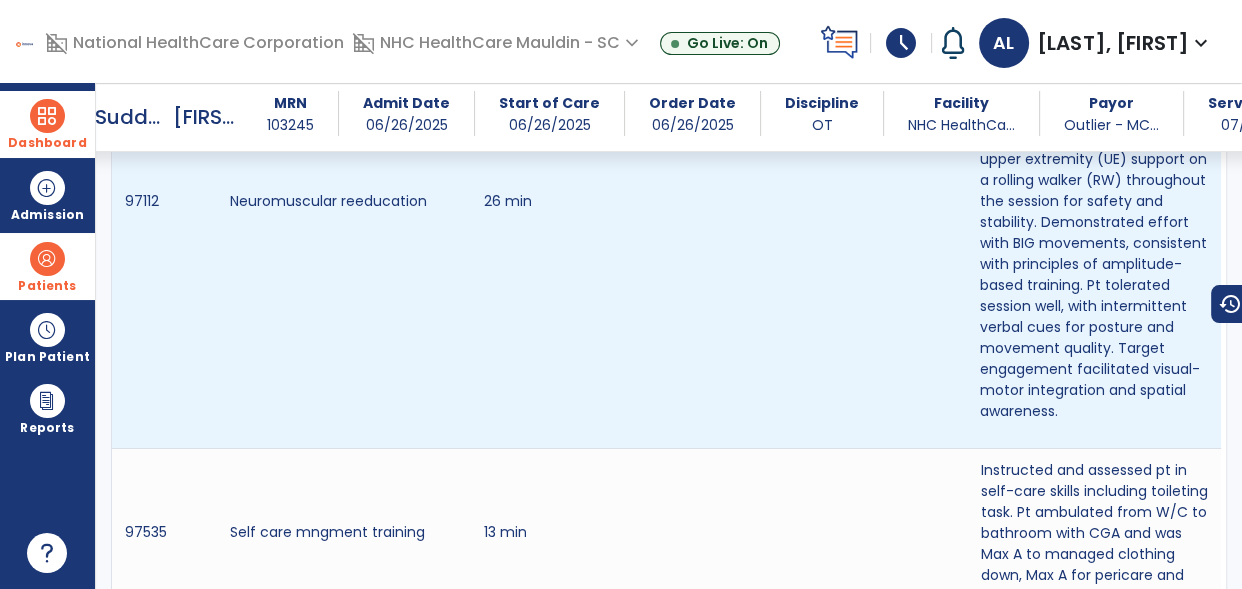 drag, startPoint x: 1070, startPoint y: 427, endPoint x: 1004, endPoint y: 271, distance: 169.38713 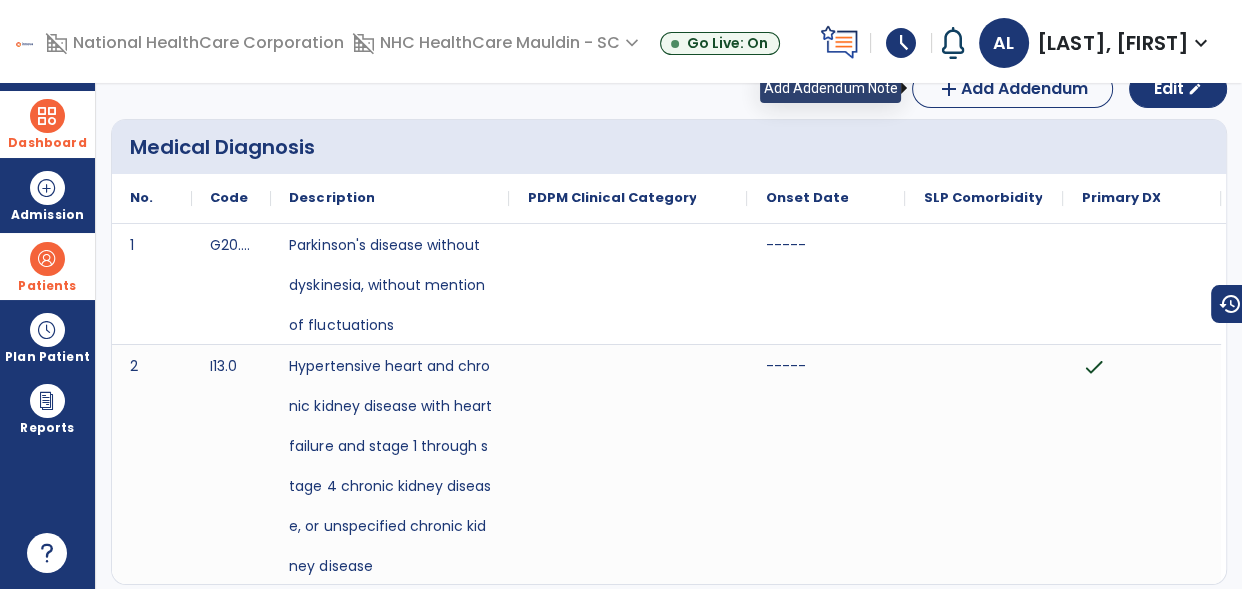 scroll, scrollTop: 0, scrollLeft: 0, axis: both 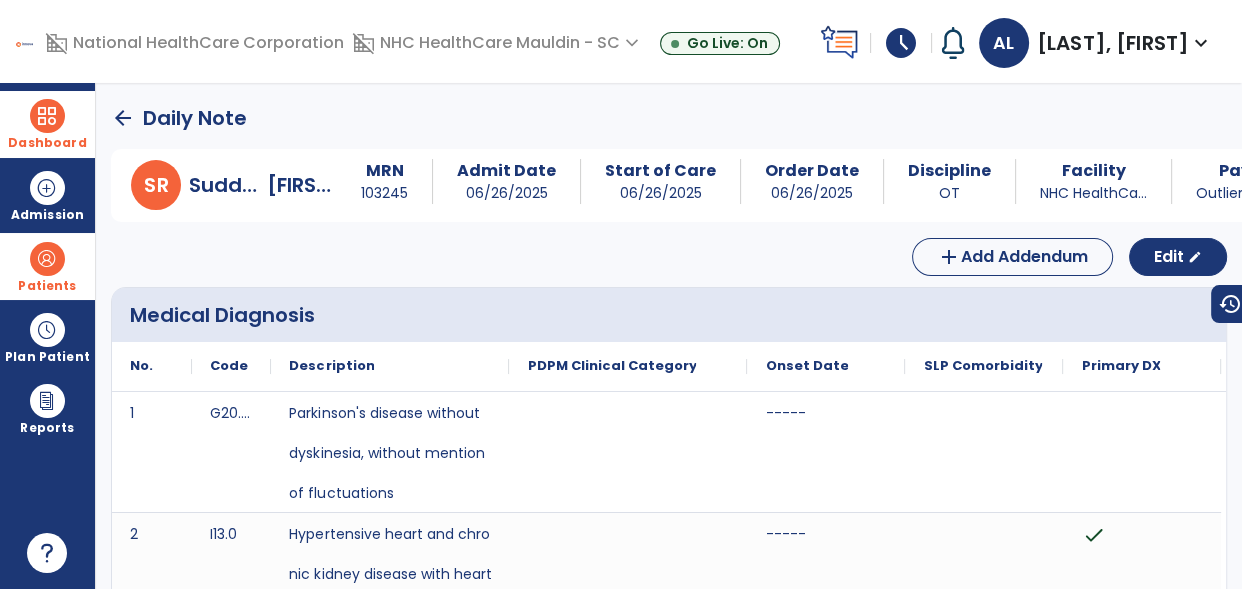 click on "Medical Diagnosis" at bounding box center (669, 315) 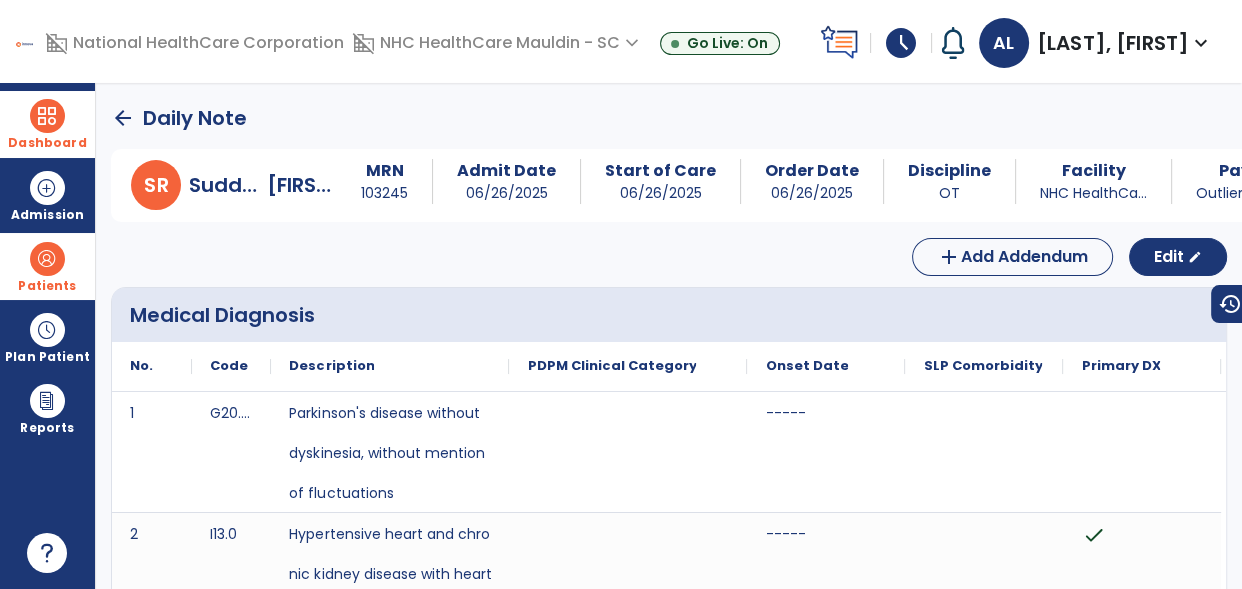 click on "add  Add Addendum Edit  edit" 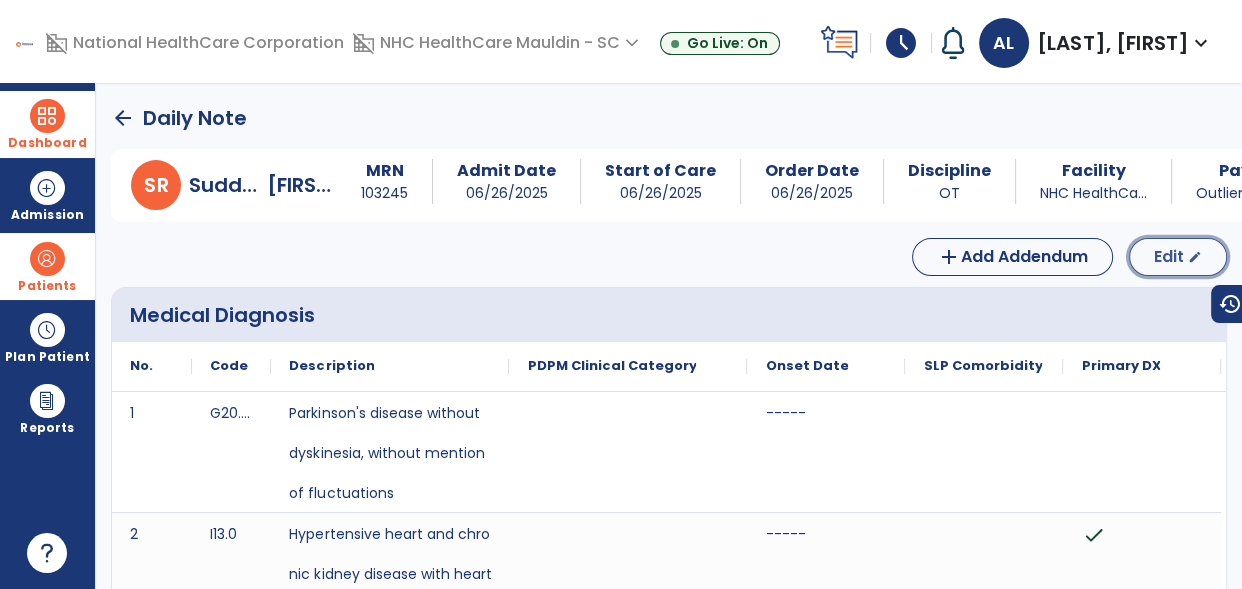 click on "Edit  edit" 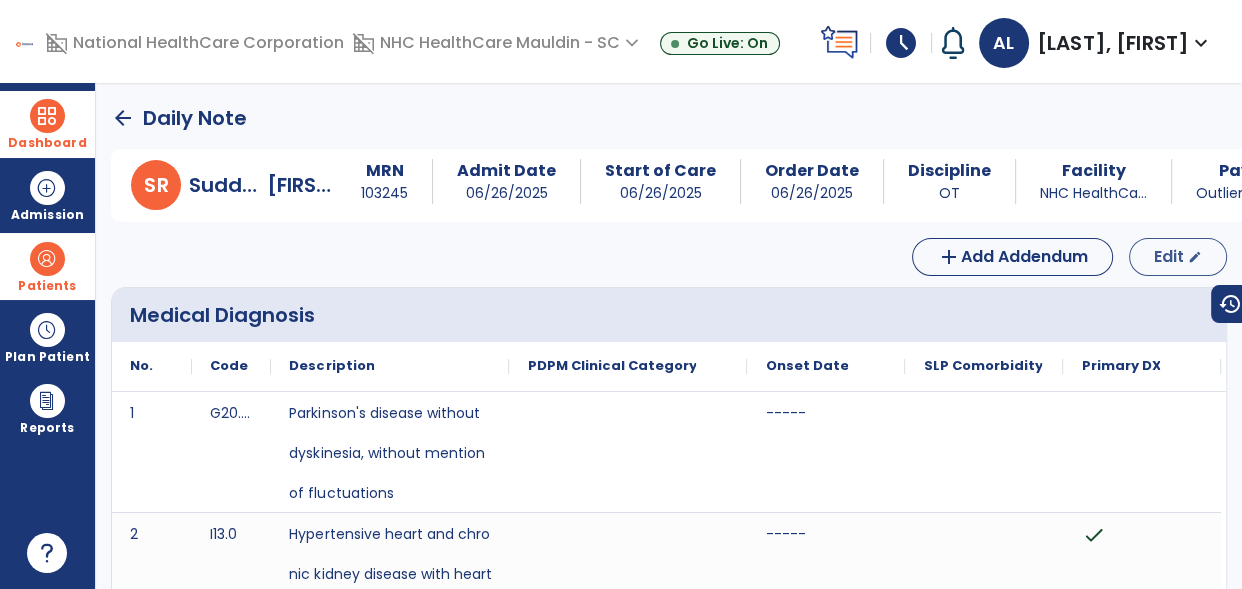 select on "*" 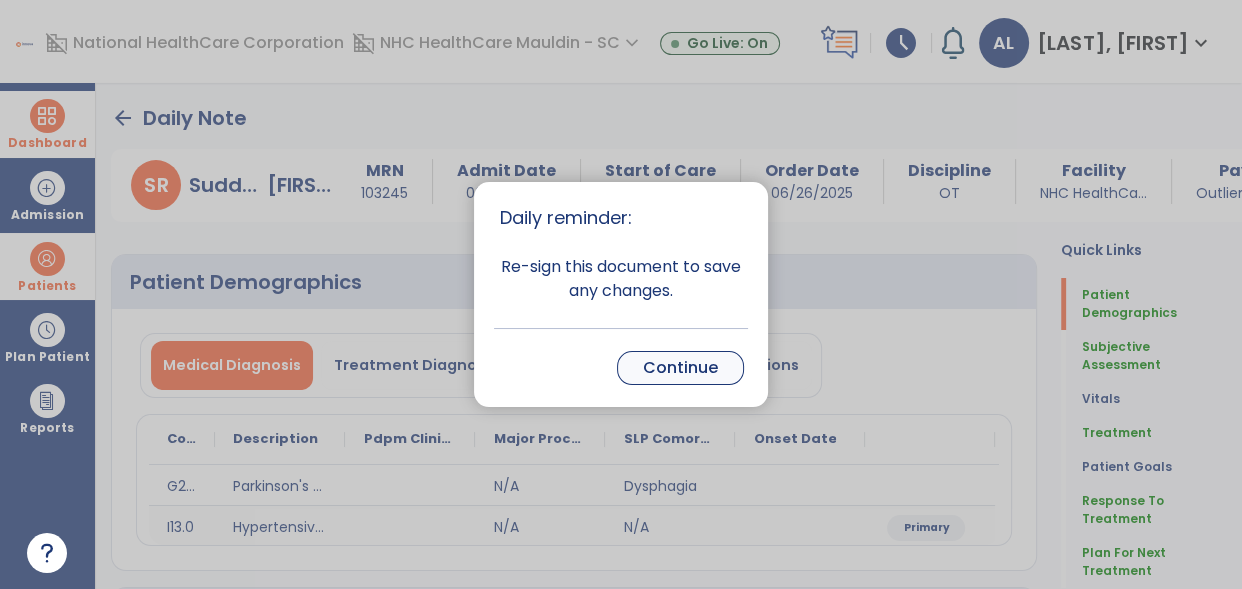 click on "Continue" at bounding box center (680, 368) 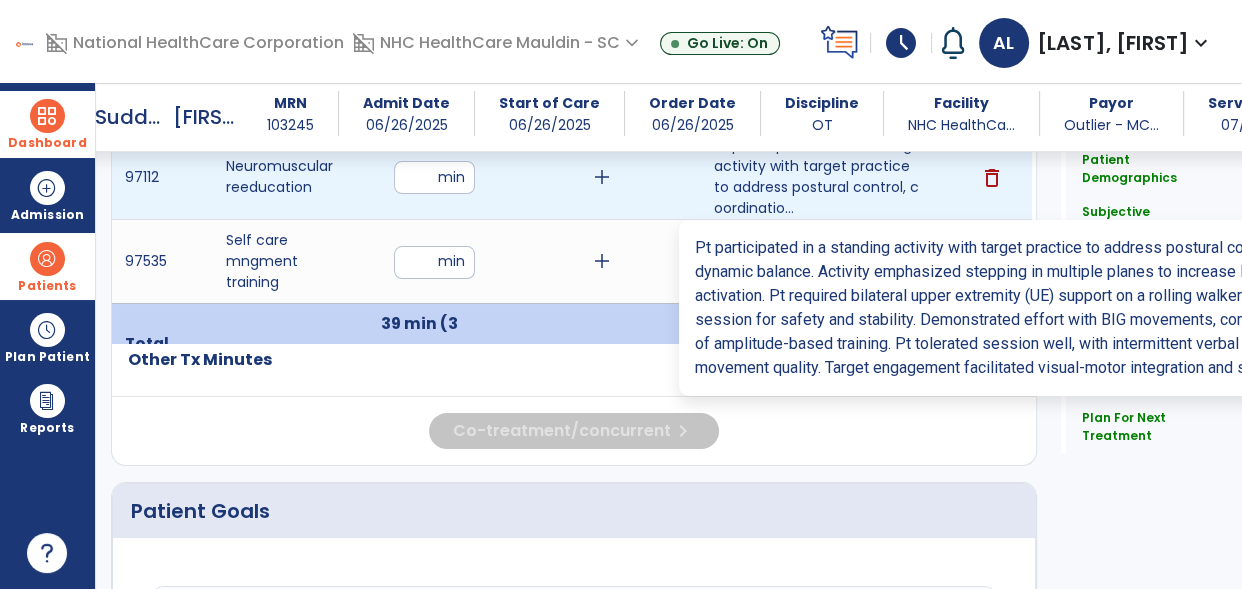 click on "Pt participated in a standing activity with target practice to address postural control, coordinatio..." at bounding box center (816, 177) 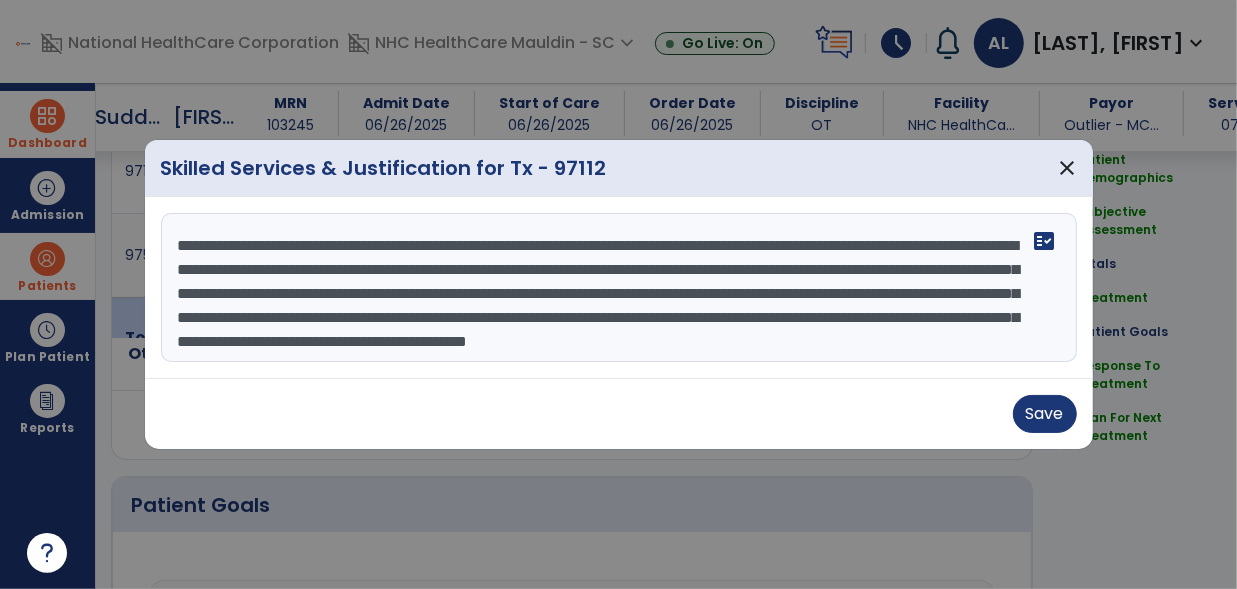 scroll, scrollTop: 1261, scrollLeft: 0, axis: vertical 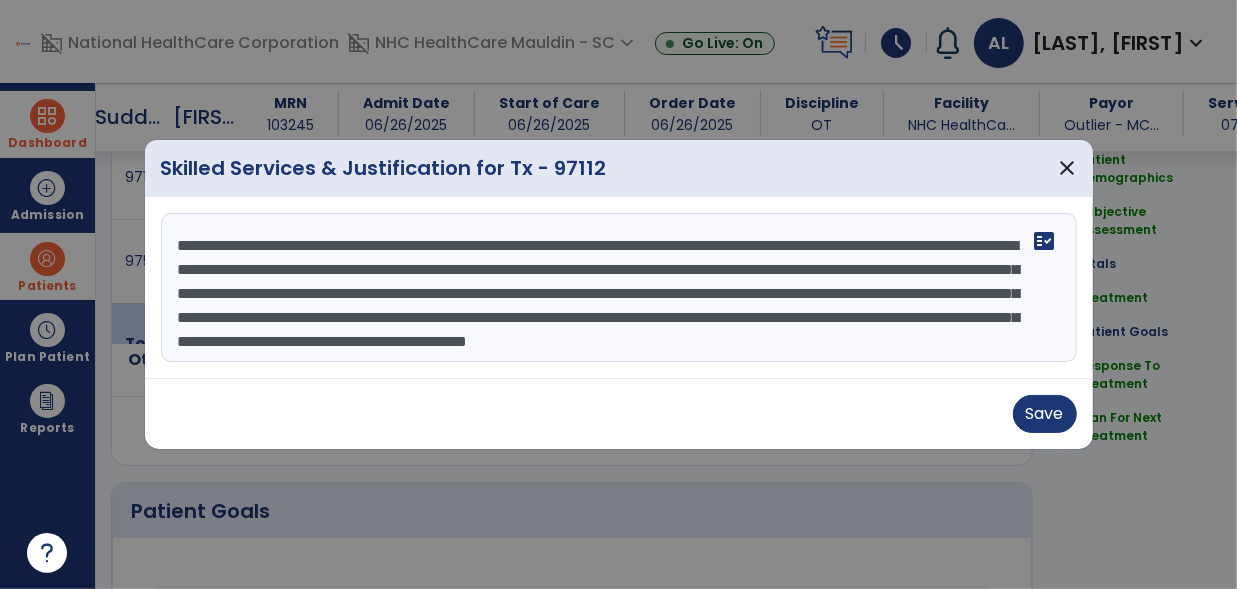 drag, startPoint x: 987, startPoint y: 341, endPoint x: 123, endPoint y: 171, distance: 880.56573 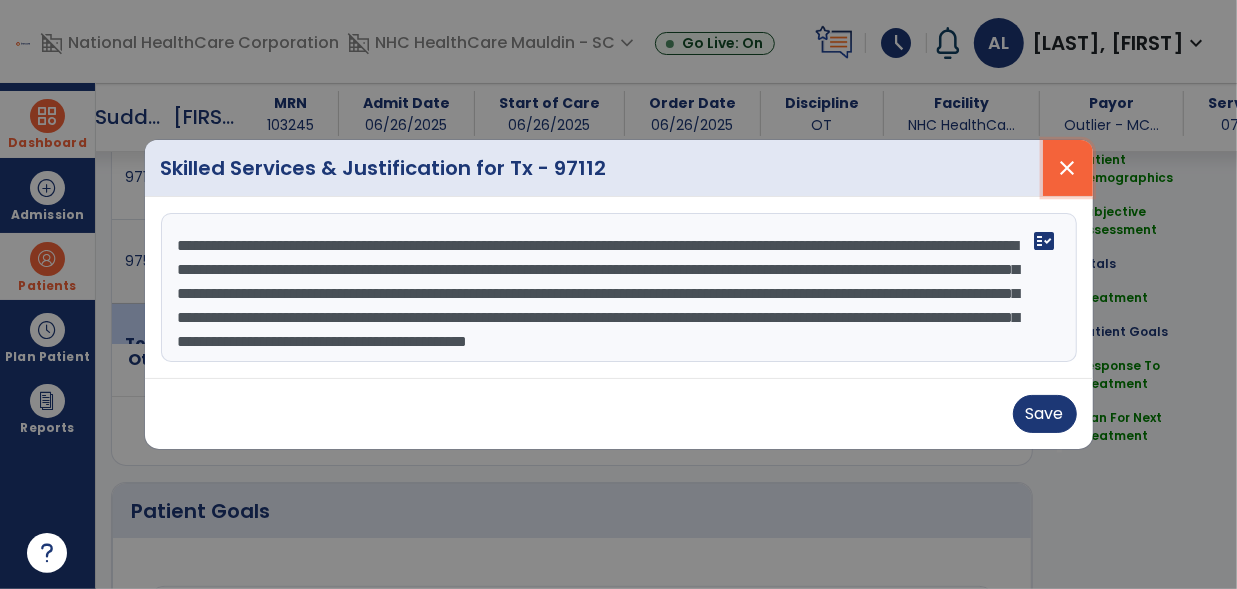 click on "close" at bounding box center [1068, 168] 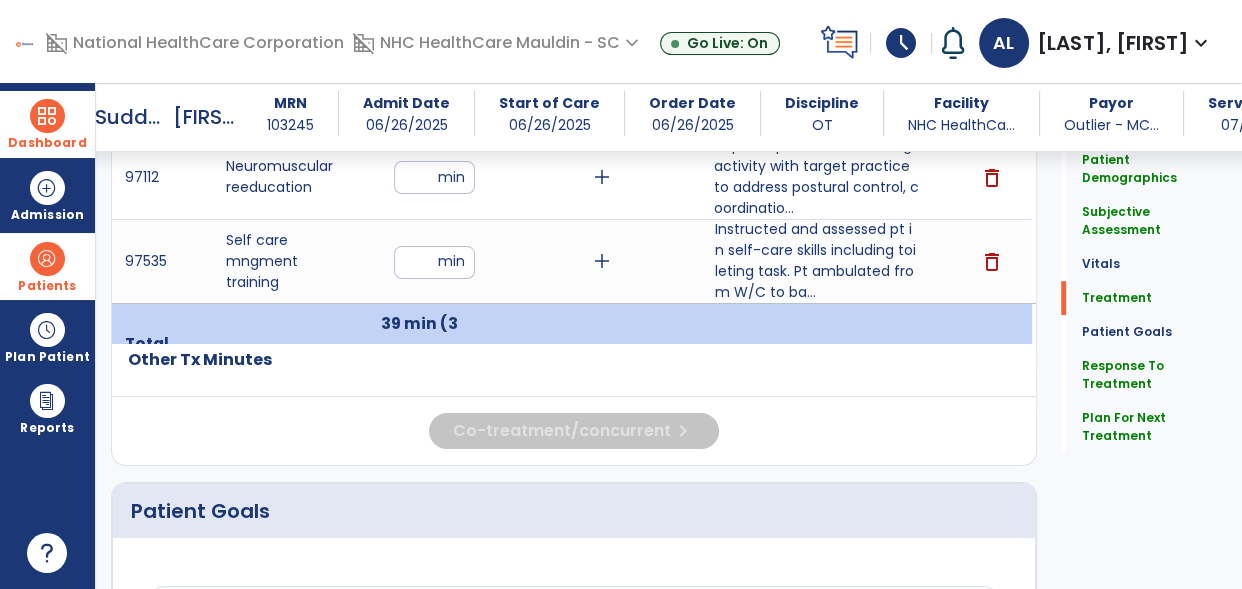 click on "Quick Links  Patient Demographics   Patient Demographics   Subjective Assessment   Subjective Assessment   Vitals   Vitals   Treatment   Treatment   Patient Goals   Patient Goals   Response To Treatment   Response To Treatment   Plan For Next Treatment   Plan For Next Treatment" 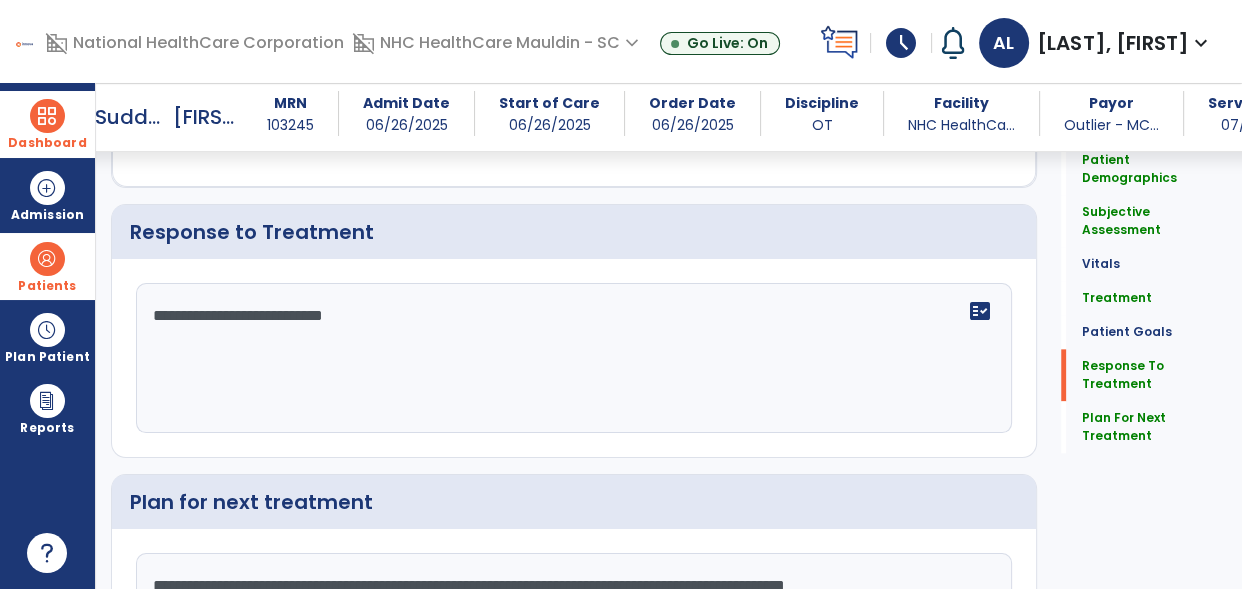 scroll, scrollTop: 2371, scrollLeft: 0, axis: vertical 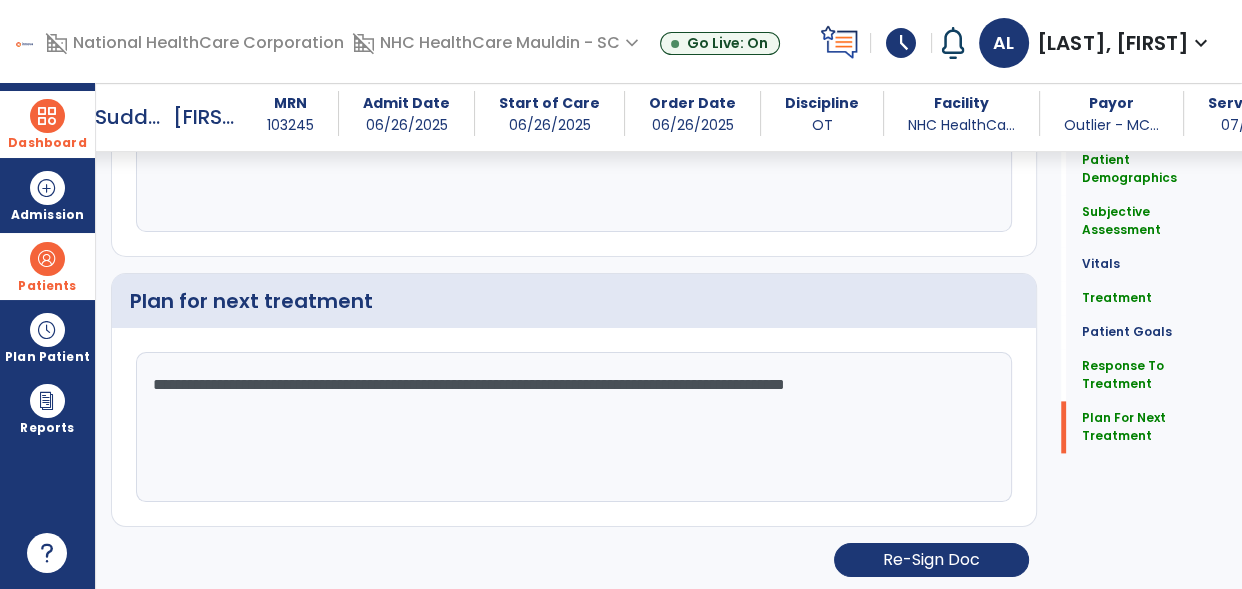 drag, startPoint x: 281, startPoint y: 438, endPoint x: 160, endPoint y: 374, distance: 136.88316 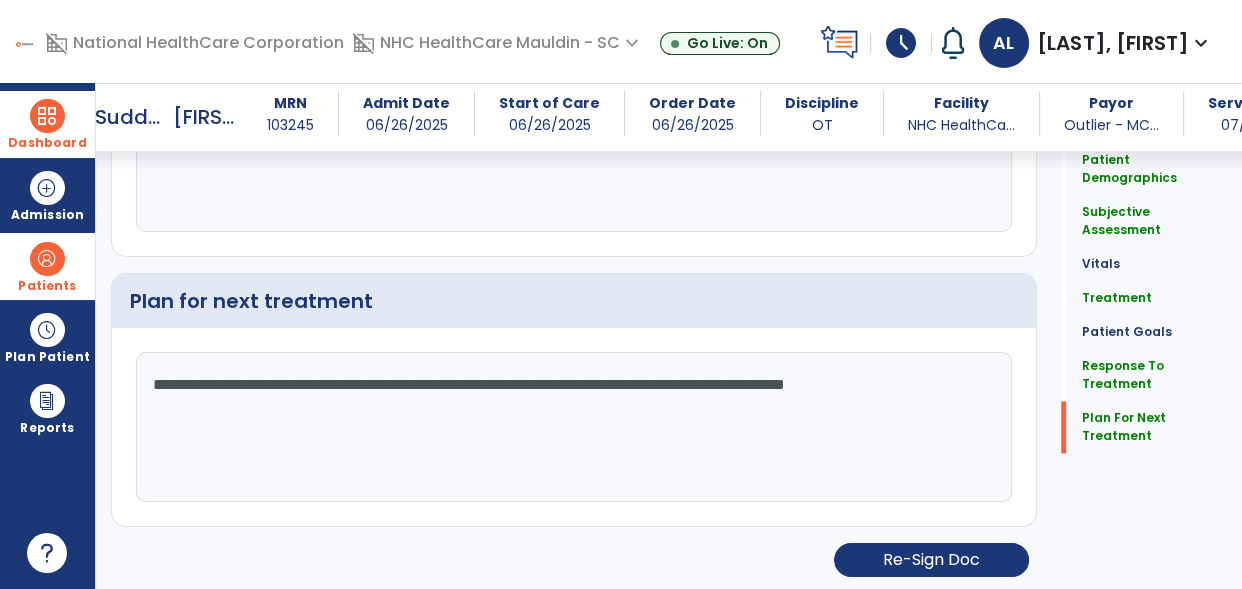 scroll, scrollTop: 2371, scrollLeft: 0, axis: vertical 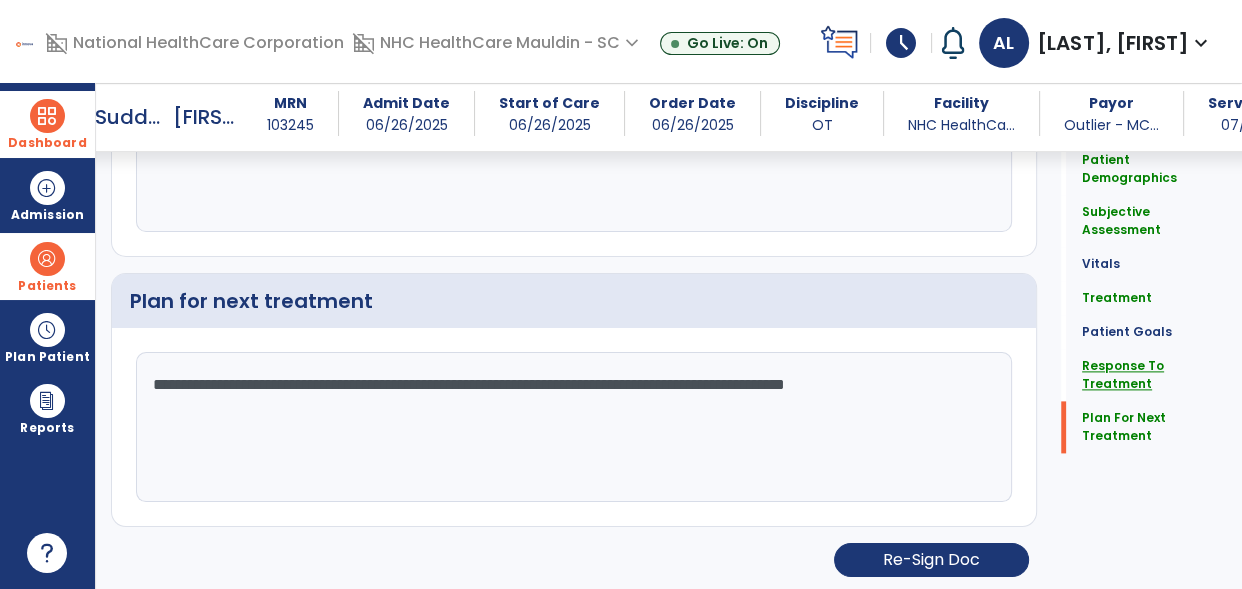 click on "Response To Treatment" 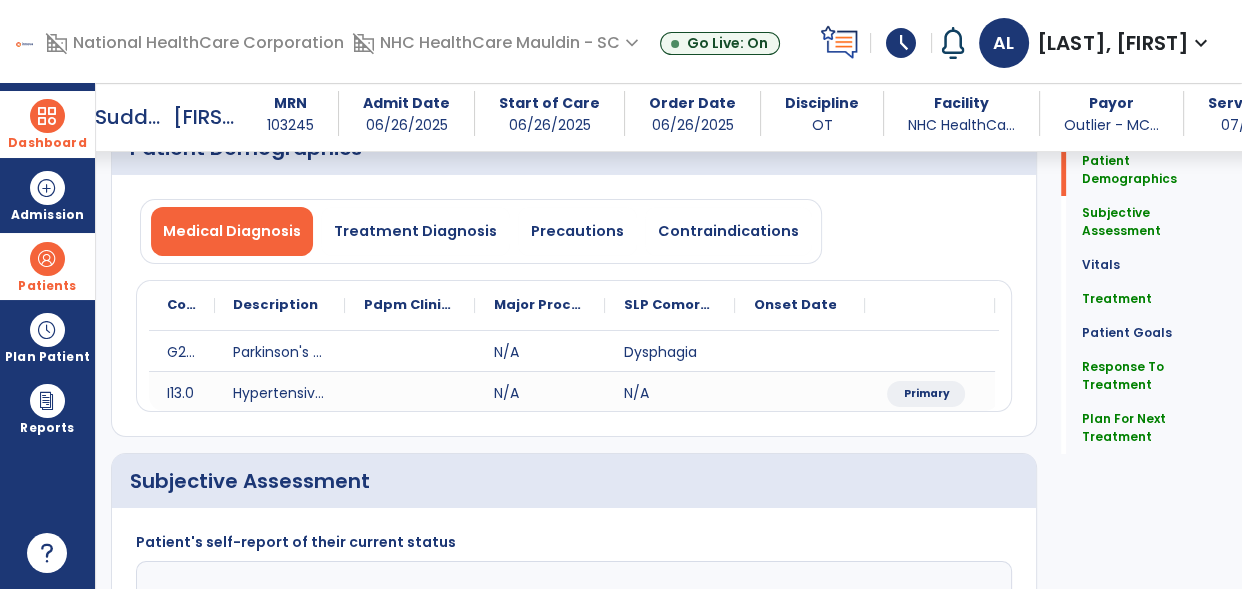 scroll, scrollTop: 0, scrollLeft: 0, axis: both 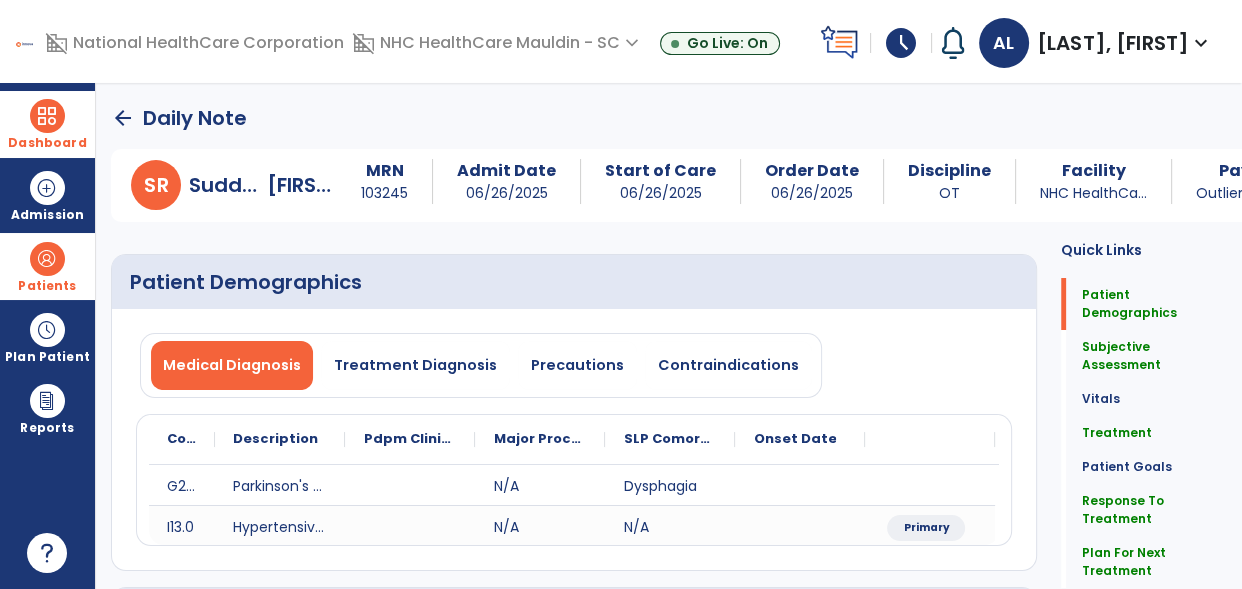 click on "Dashboard" at bounding box center (47, 143) 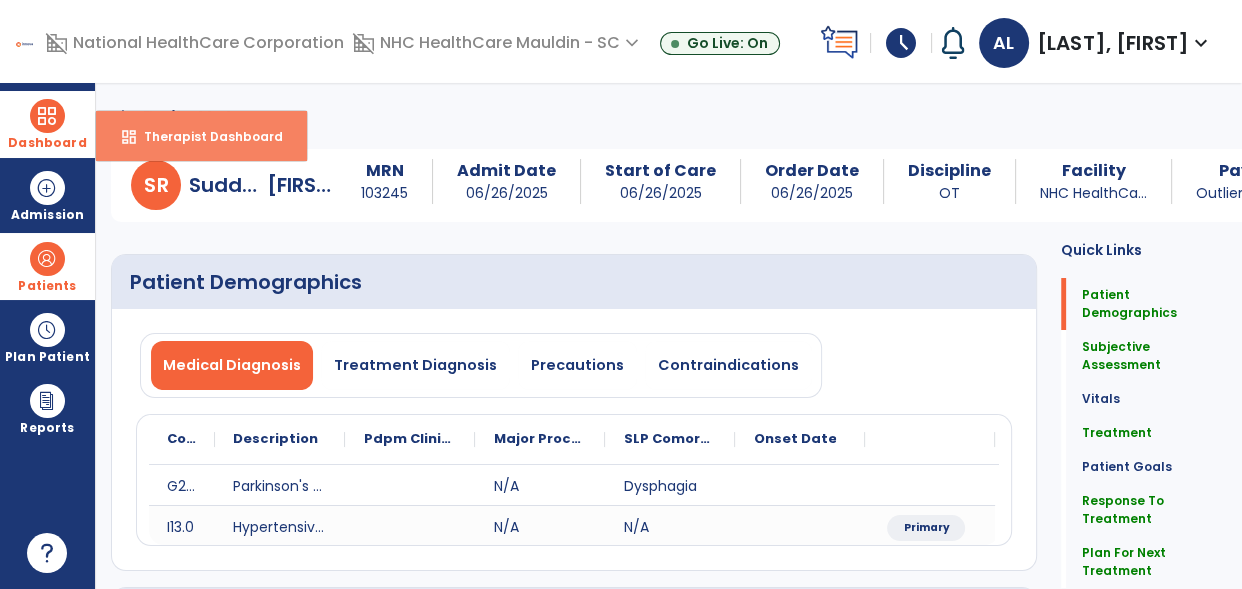 click on "dashboard  Therapist Dashboard" at bounding box center (201, 136) 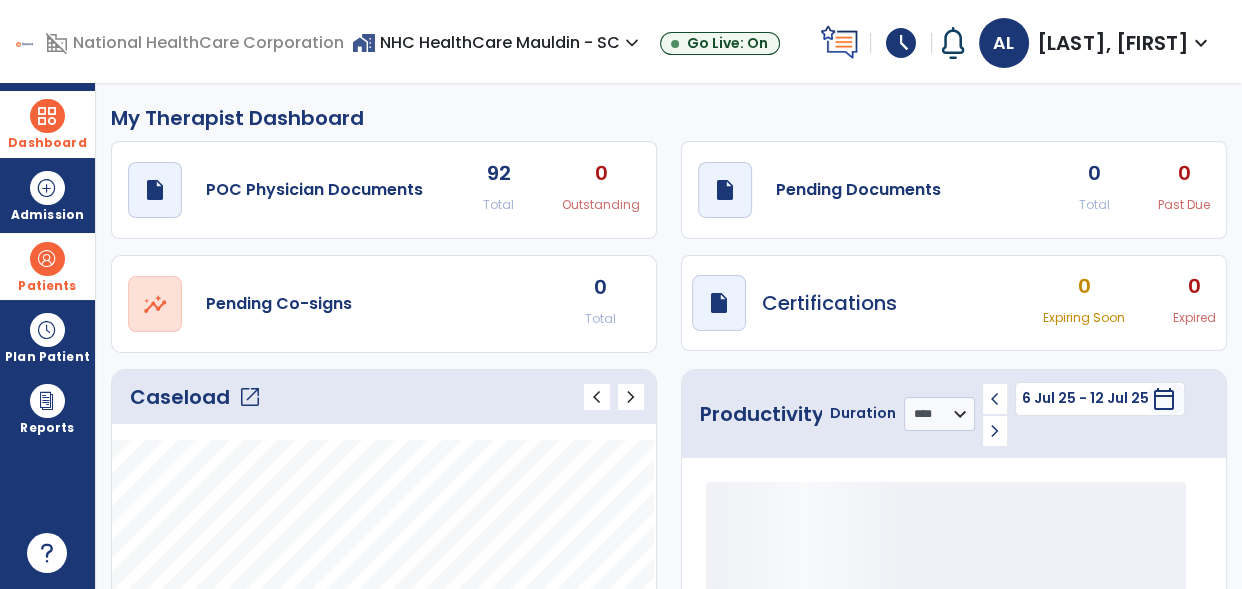 click on "open_in_new" 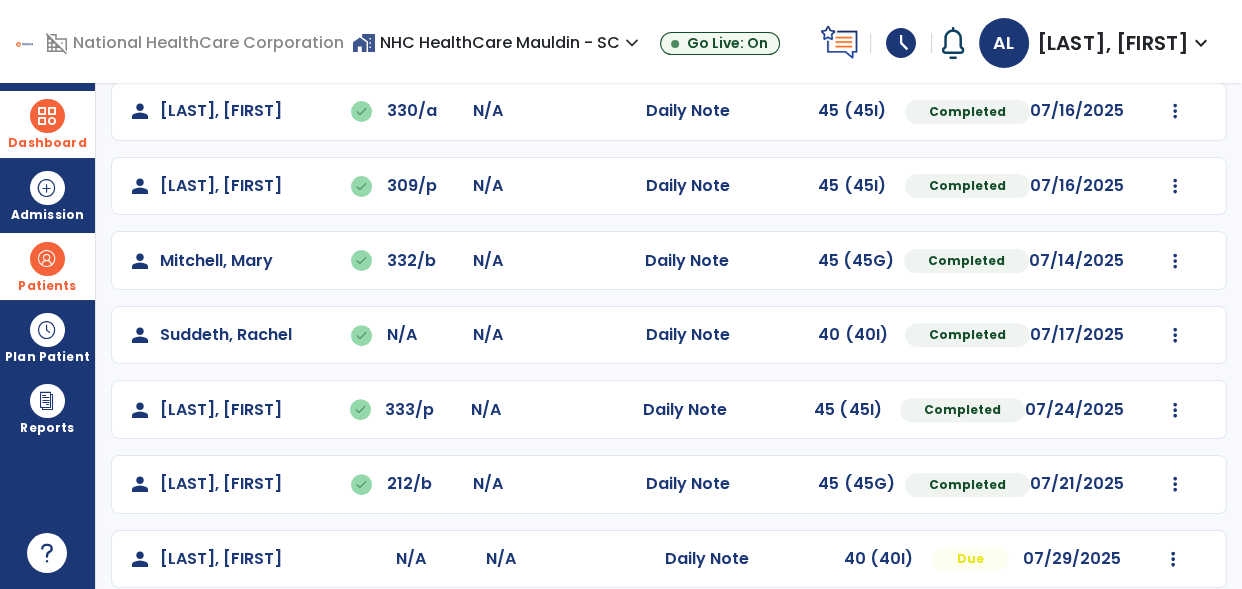 scroll, scrollTop: 671, scrollLeft: 0, axis: vertical 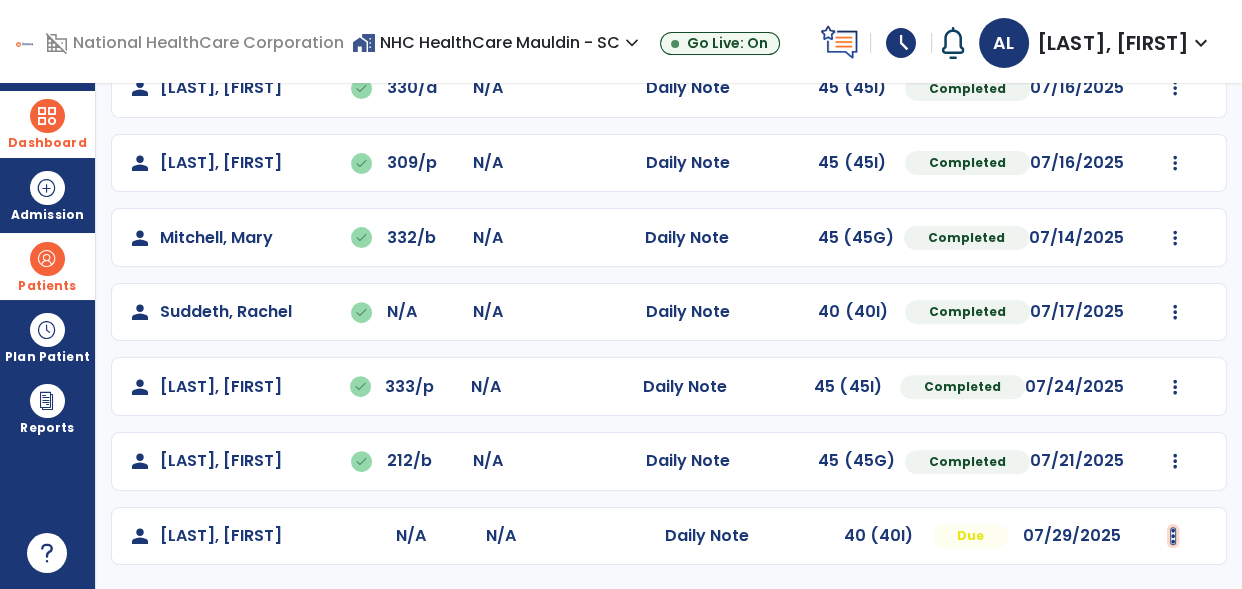 click at bounding box center (1175, -359) 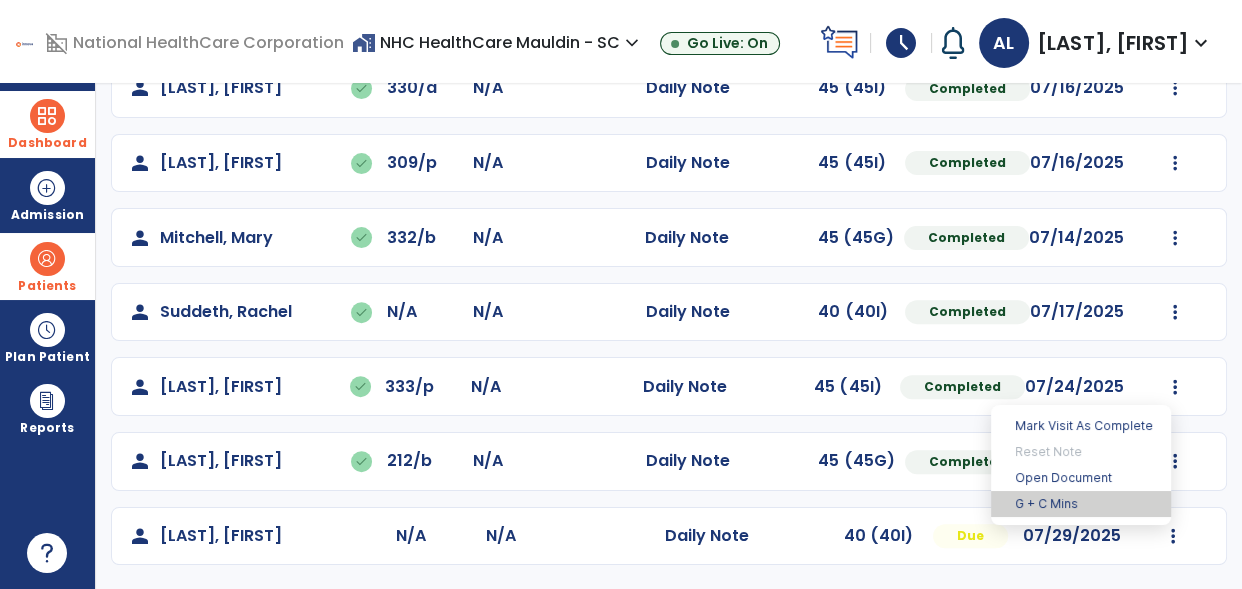 click on "G + C Mins" at bounding box center (1081, 504) 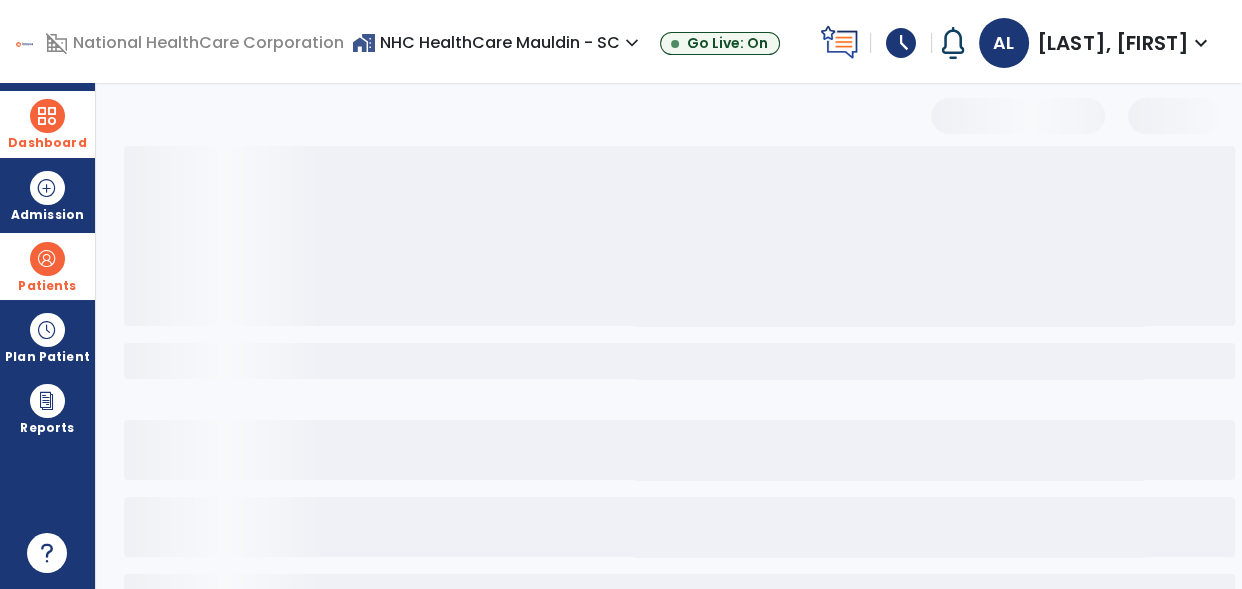 select on "***" 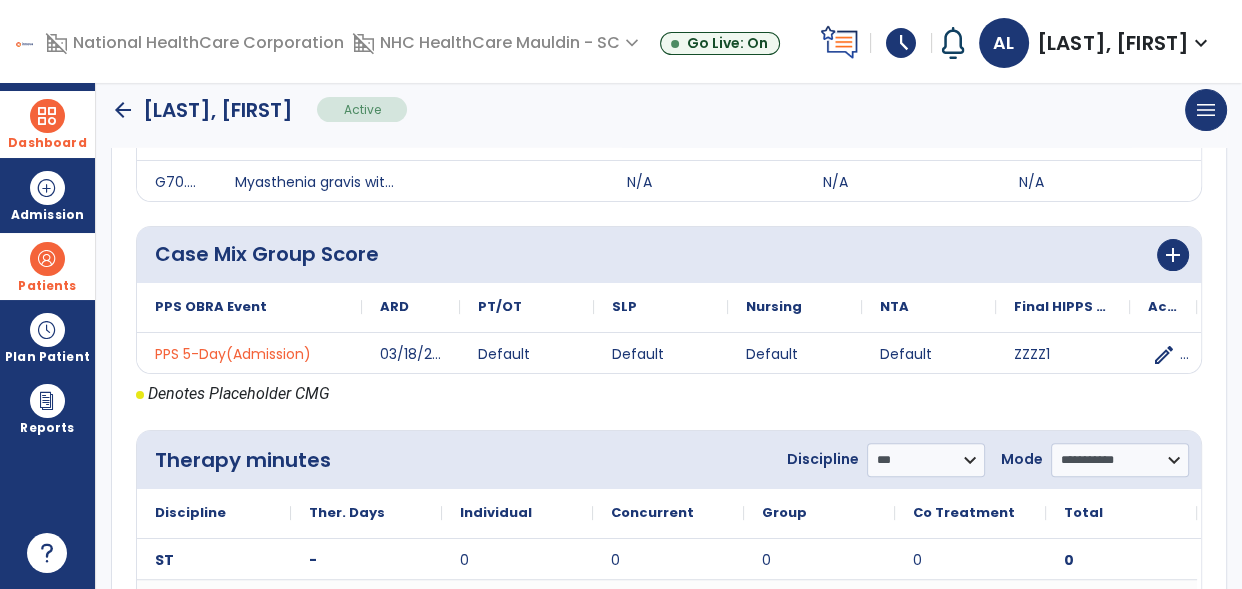 scroll, scrollTop: 624, scrollLeft: 0, axis: vertical 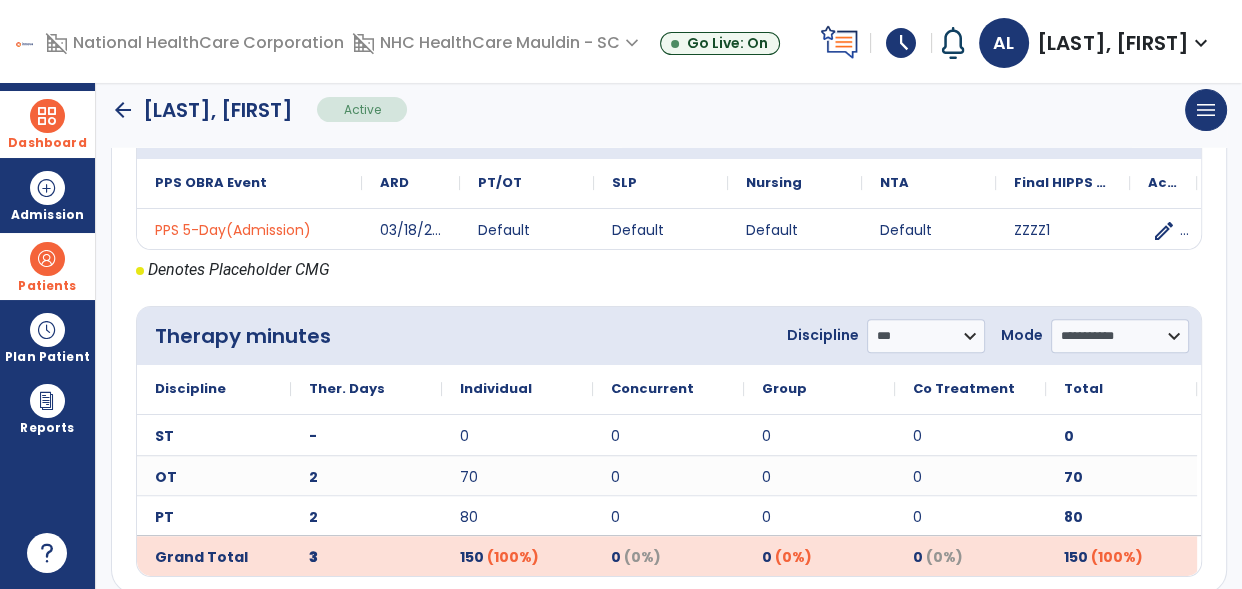 click on "arrow_back" 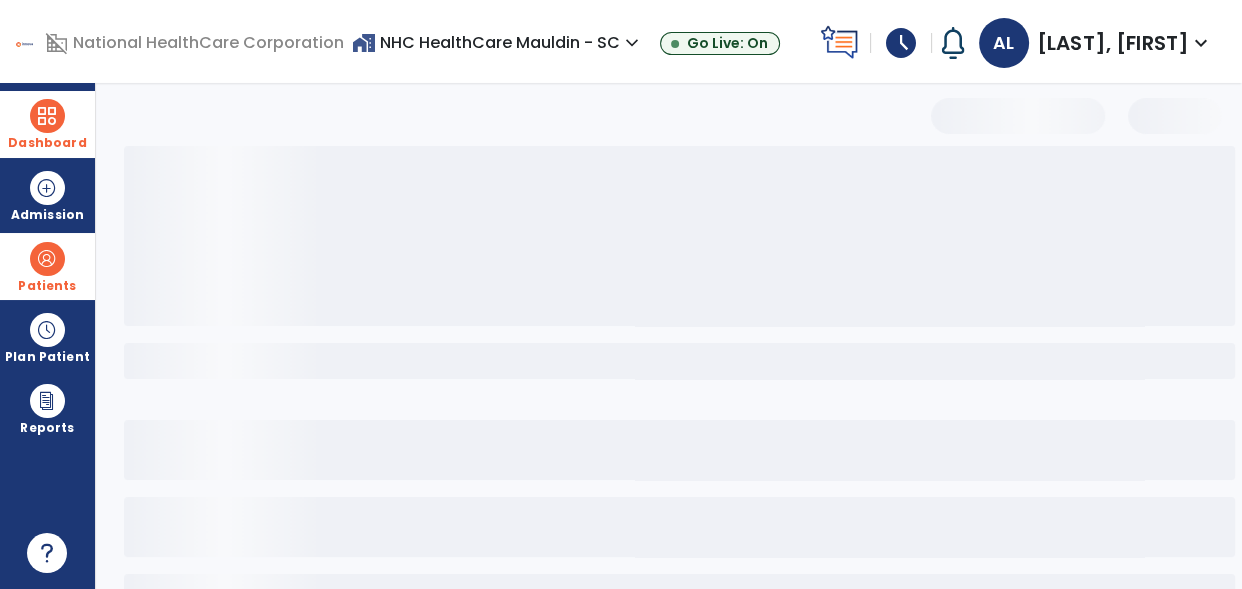 scroll, scrollTop: 0, scrollLeft: 0, axis: both 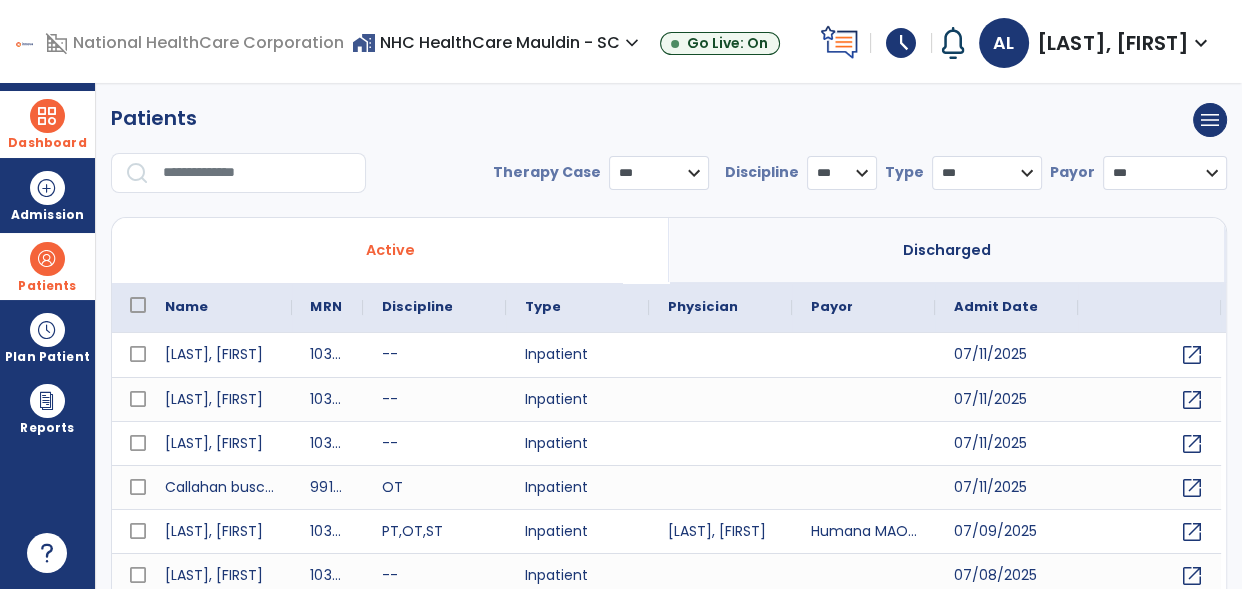 click at bounding box center (47, 116) 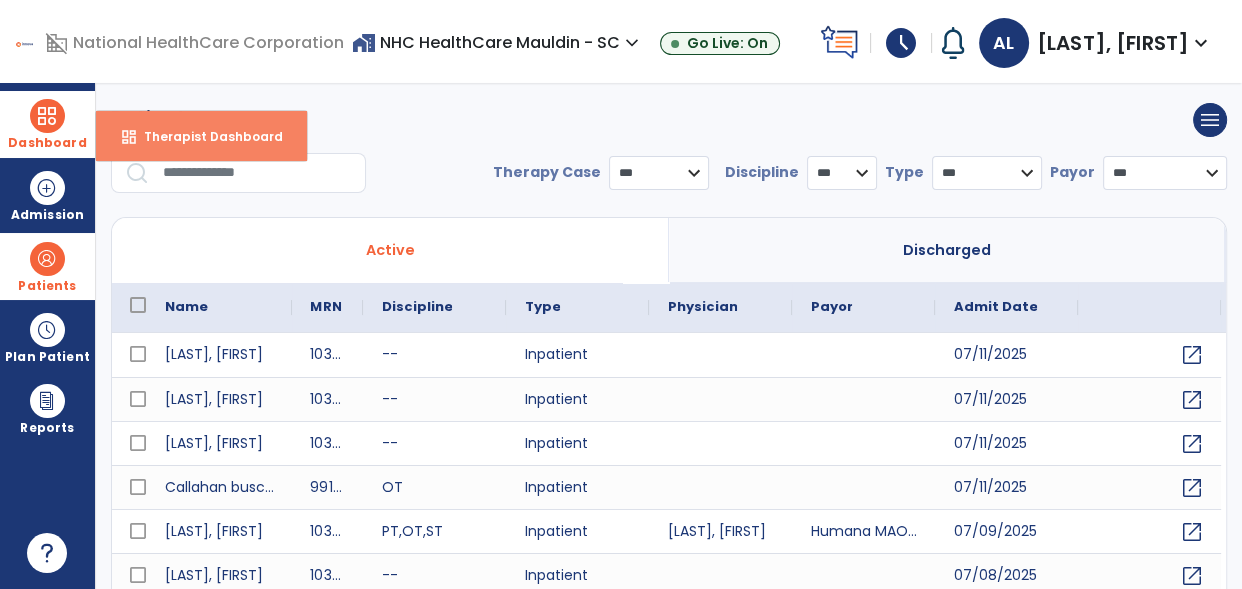 click on "Therapist Dashboard" at bounding box center [205, 136] 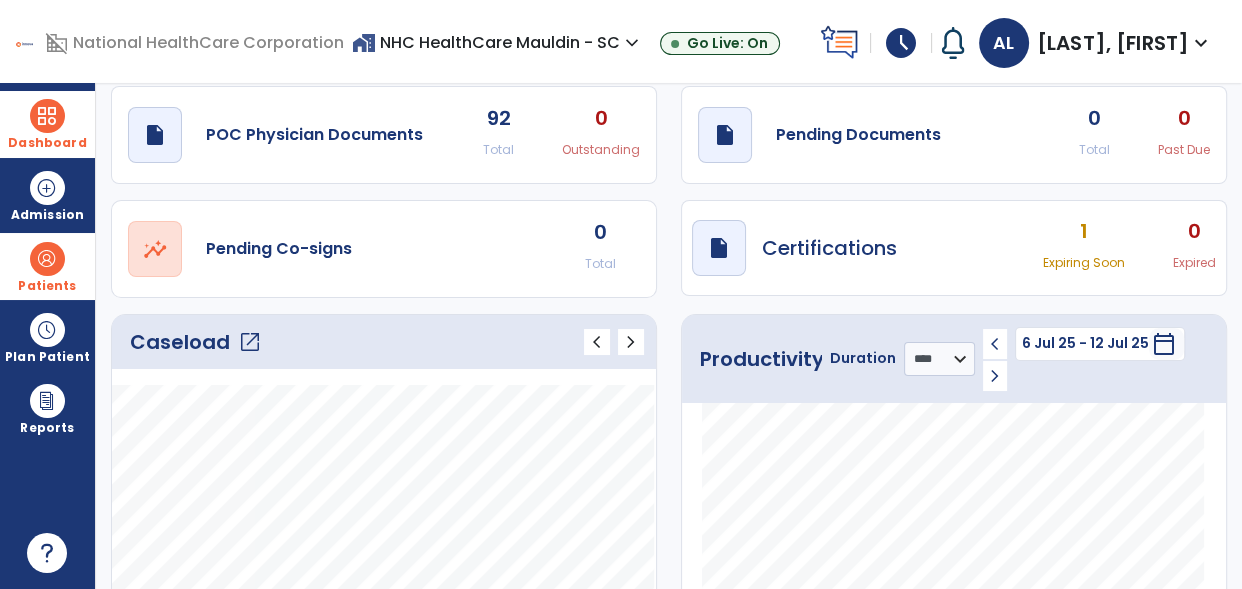 scroll, scrollTop: 56, scrollLeft: 0, axis: vertical 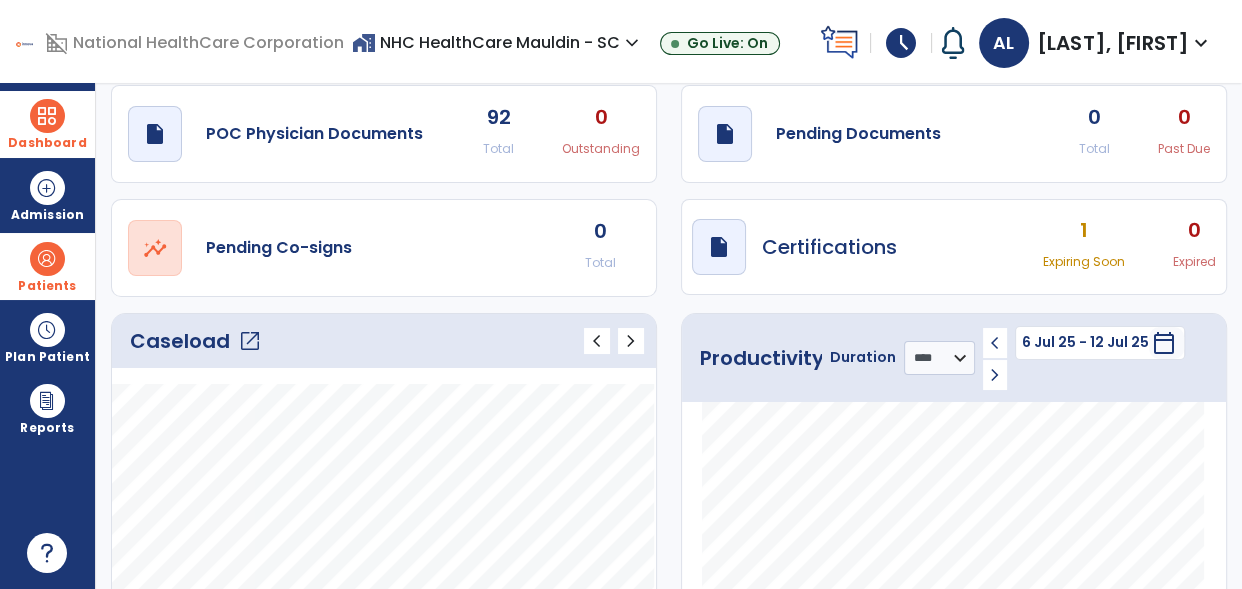 click on "open_in_new" 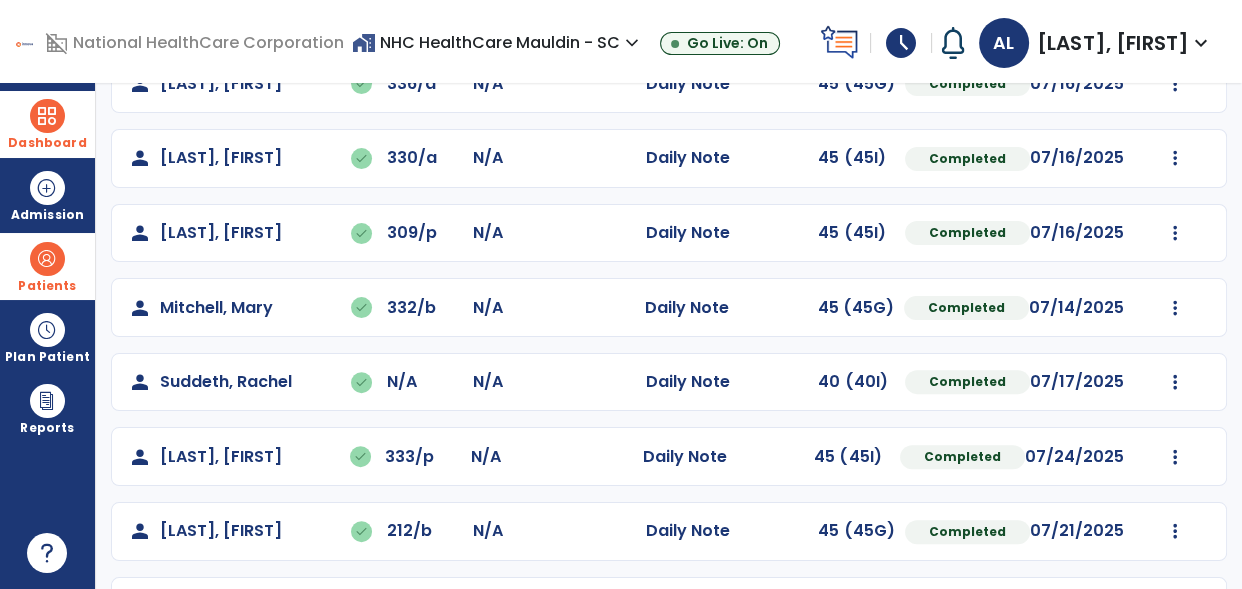 scroll, scrollTop: 671, scrollLeft: 0, axis: vertical 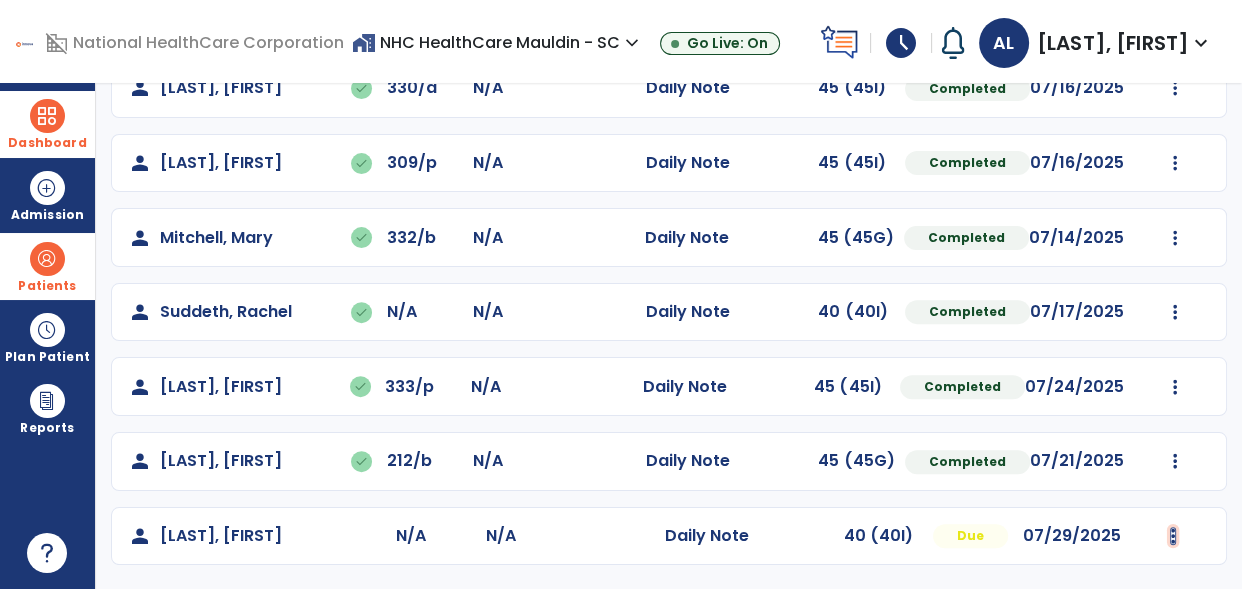 click at bounding box center (1175, -359) 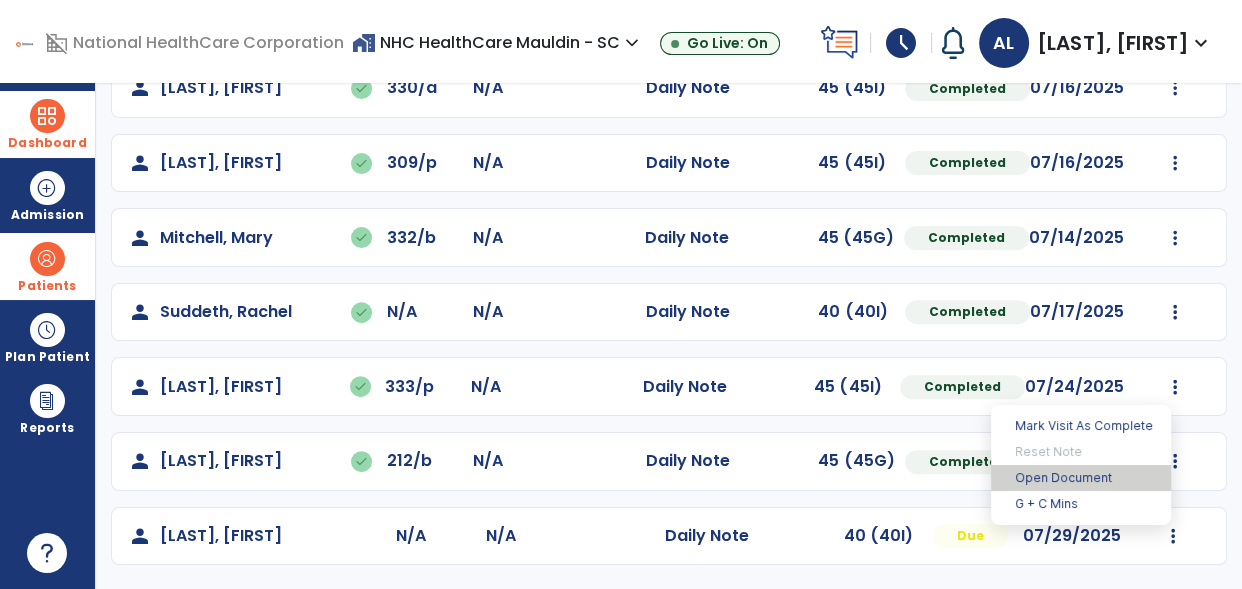 click on "Open Document" at bounding box center (1081, 478) 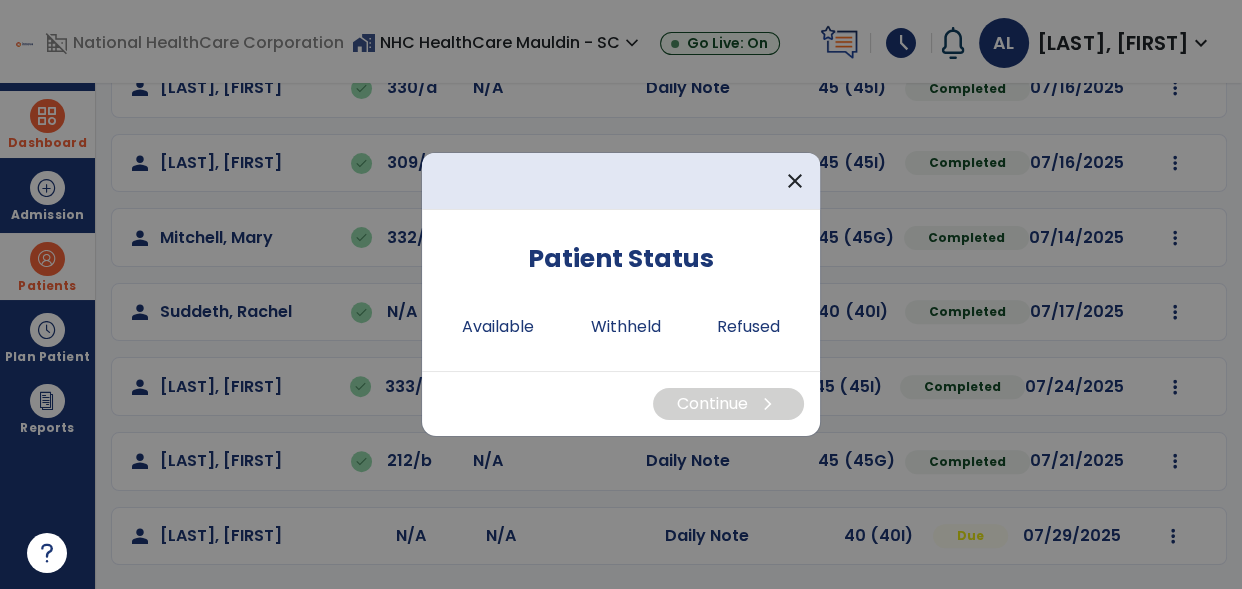click on "Patient Status" at bounding box center (621, 262) 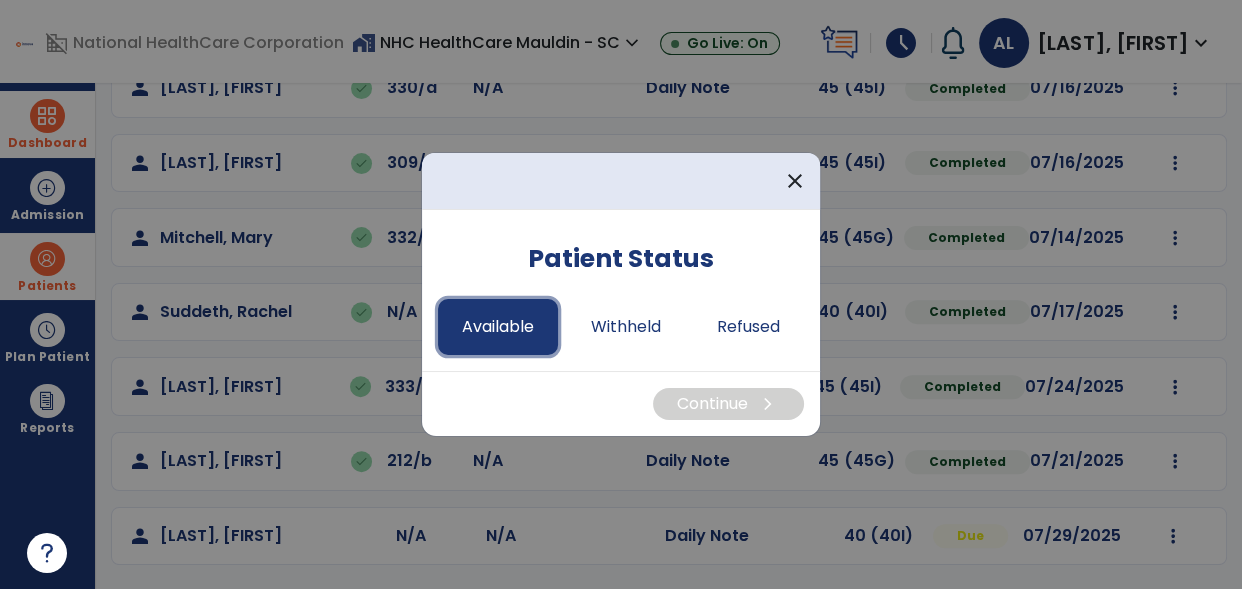 click on "Available" at bounding box center [498, 327] 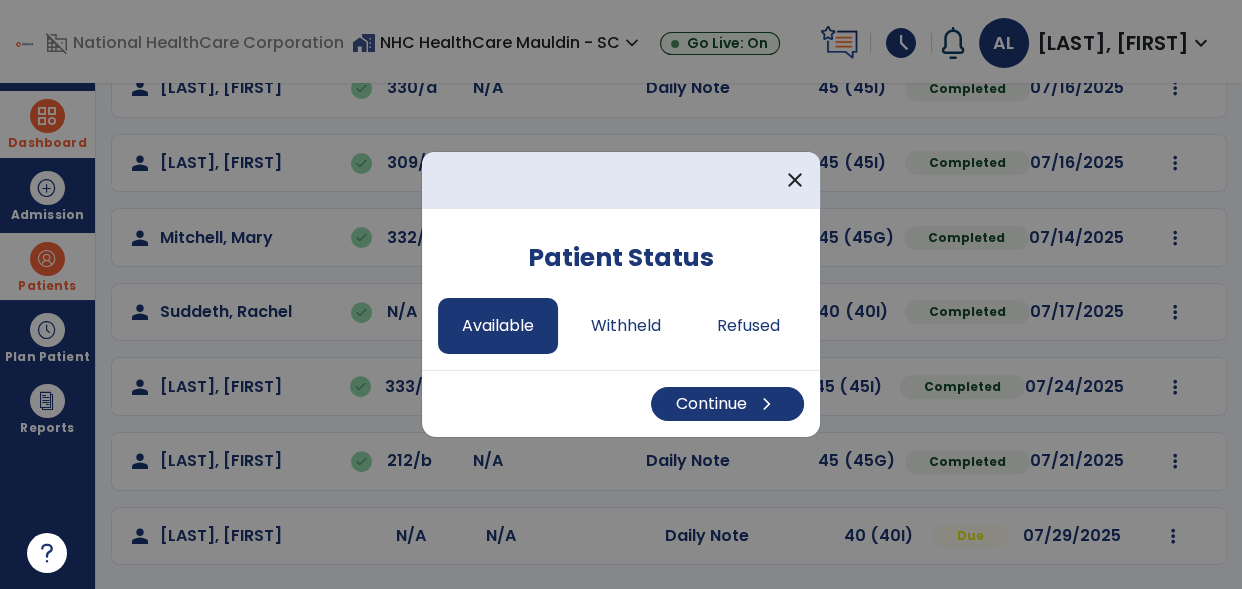 click on "Continue   chevron_right" at bounding box center [621, 403] 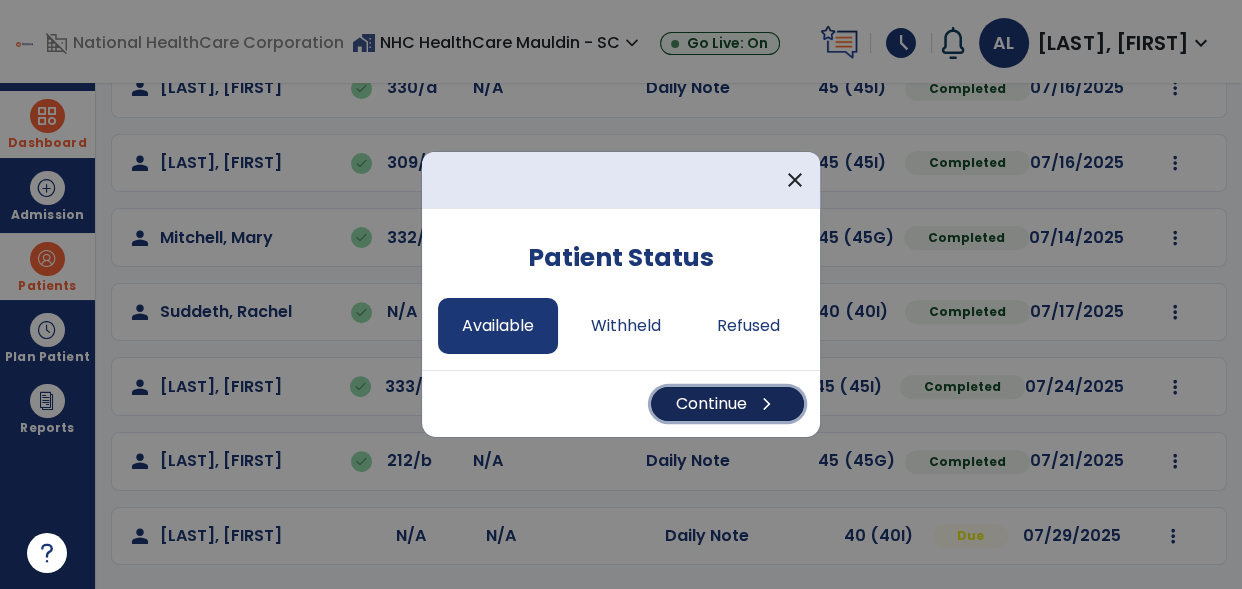 click on "Continue   chevron_right" at bounding box center [727, 404] 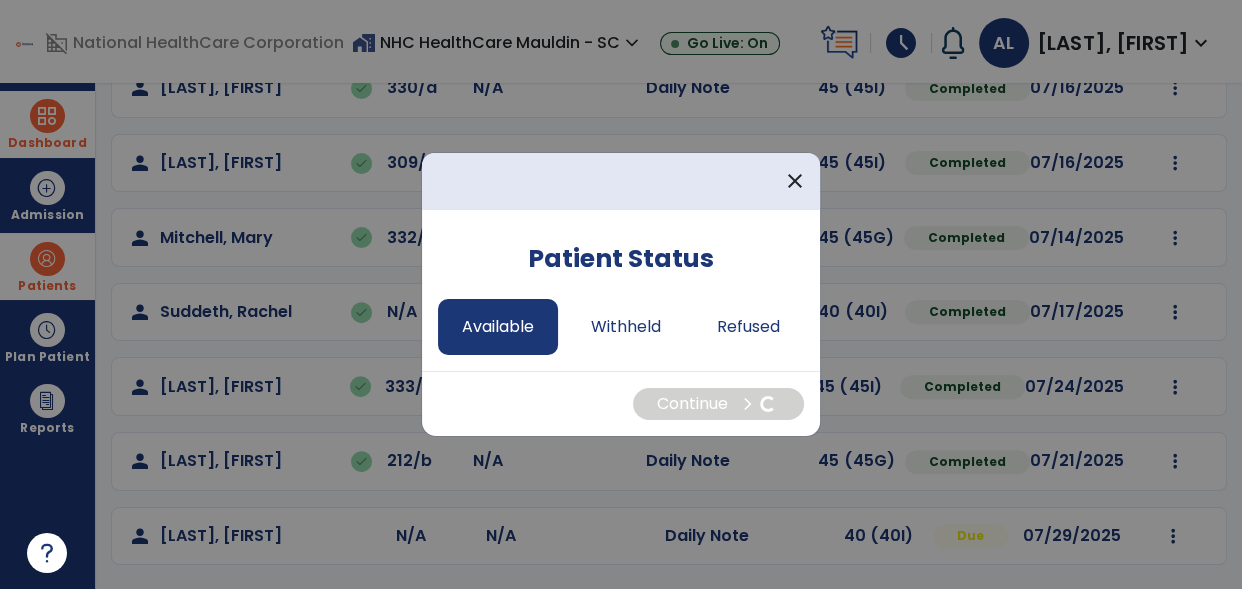 select on "*" 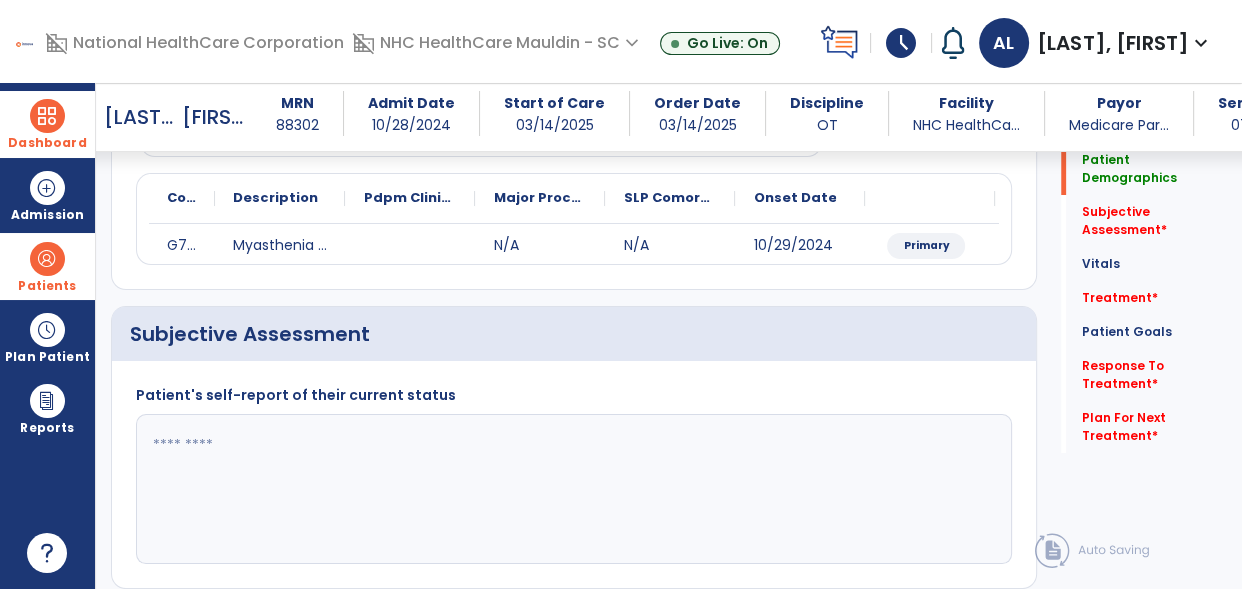 scroll, scrollTop: 227, scrollLeft: 0, axis: vertical 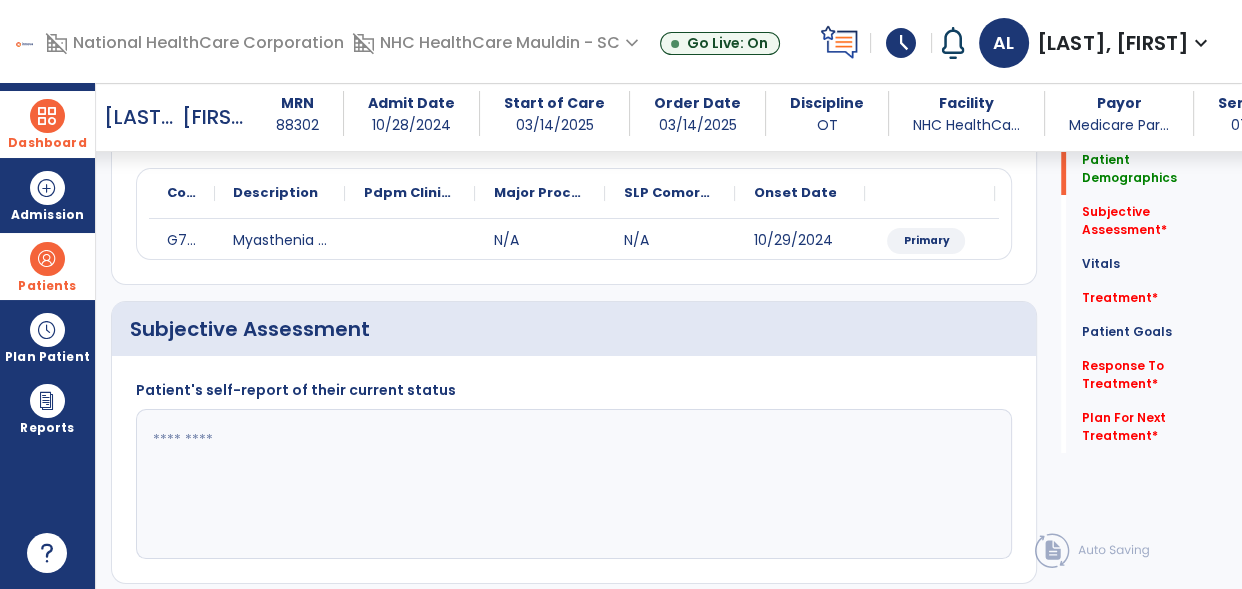 click 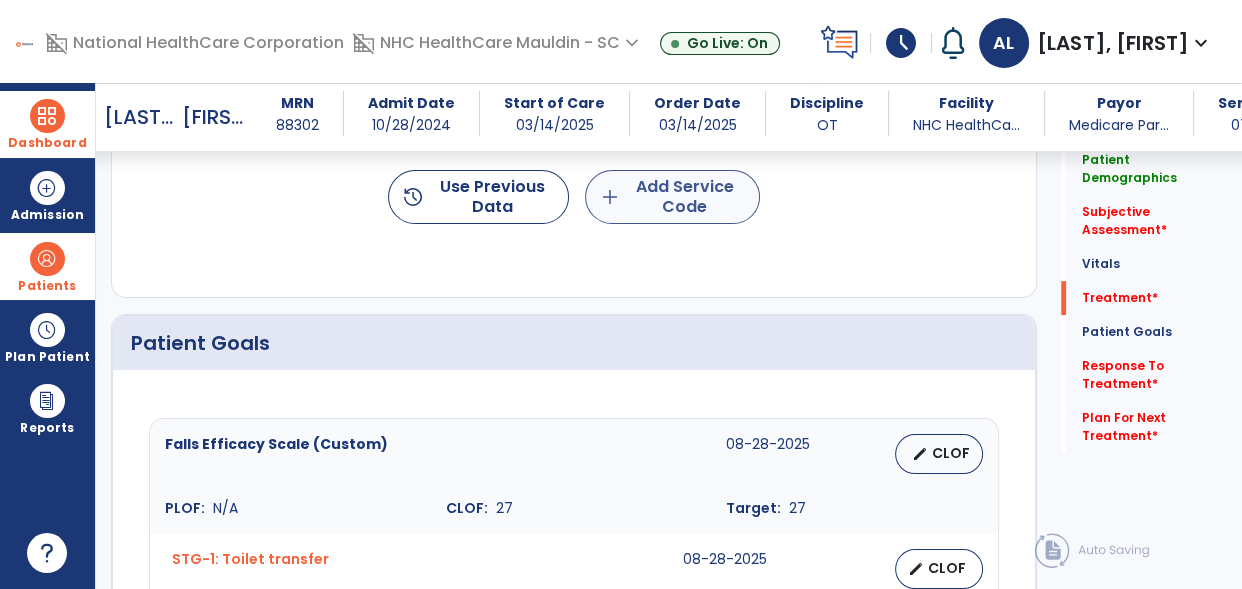 type on "**********" 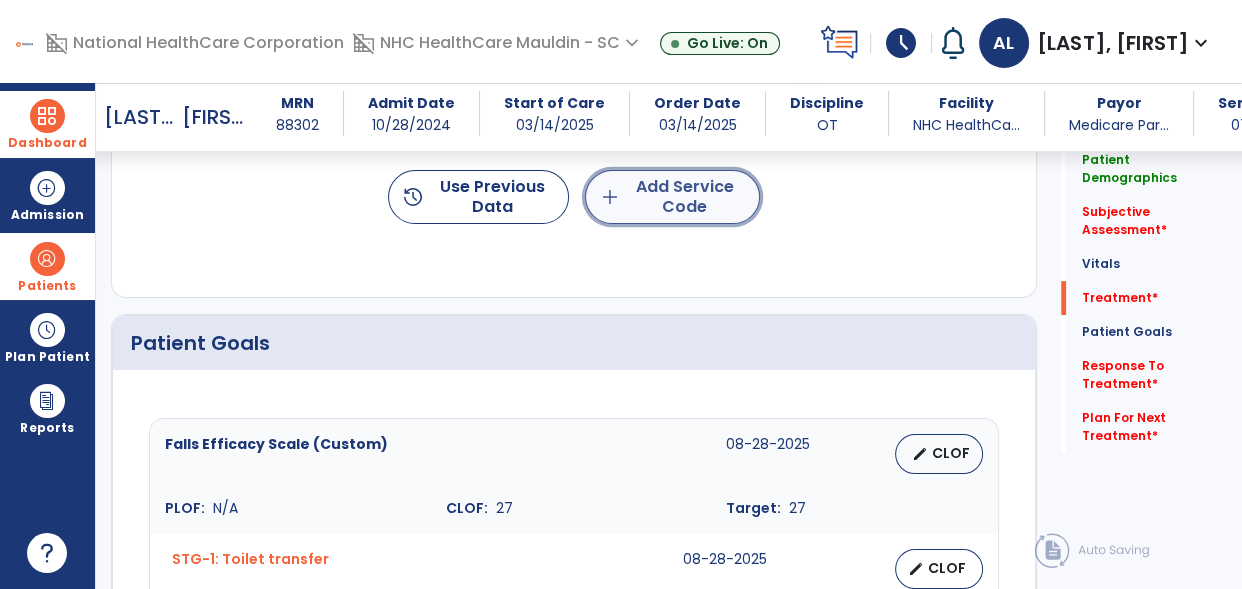 click on "add  Add Service Code" 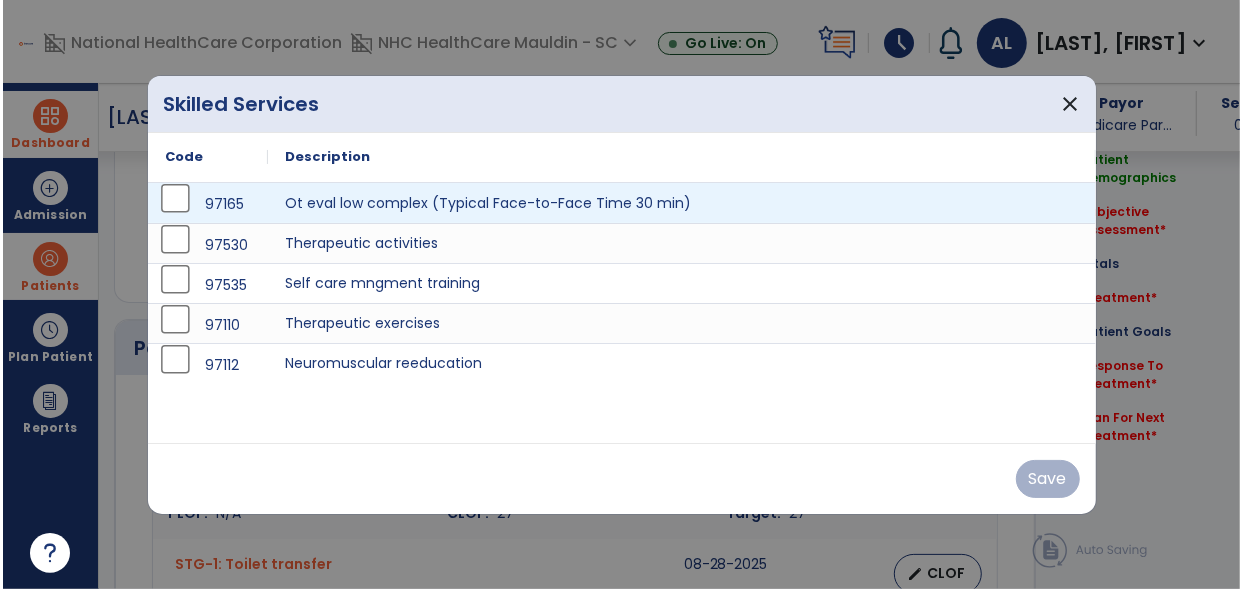scroll, scrollTop: 1207, scrollLeft: 0, axis: vertical 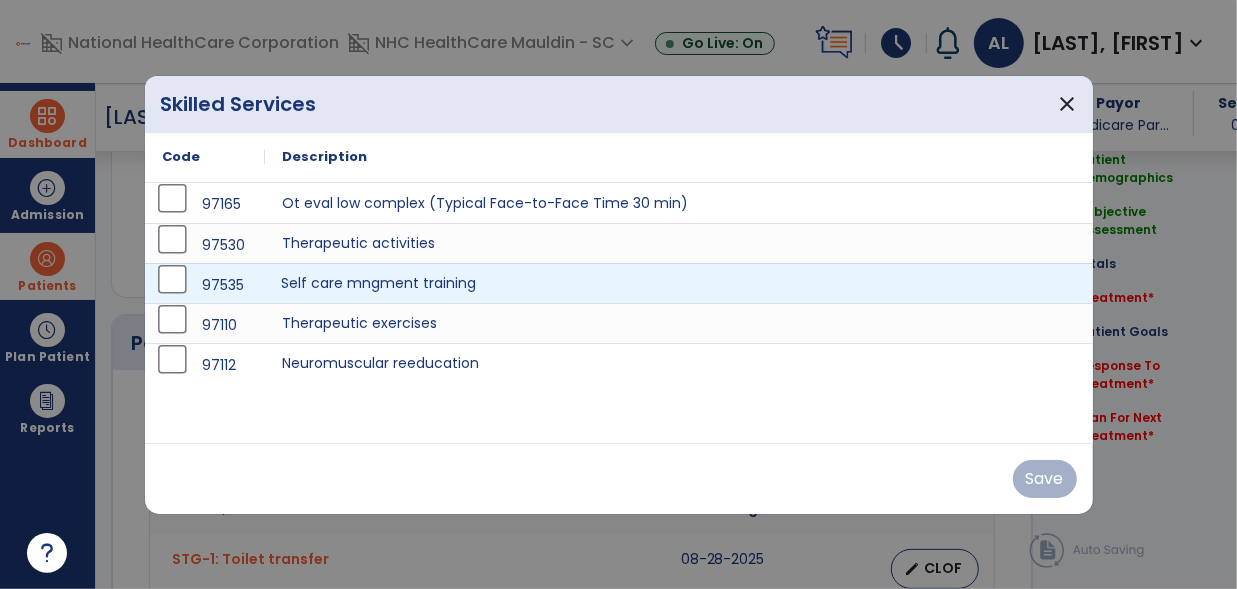 click on "Self care mngment training" at bounding box center (679, 283) 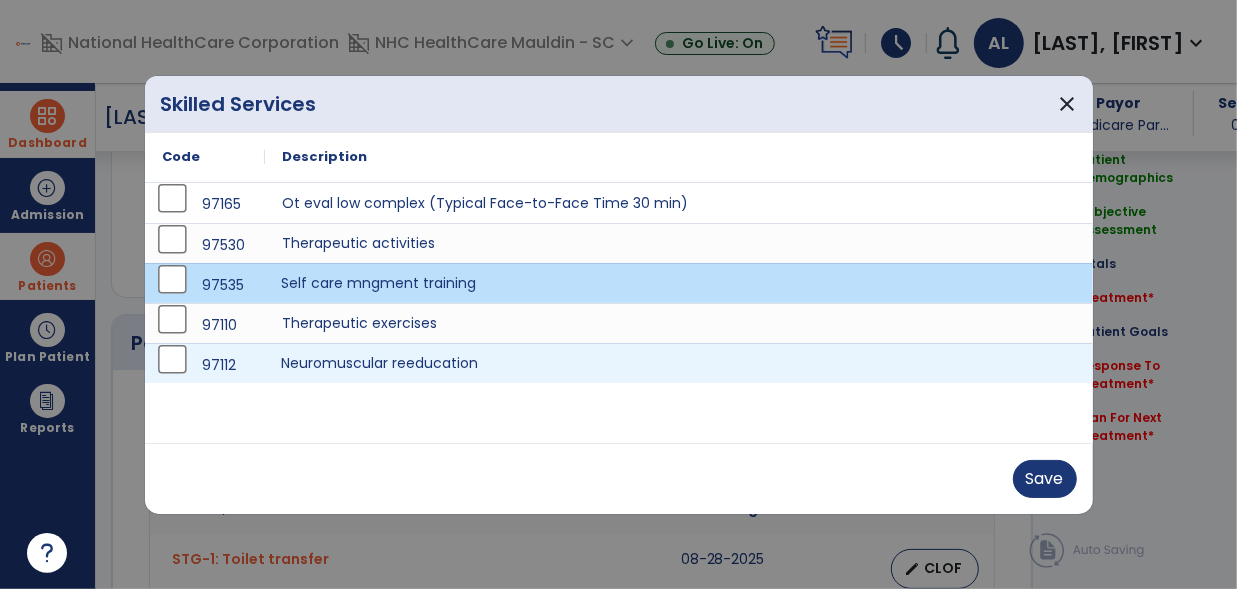 click on "Neuromuscular reeducation" at bounding box center (679, 363) 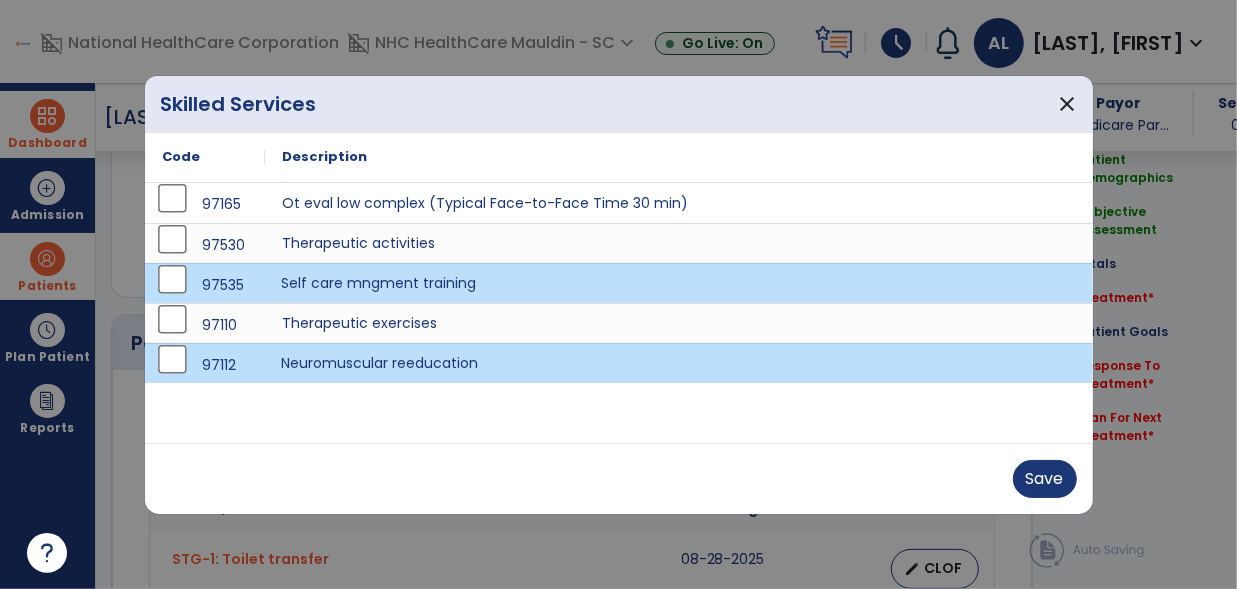 click on "Self care mngment training" at bounding box center [679, 283] 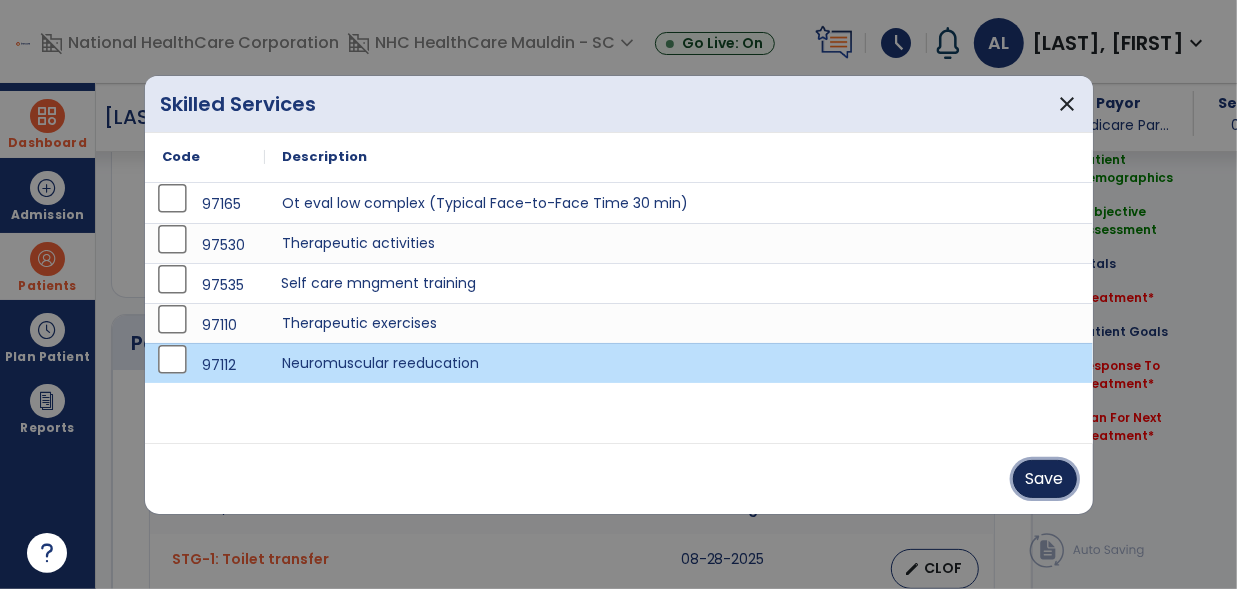 click on "Save" at bounding box center (1045, 479) 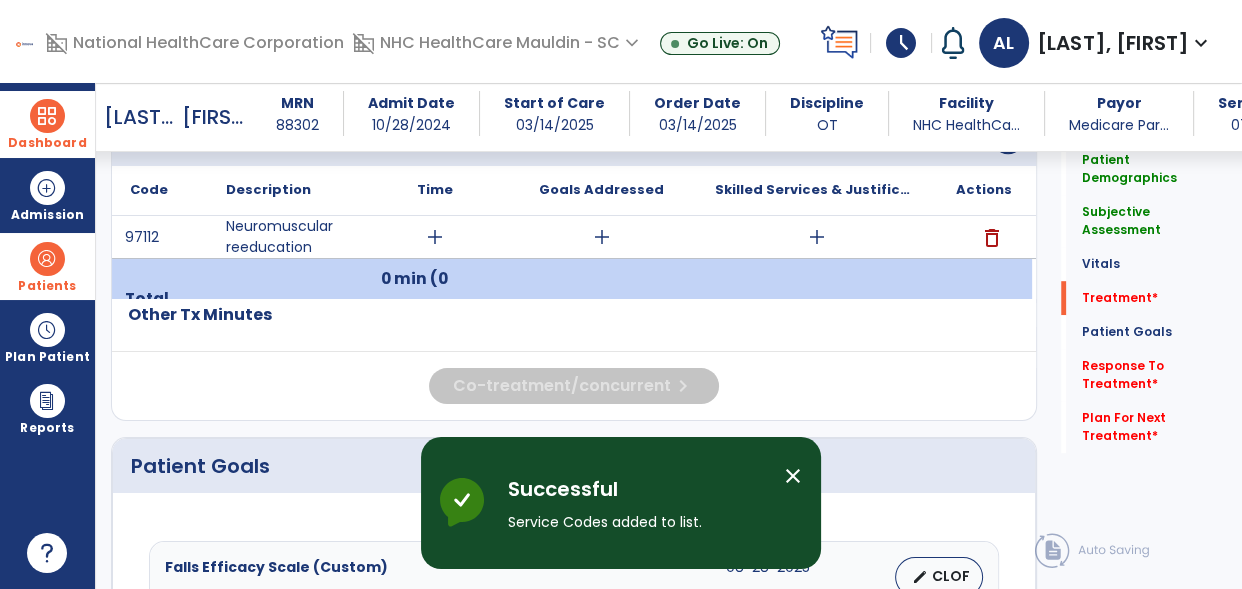 scroll, scrollTop: 1136, scrollLeft: 0, axis: vertical 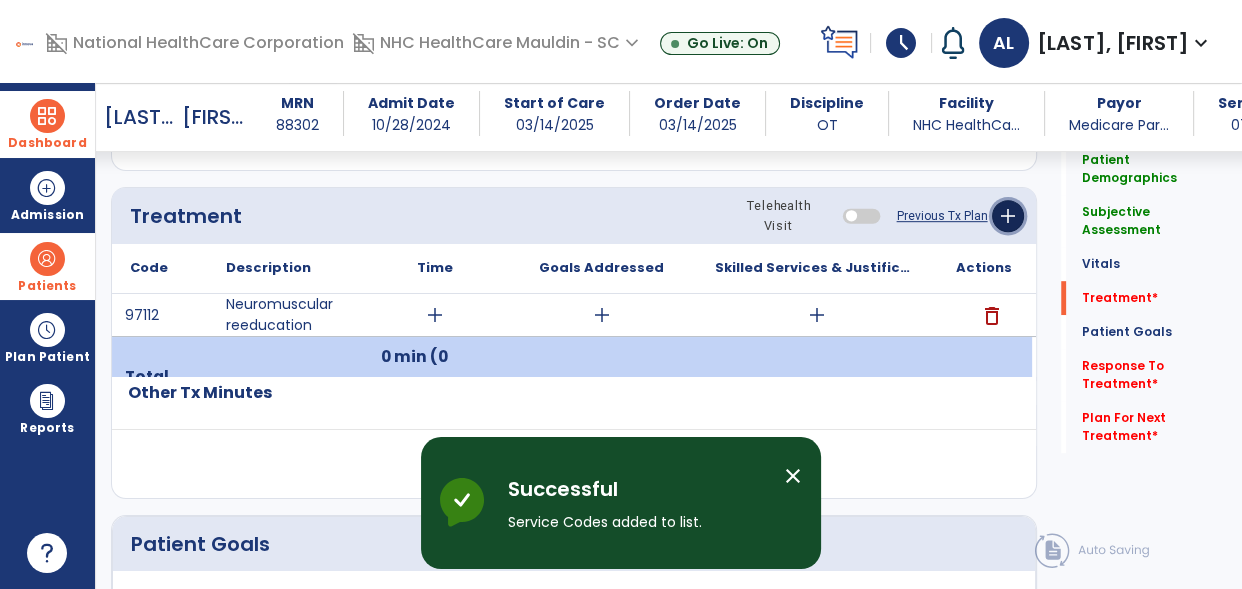 click on "add" 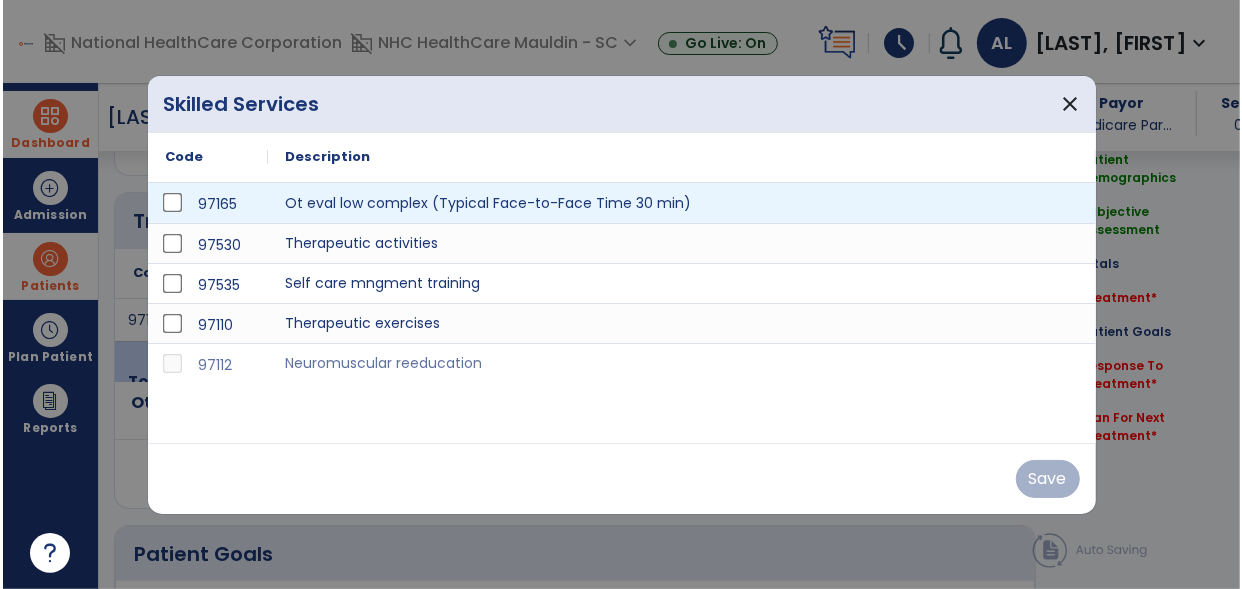 scroll, scrollTop: 1062, scrollLeft: 0, axis: vertical 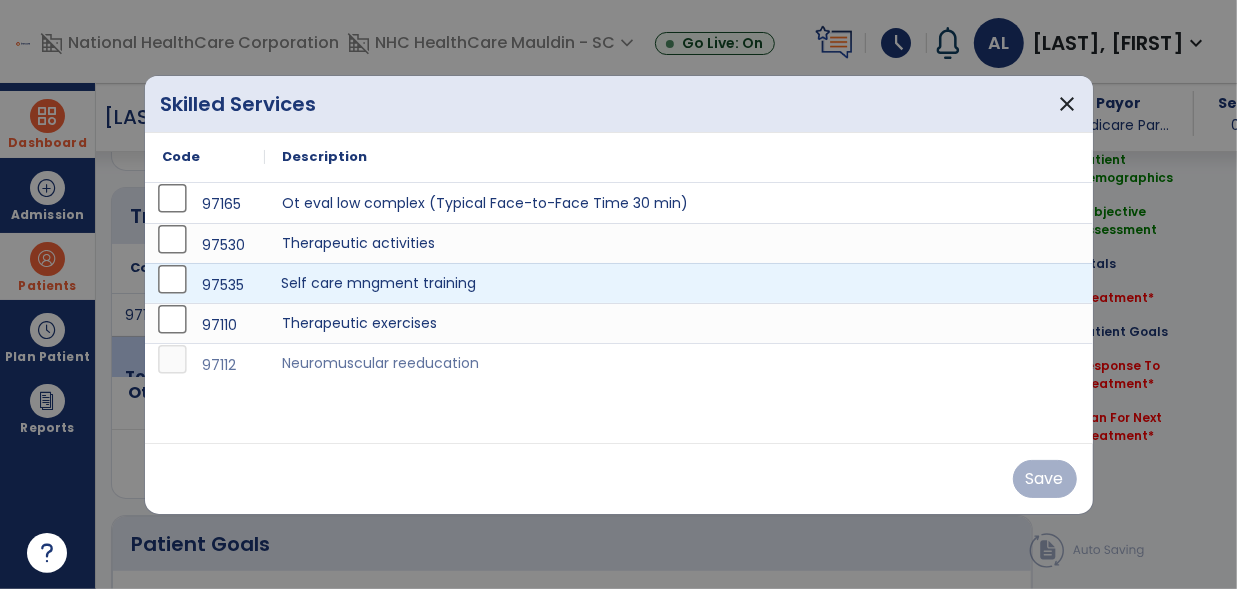 click on "Self care mngment training" at bounding box center (679, 283) 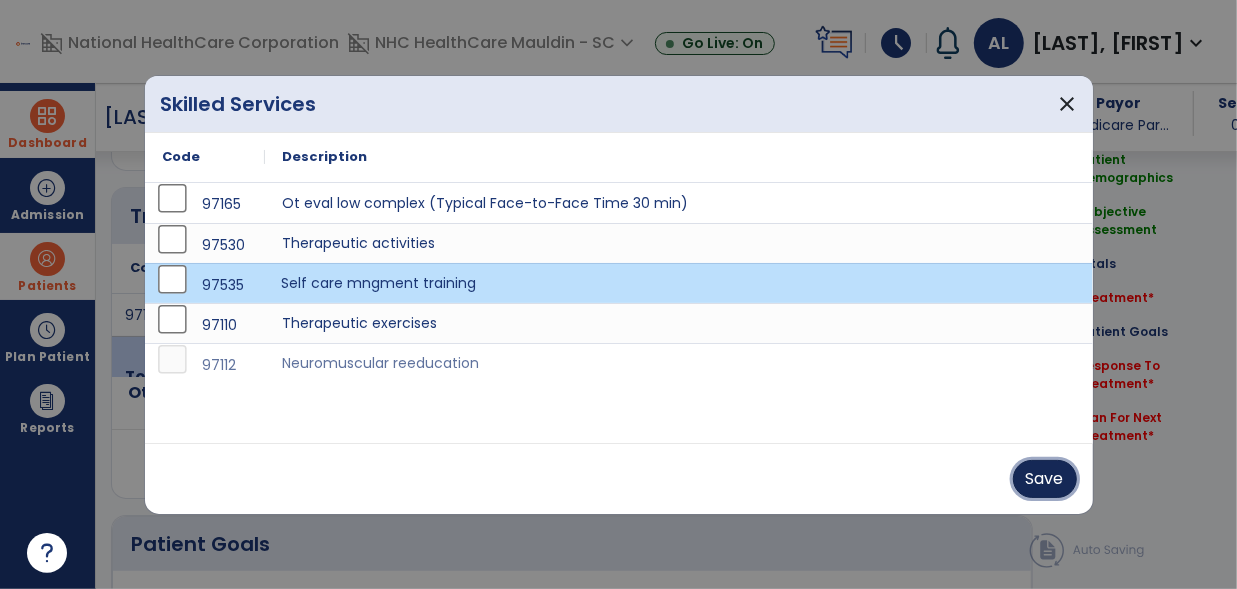 click on "Save" at bounding box center (1045, 479) 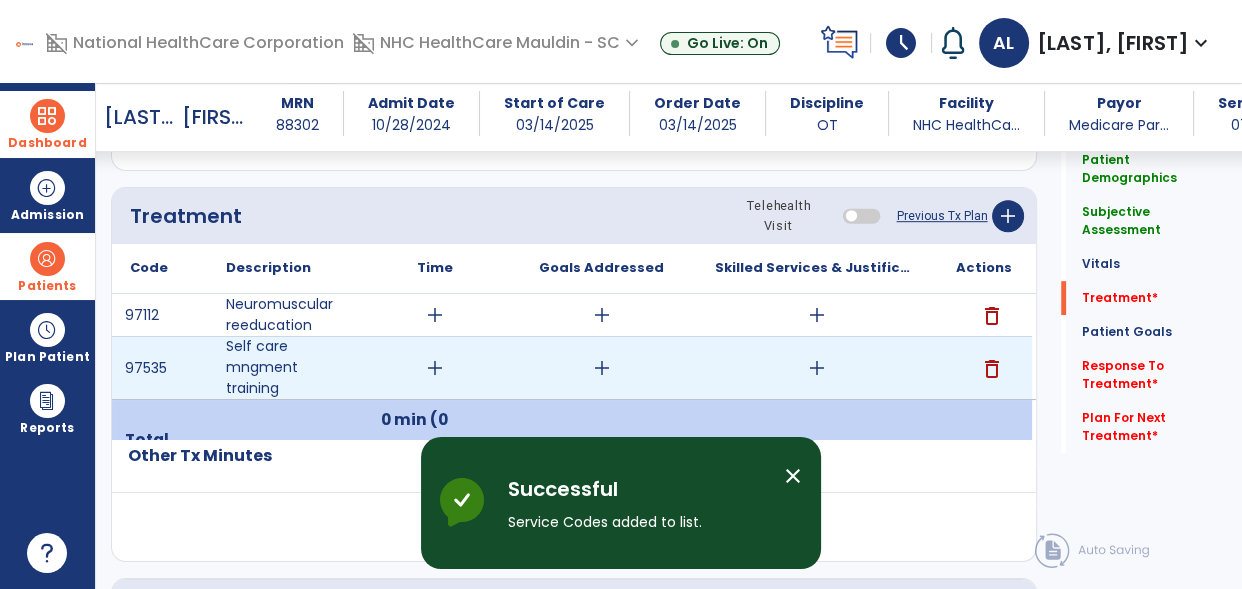 click on "add" at bounding box center (817, 368) 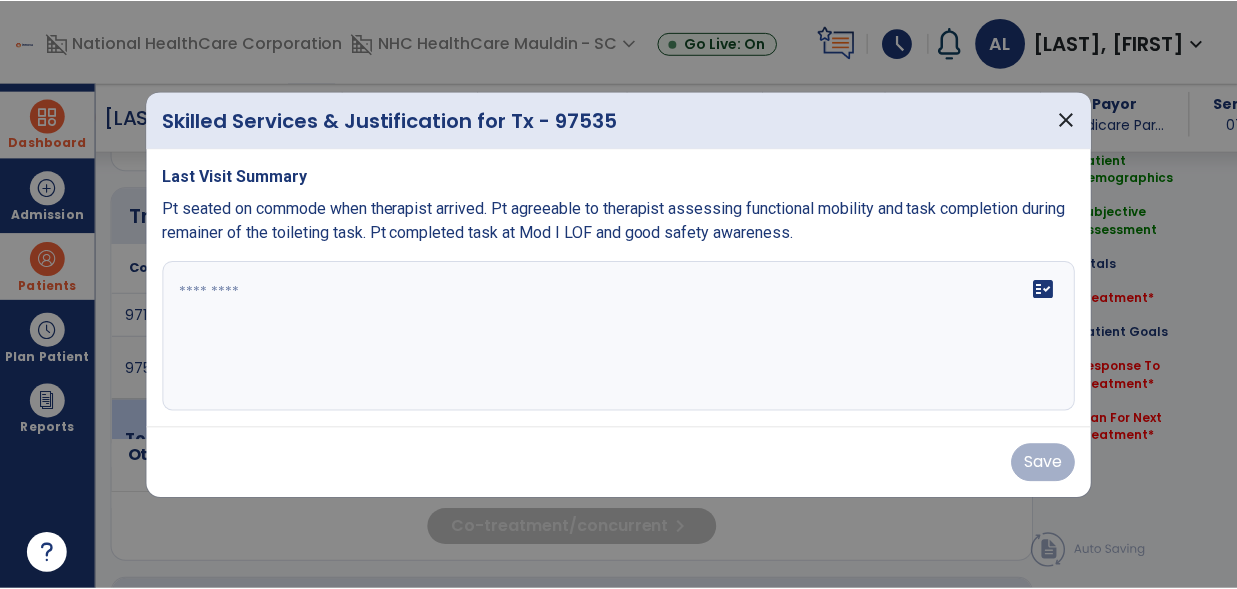 scroll, scrollTop: 1062, scrollLeft: 0, axis: vertical 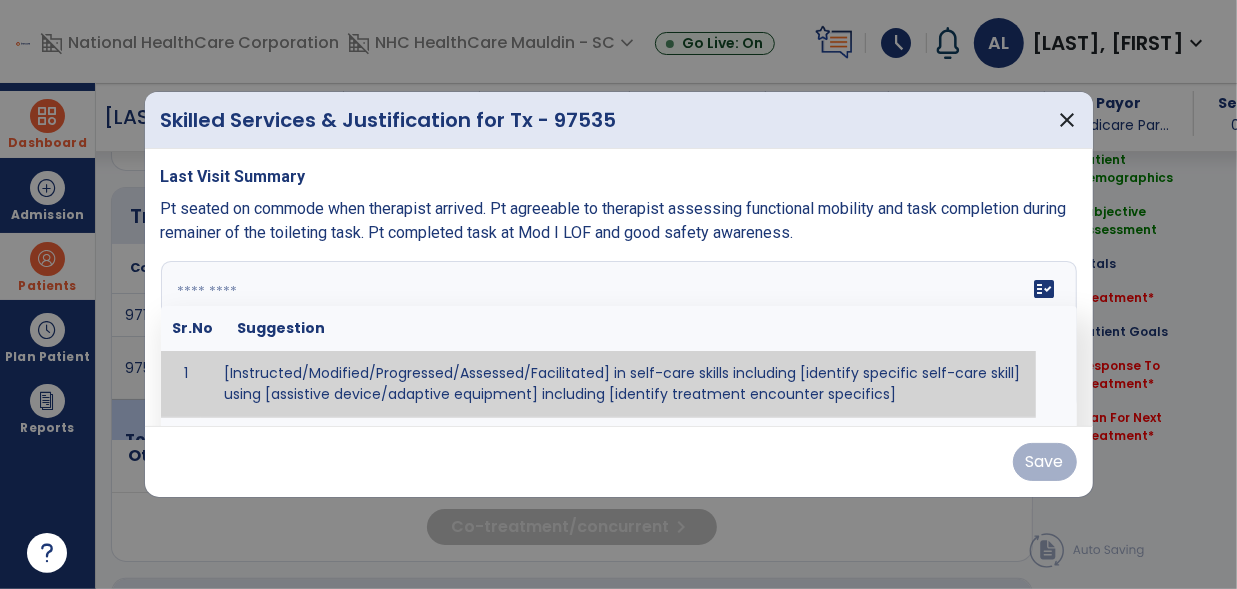 click at bounding box center [617, 336] 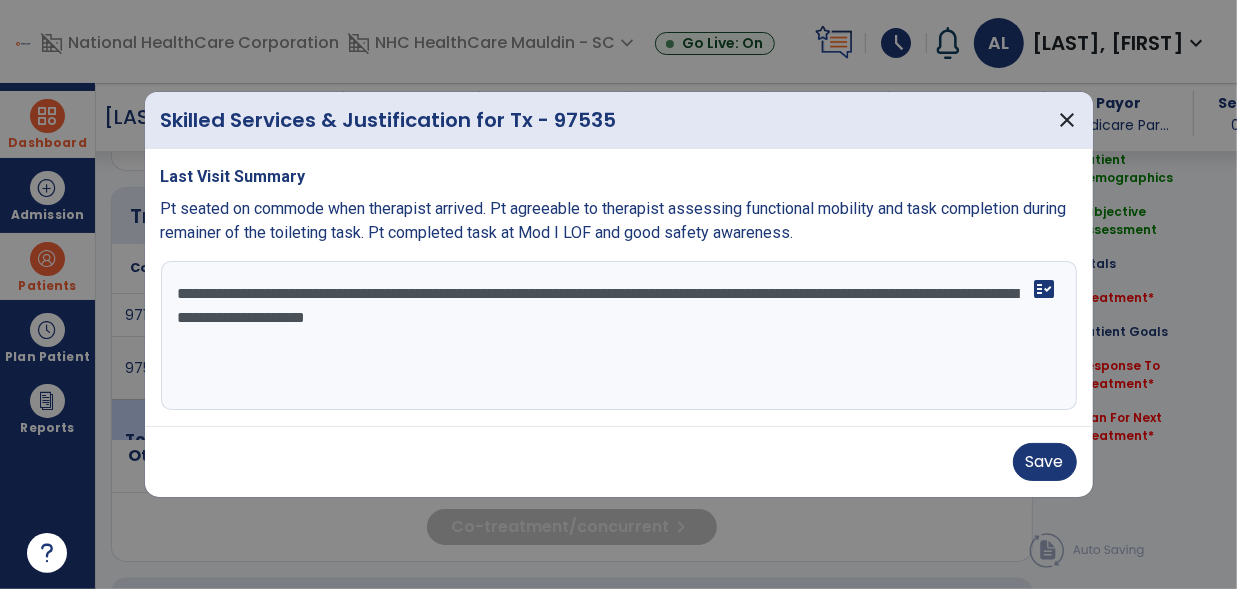 type on "**********" 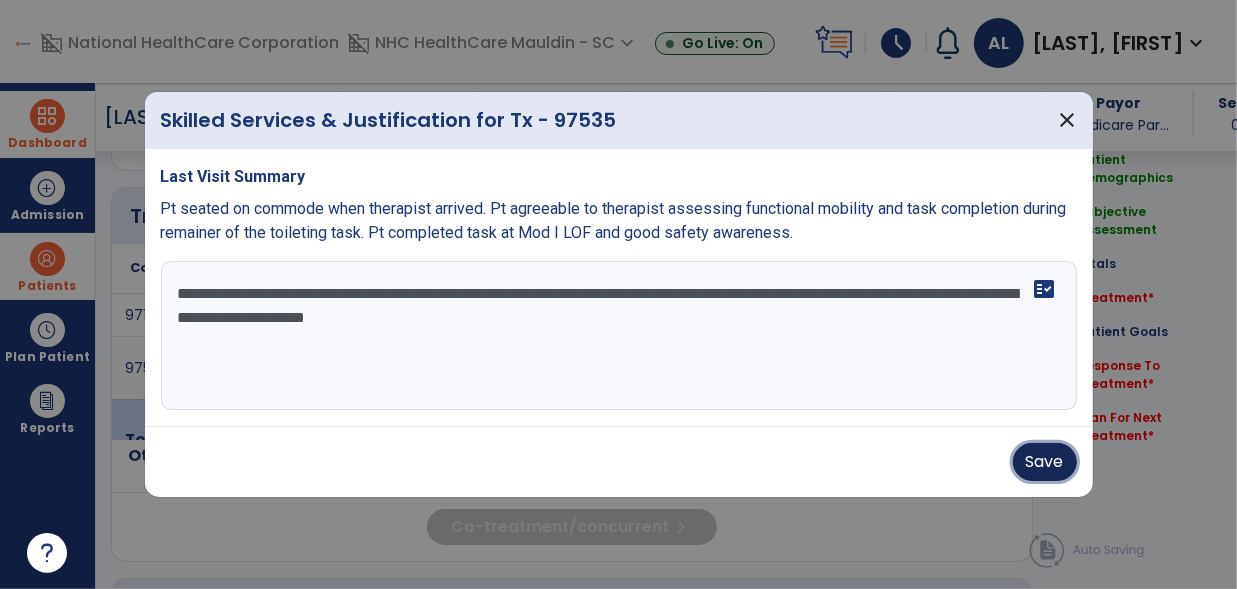 type 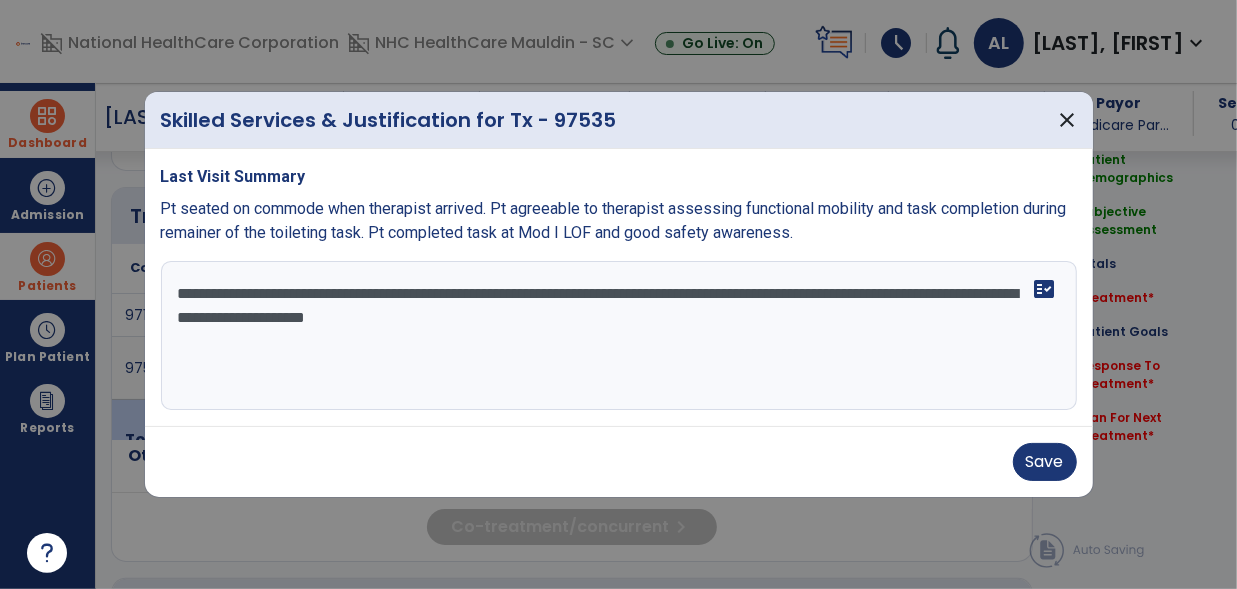 click on "**********" at bounding box center (619, 336) 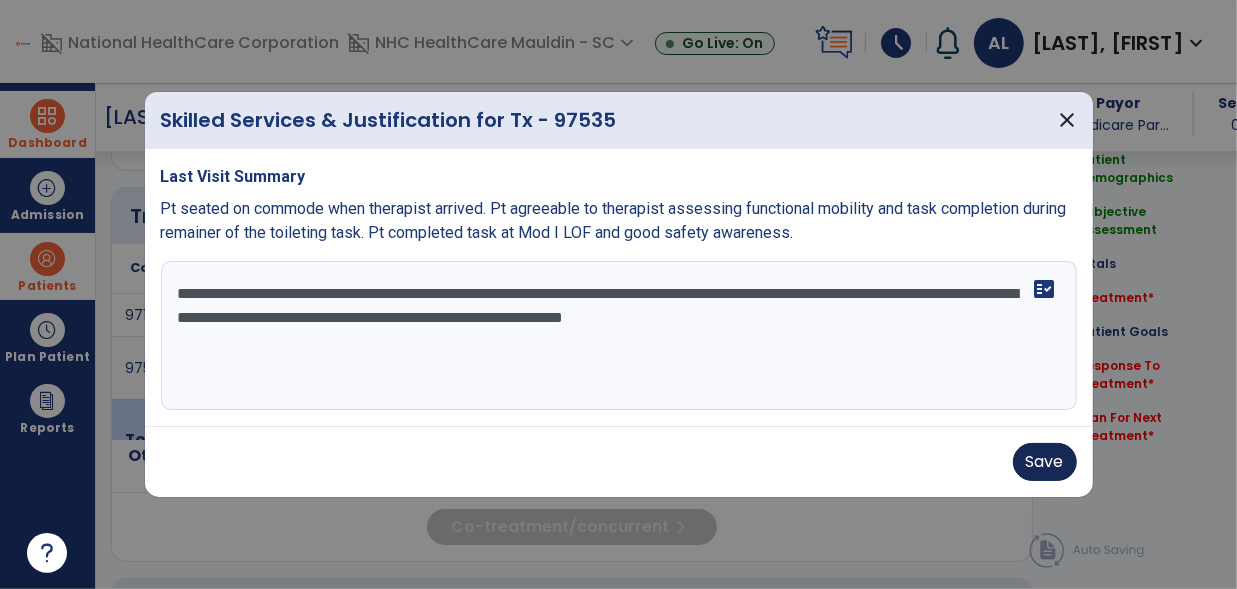 type on "**********" 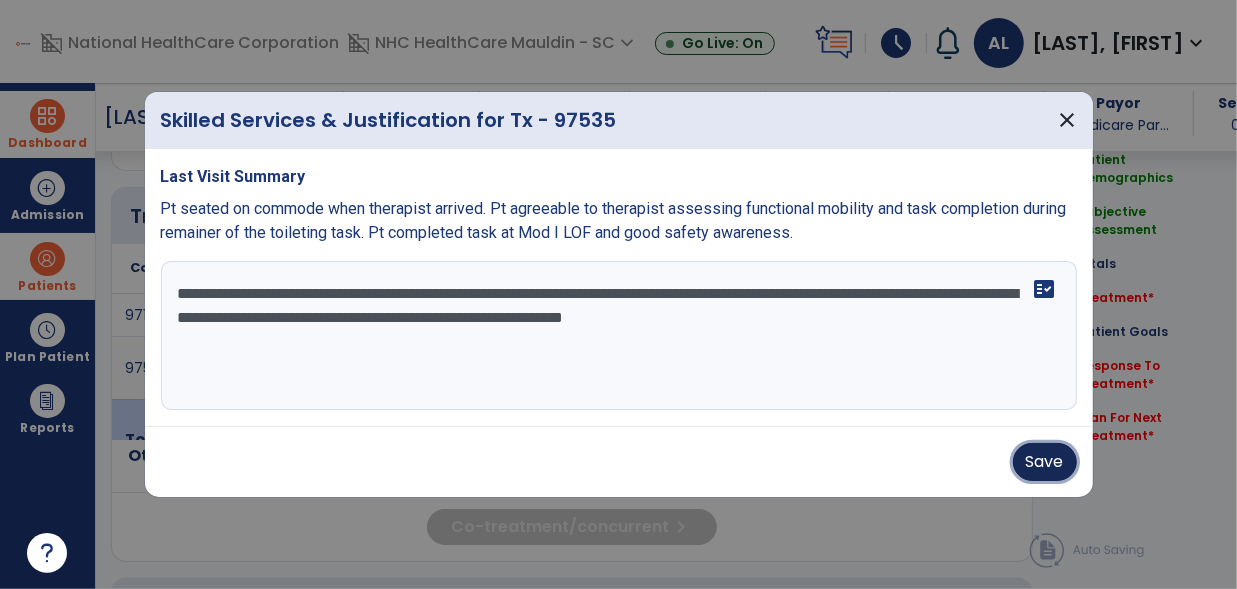 click on "Save" at bounding box center [1045, 462] 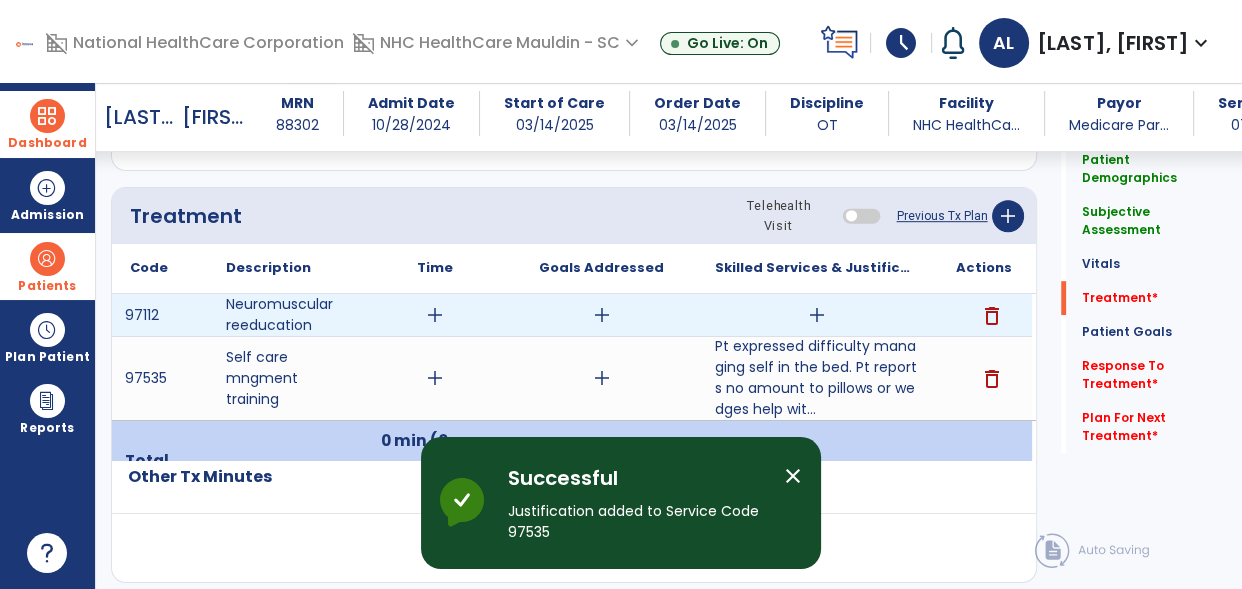 click on "add" at bounding box center (817, 315) 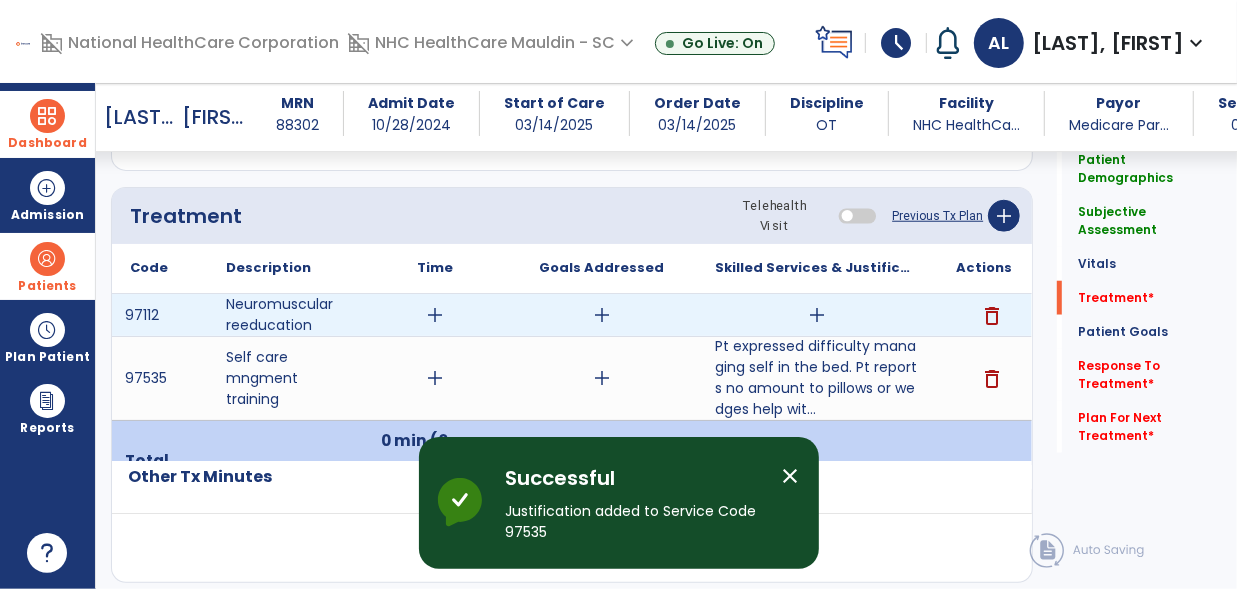 scroll, scrollTop: 1062, scrollLeft: 0, axis: vertical 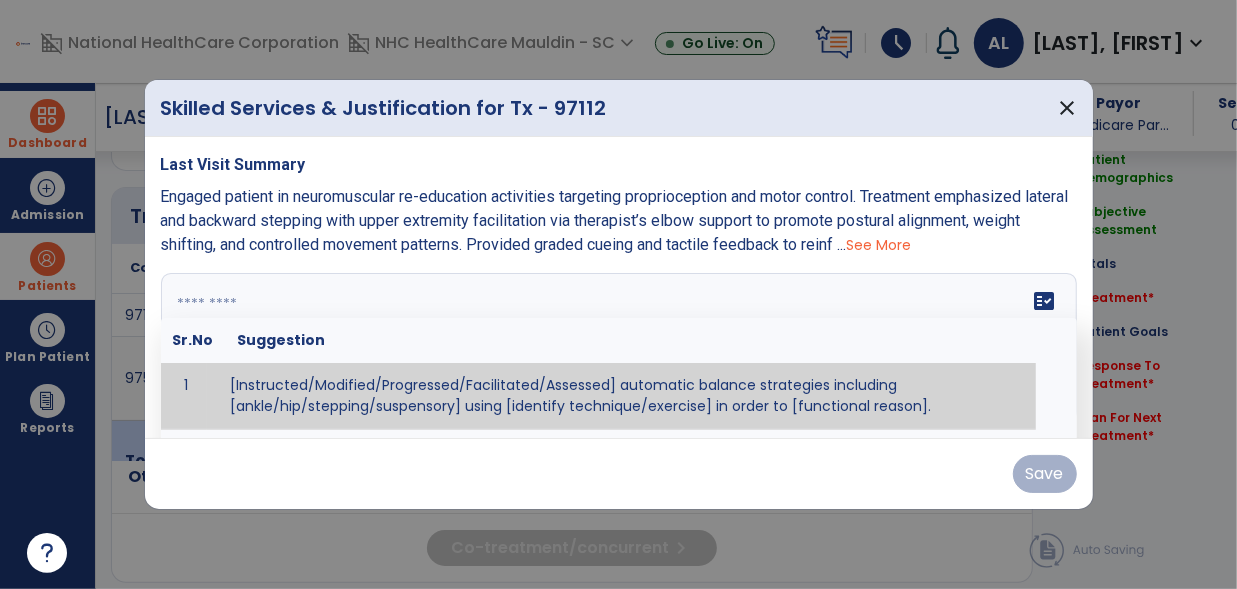 click on "fact_check  Sr.No Suggestion 1 [Instructed/Modified/Progressed/Facilitated/Assessed] automatic balance strategies including [ankle/hip/stepping/suspensory] using [identify technique/exercise] in order to [functional reason]. 2 [Instructed/Modified/Progressed/Facilitated/Assessed] sensory integration techniques including [visual inhibition/somatosensory inhibition/visual excitatory/somatosensory excitatory/vestibular excitatory] using [identify technique/exercise] in order to [functional reason]. 3 [Instructed/Modified/Progressed/Facilitated/Assessed] visual input including [oculomotor exercises, smooth pursuits, saccades, visual field, other] in order to [functional reasons]. 4 [Instructed/Modified/Progressed/Assessed] somatosensory techniques including [joint compression, proprioceptive activities, other] in order to [functional reasons]. 5 [Instructed/Modified/Progressed/Assessed] vestibular techniques including [gaze stabilization, Brandt-Darhoff, Epley, other] in order to [functional reasons]. 6 7" at bounding box center [619, 348] 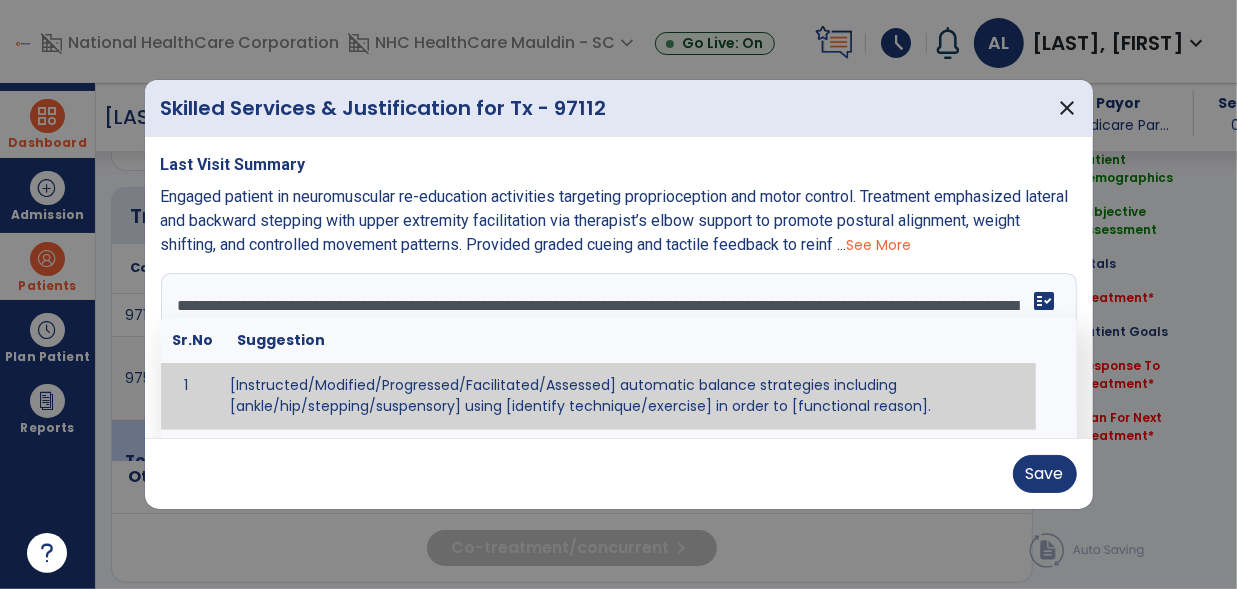 scroll, scrollTop: 15, scrollLeft: 0, axis: vertical 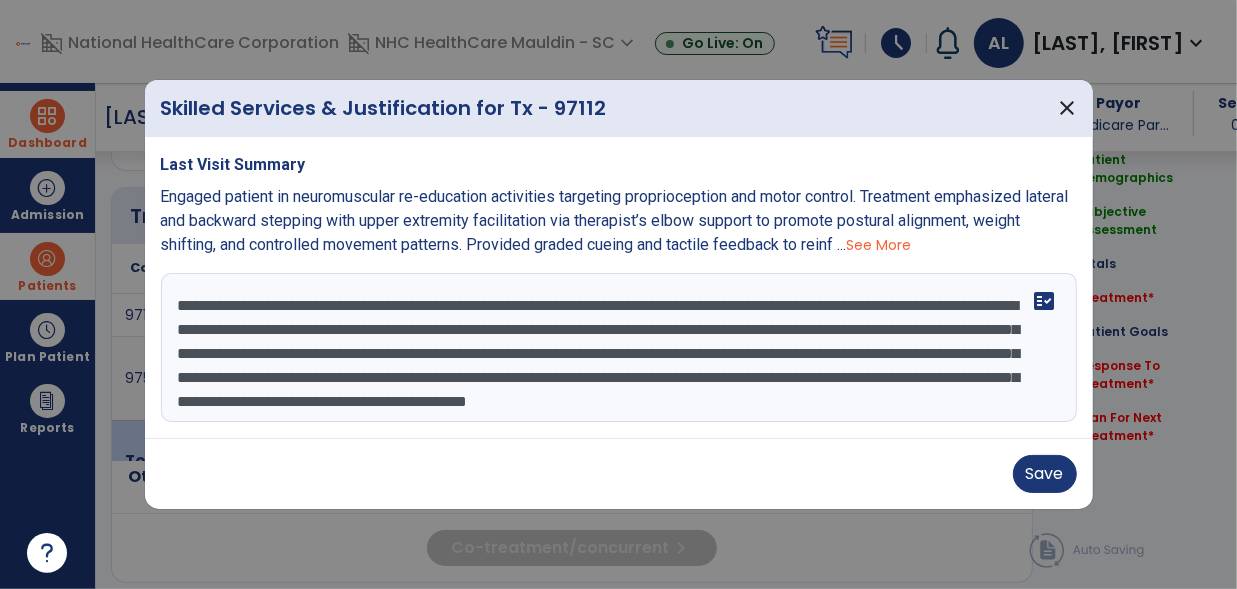 drag, startPoint x: 935, startPoint y: 316, endPoint x: 810, endPoint y: 306, distance: 125.39936 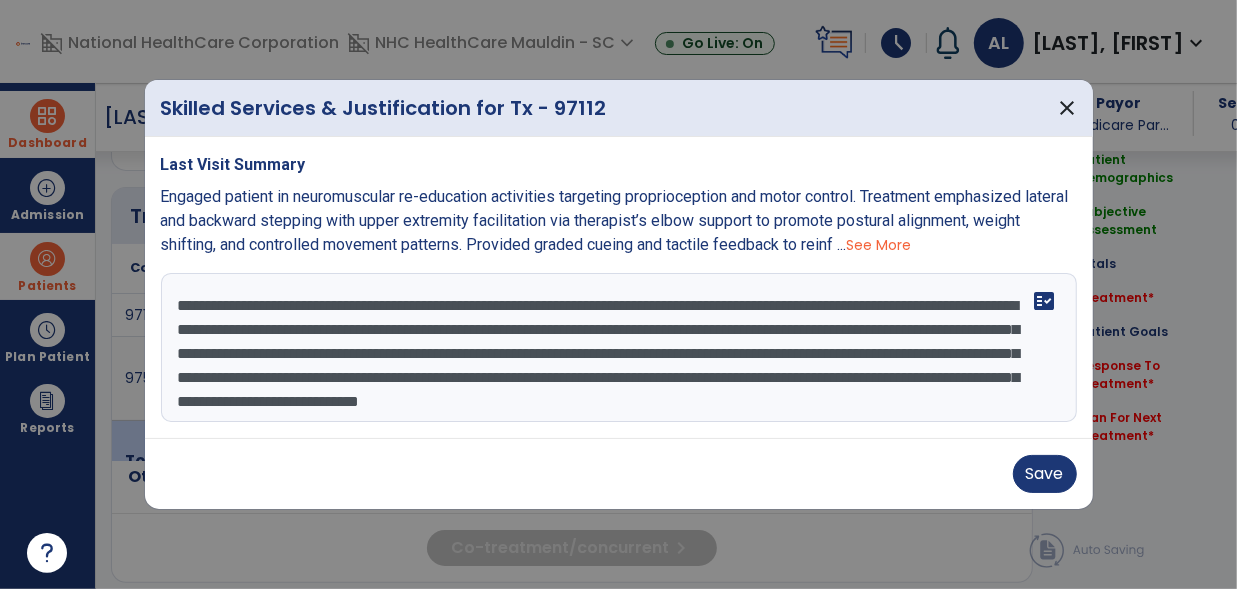 click on "**********" at bounding box center (619, 348) 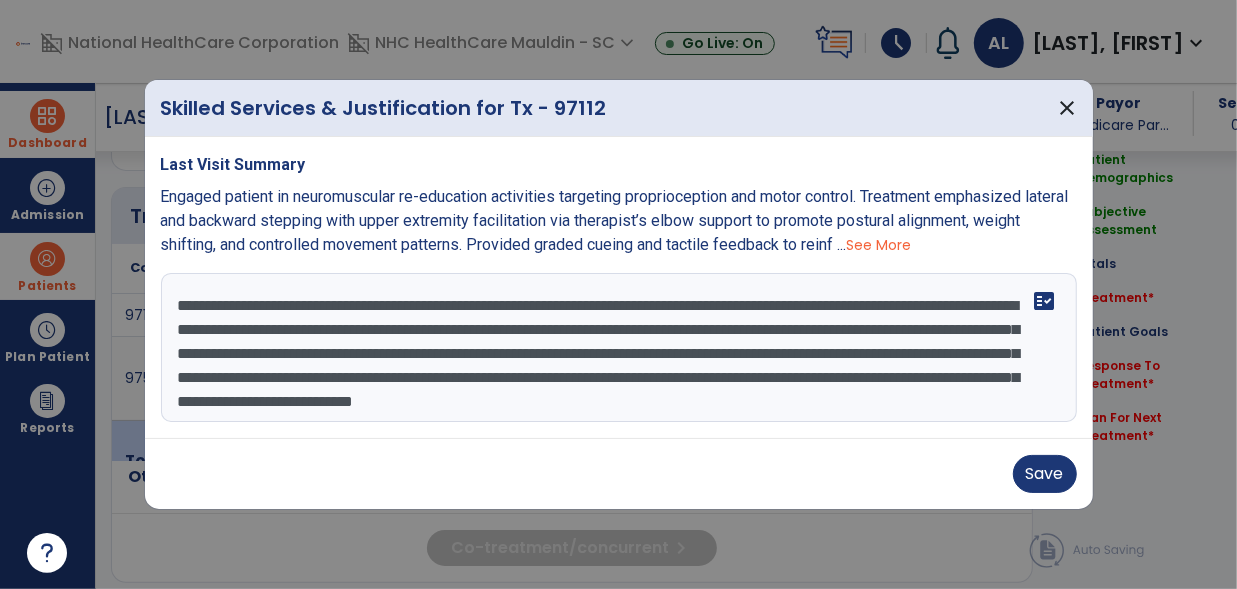 click on "**********" at bounding box center (619, 348) 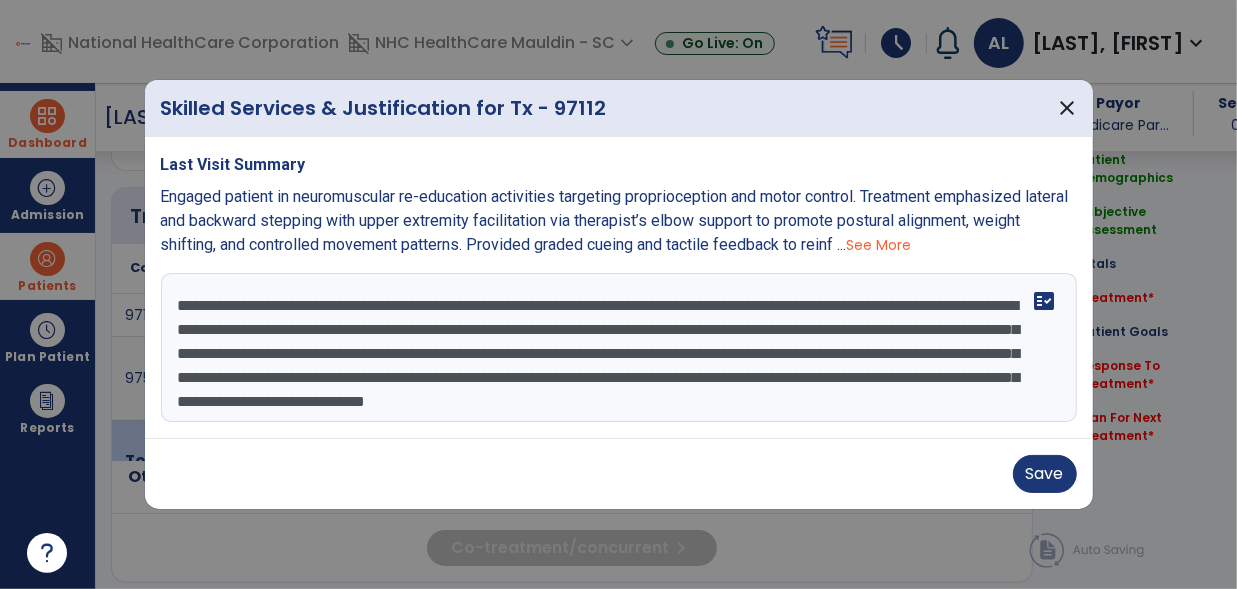 drag, startPoint x: 638, startPoint y: 339, endPoint x: 525, endPoint y: 347, distance: 113.28283 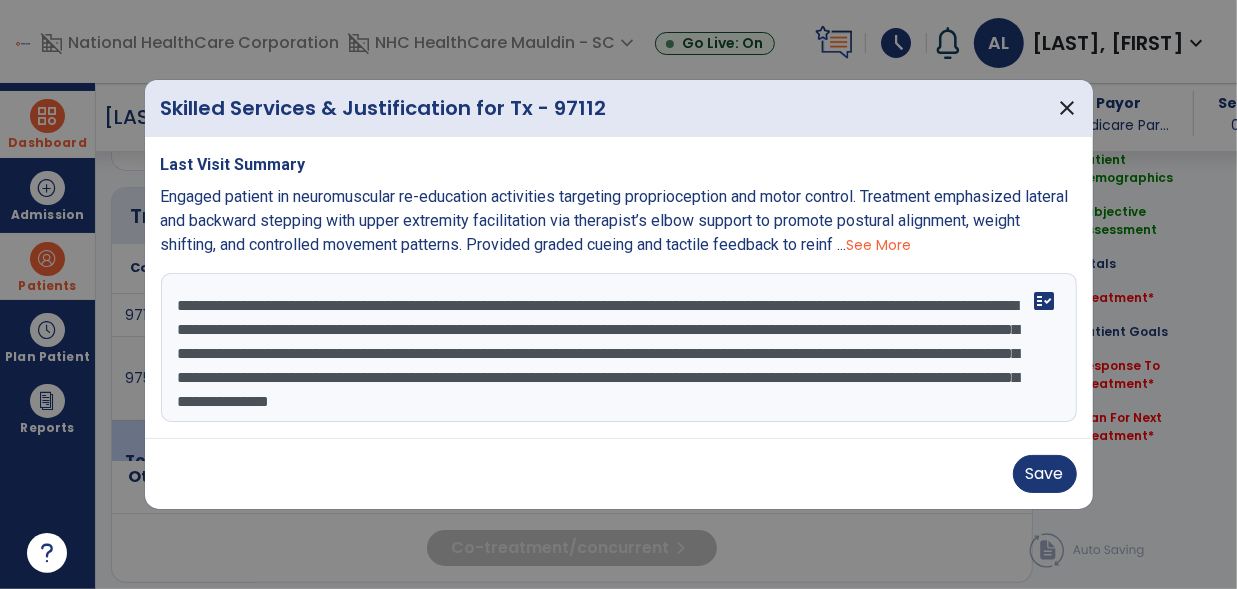 click on "**********" at bounding box center [619, 348] 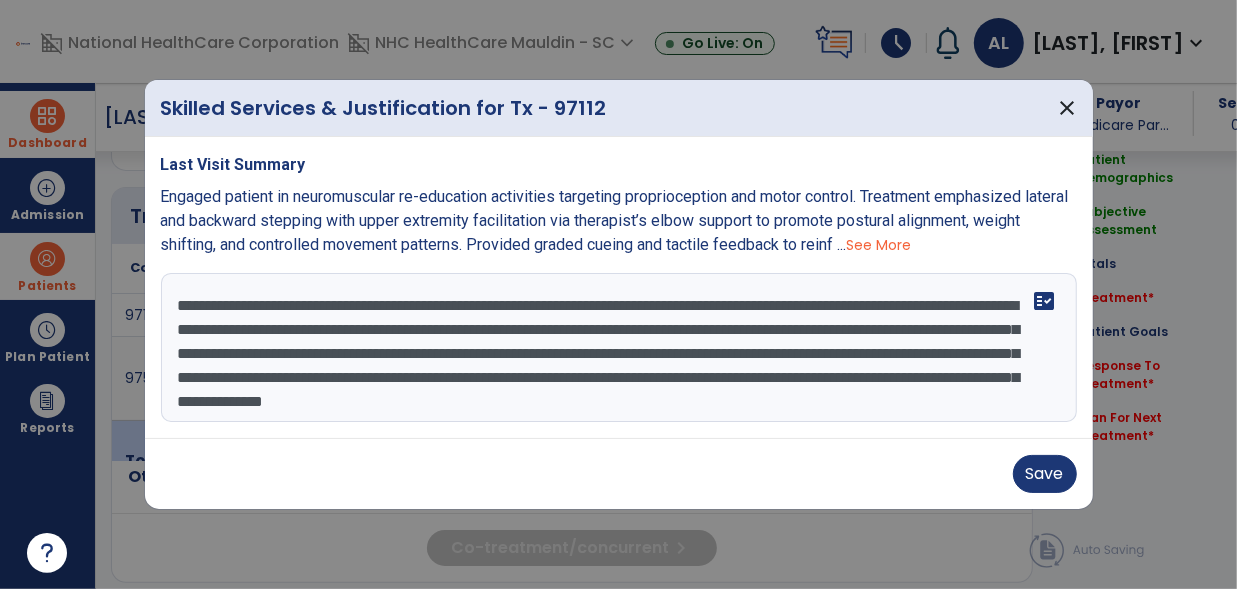 drag, startPoint x: 380, startPoint y: 342, endPoint x: 258, endPoint y: 330, distance: 122.588745 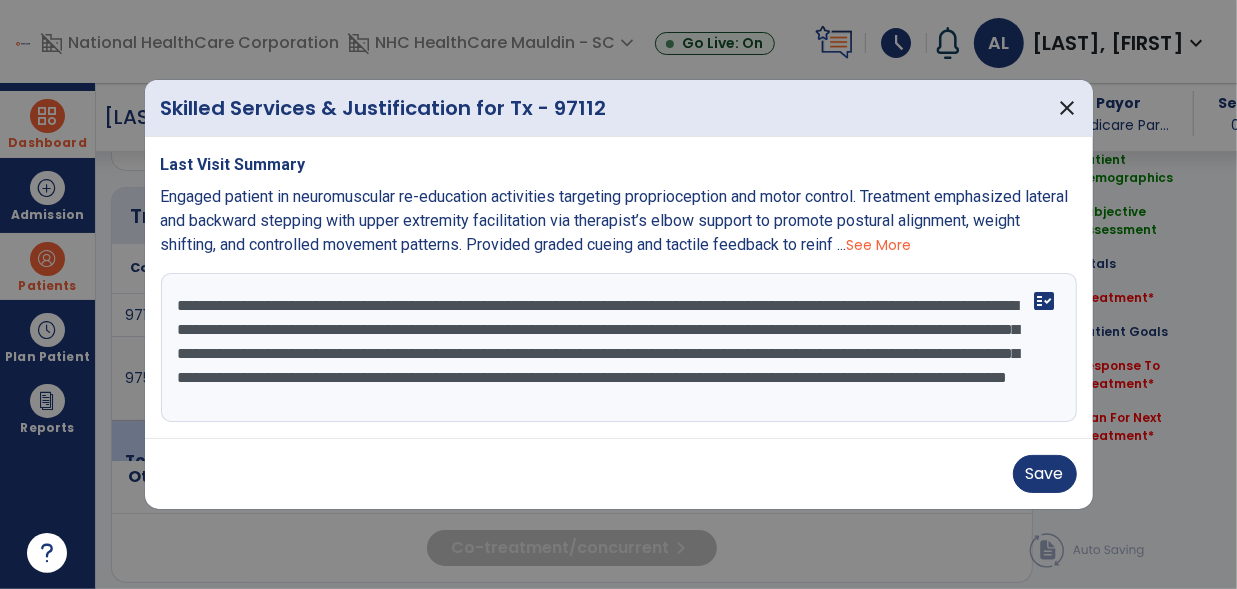 click on "**********" at bounding box center [619, 348] 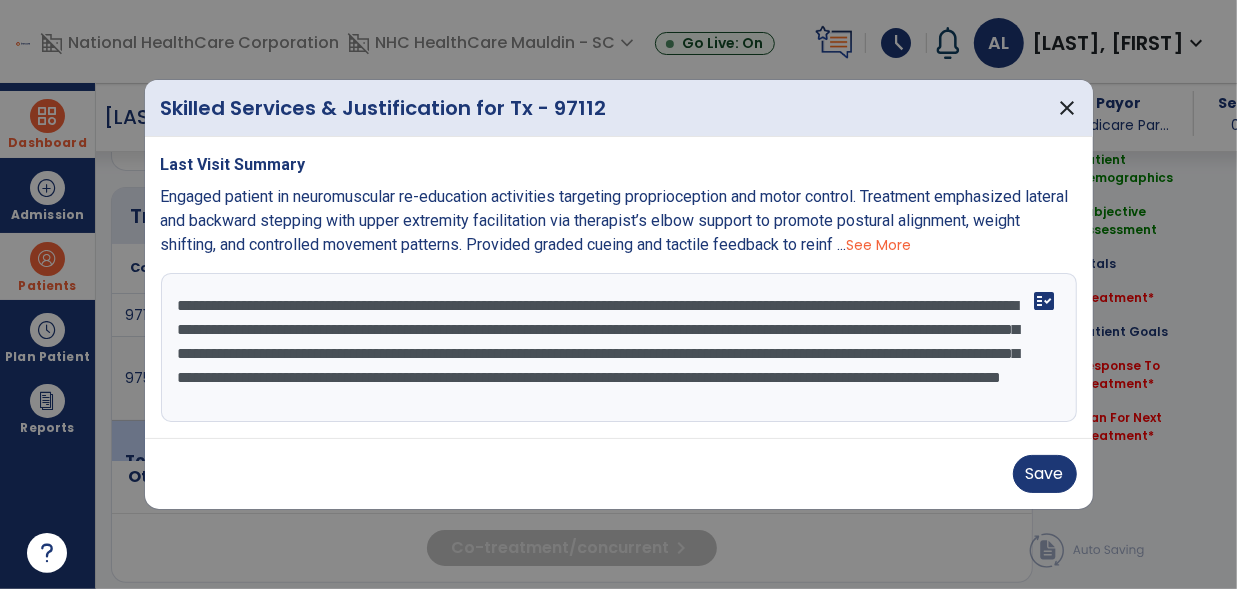 click on "**********" at bounding box center [619, 348] 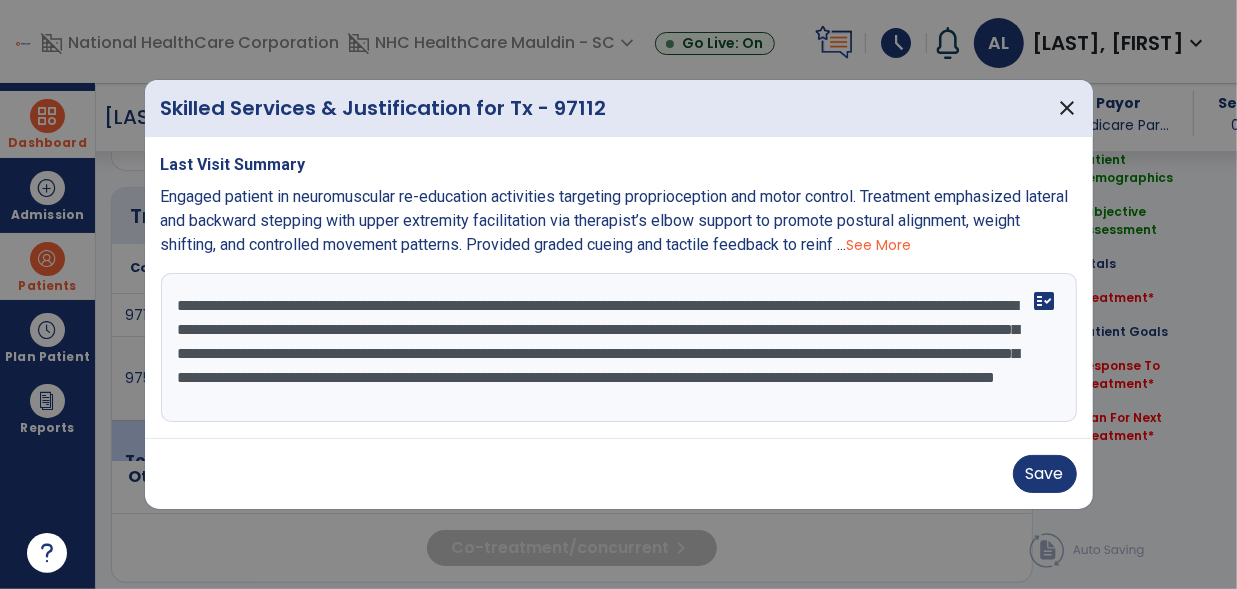 scroll, scrollTop: 23, scrollLeft: 0, axis: vertical 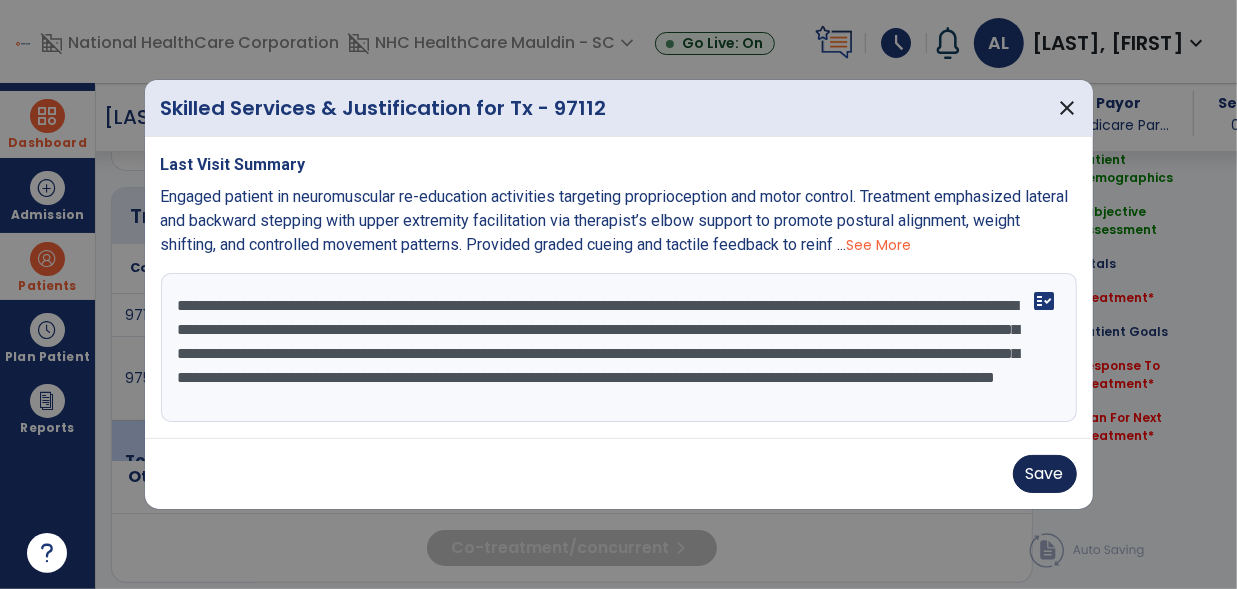 type on "**********" 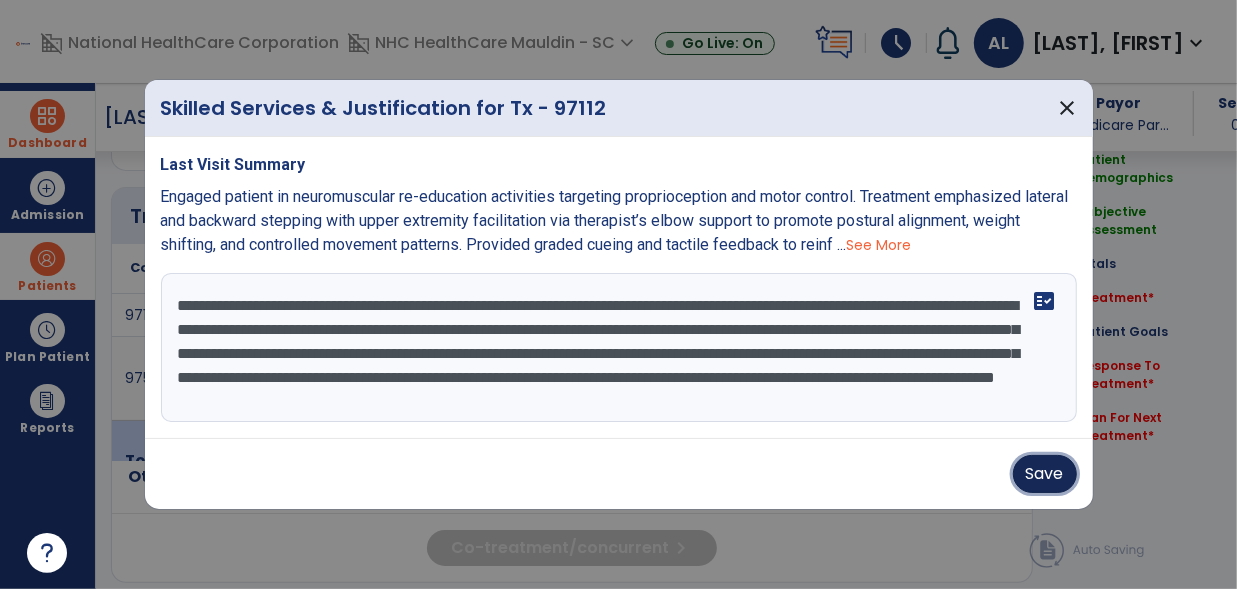 click on "Save" at bounding box center [1045, 474] 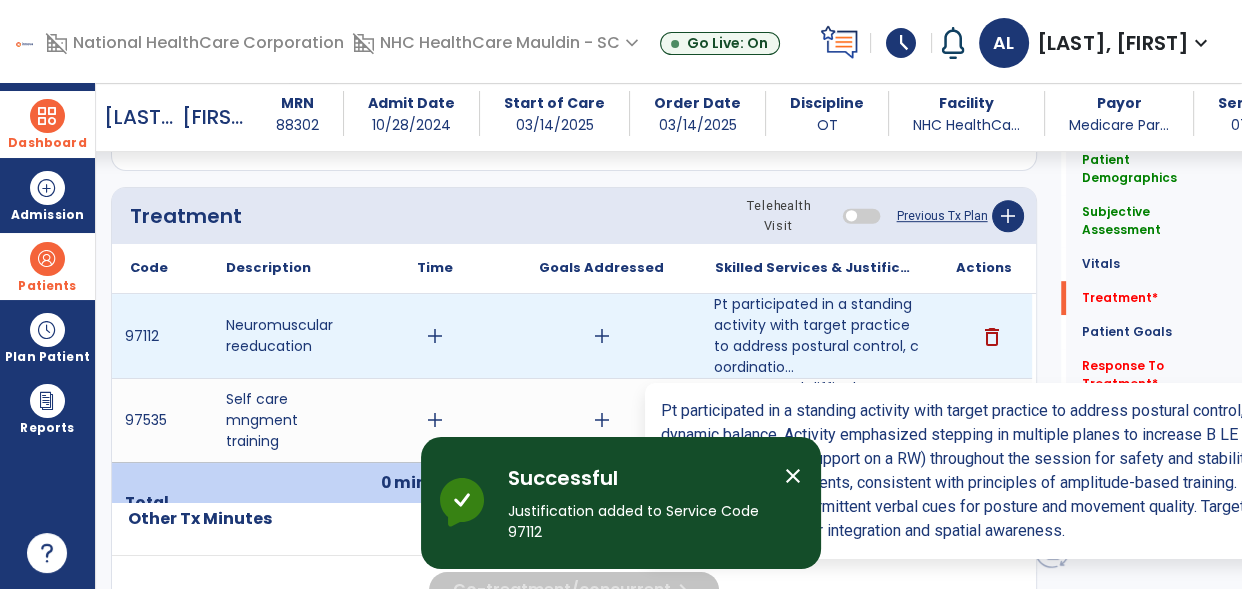 click on "Pt participated in a standing activity with target practice to address postural control, coordinatio..." at bounding box center (816, 336) 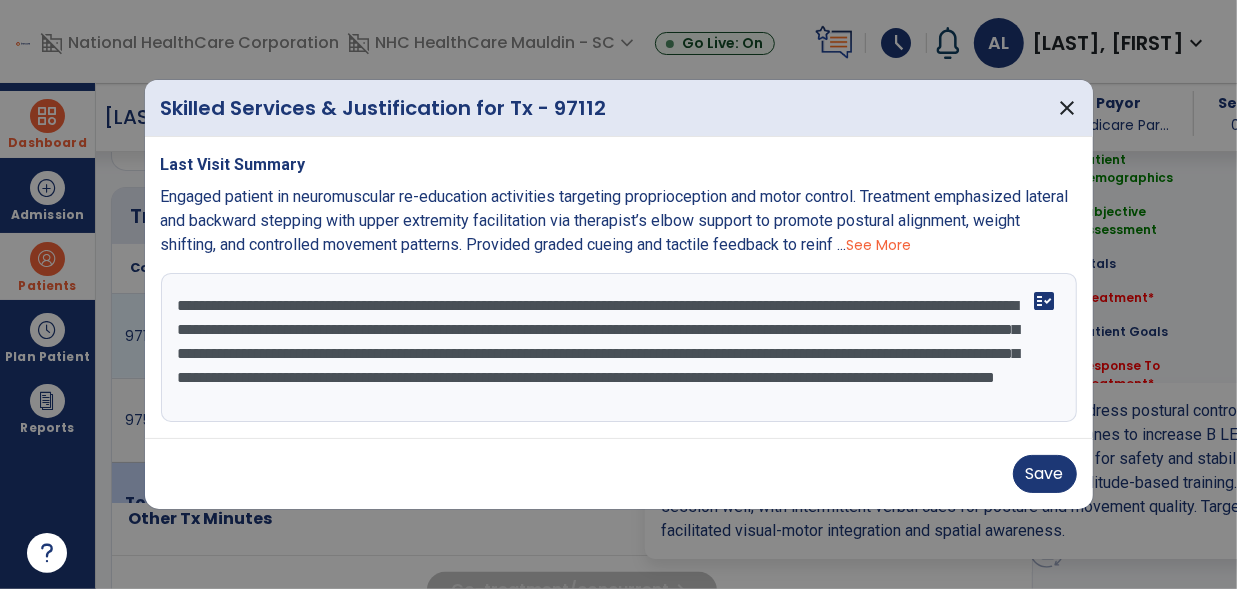 scroll, scrollTop: 1062, scrollLeft: 0, axis: vertical 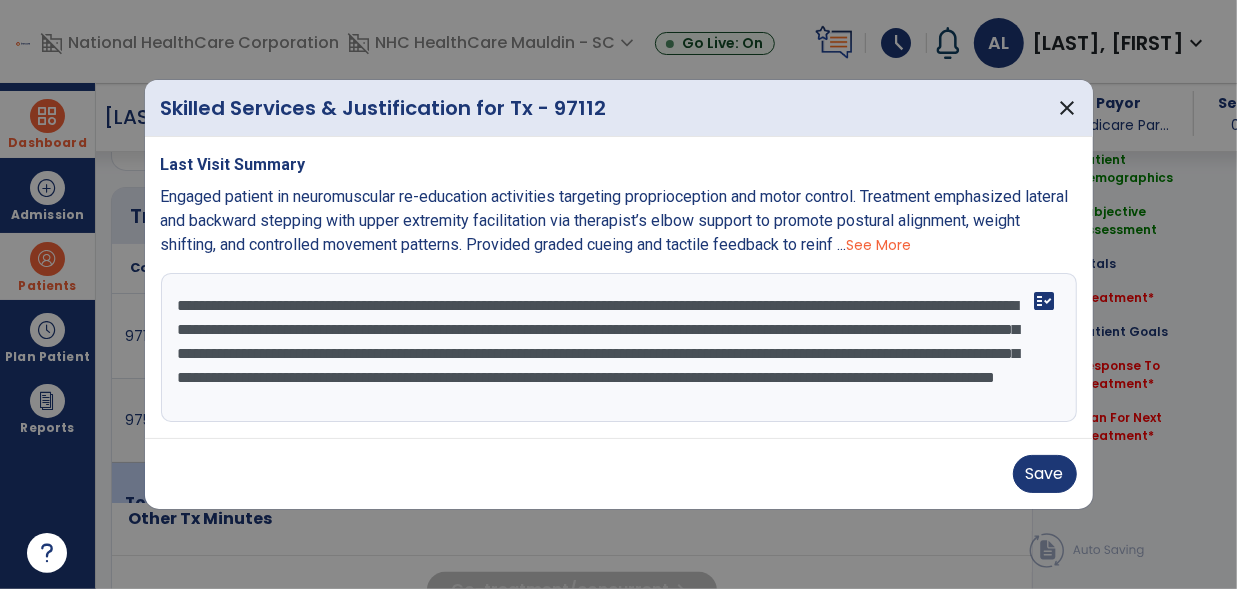 drag, startPoint x: 290, startPoint y: 336, endPoint x: 489, endPoint y: 373, distance: 202.41048 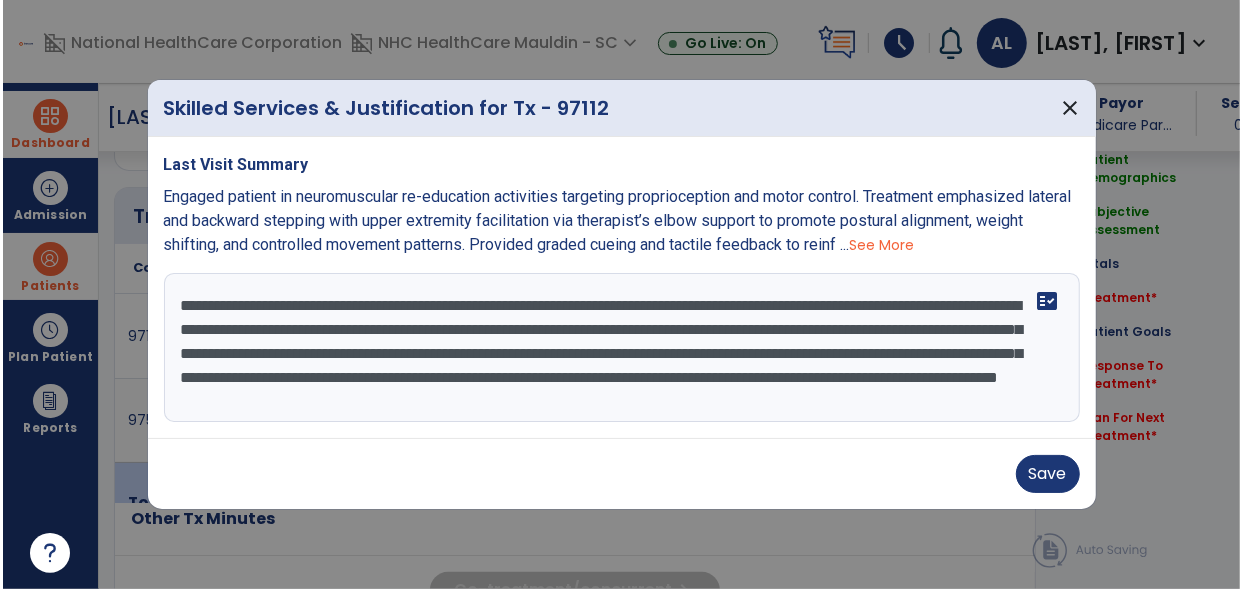 scroll, scrollTop: 23, scrollLeft: 0, axis: vertical 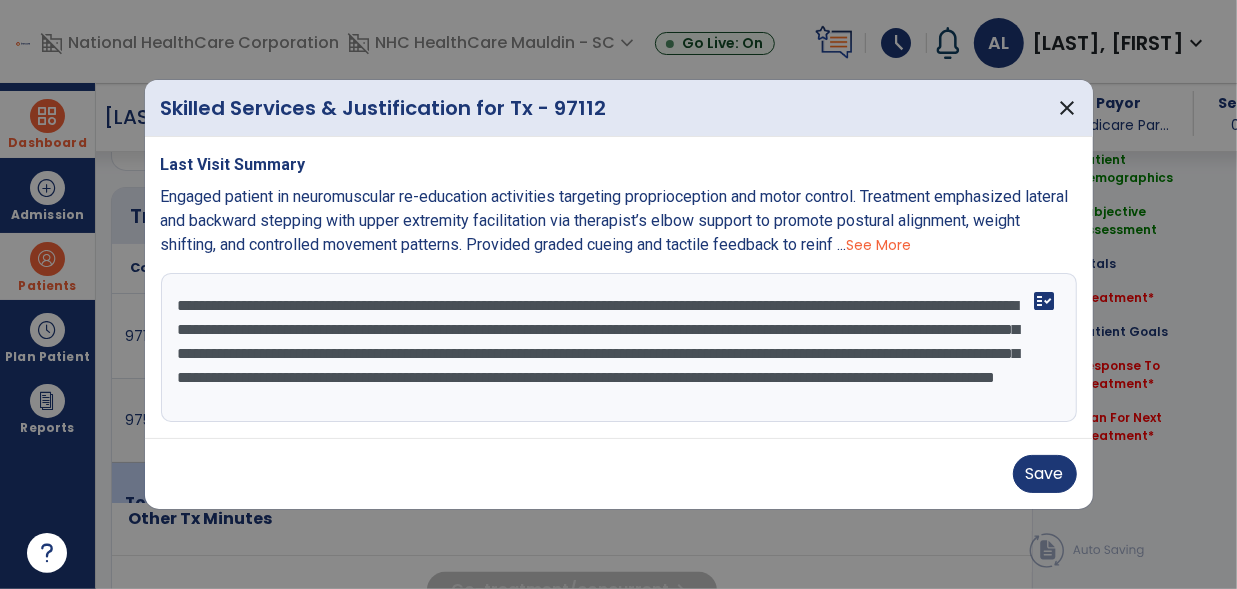 click on "**********" at bounding box center (619, 348) 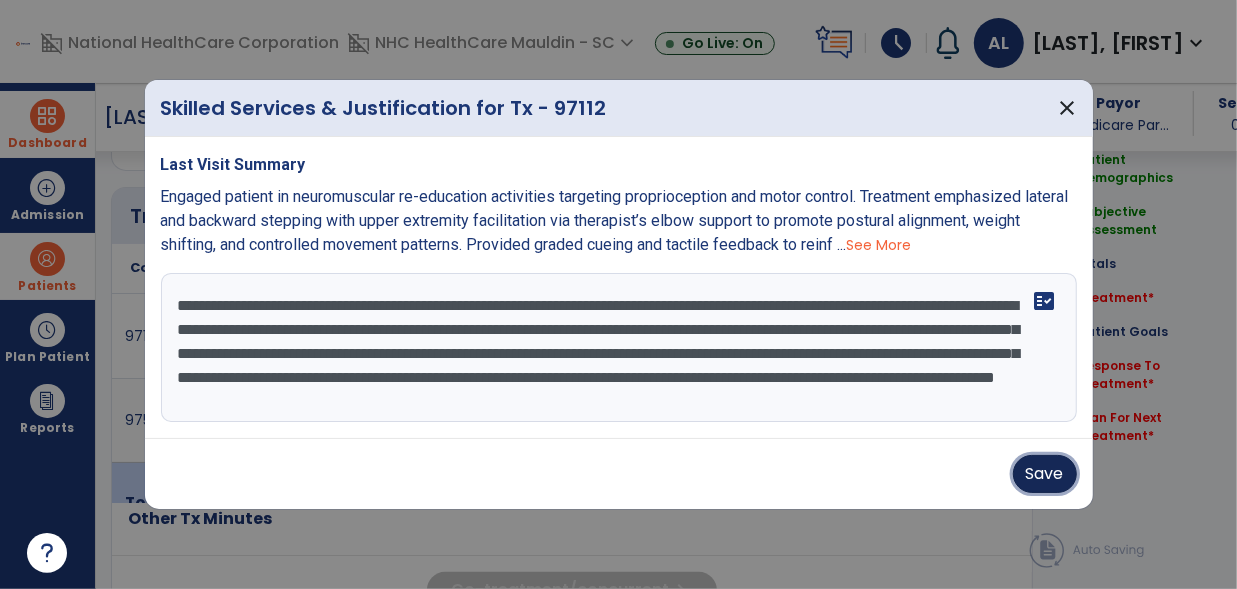 click on "Save" at bounding box center (1045, 474) 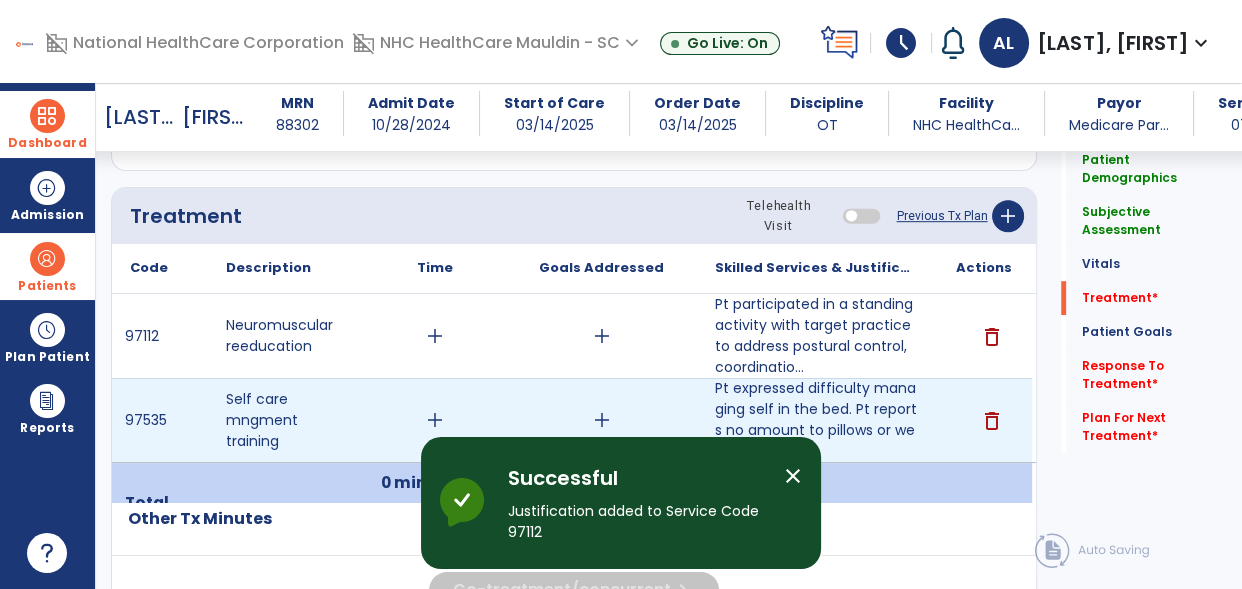 click on "add" at bounding box center [435, 420] 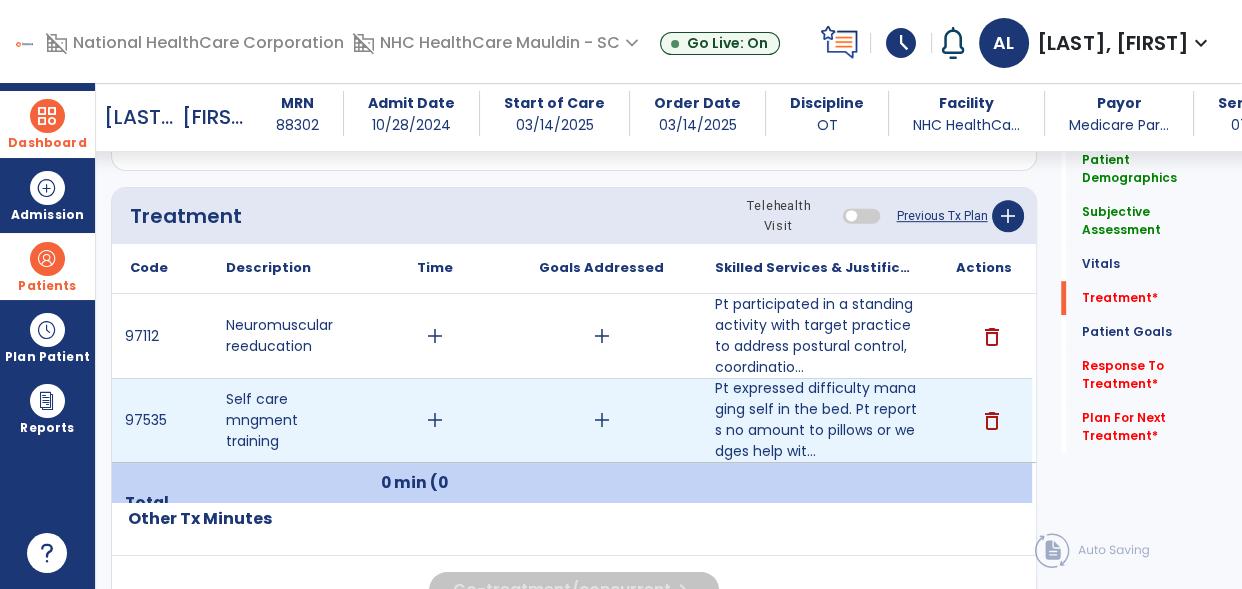 click on "add" at bounding box center (435, 420) 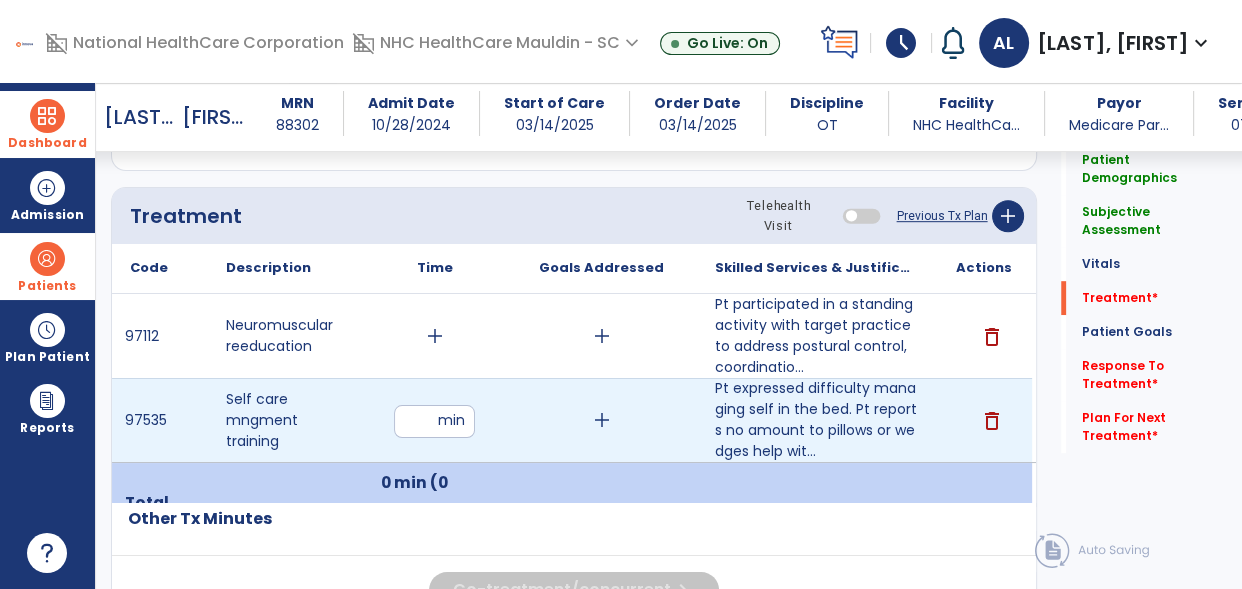 type on "*" 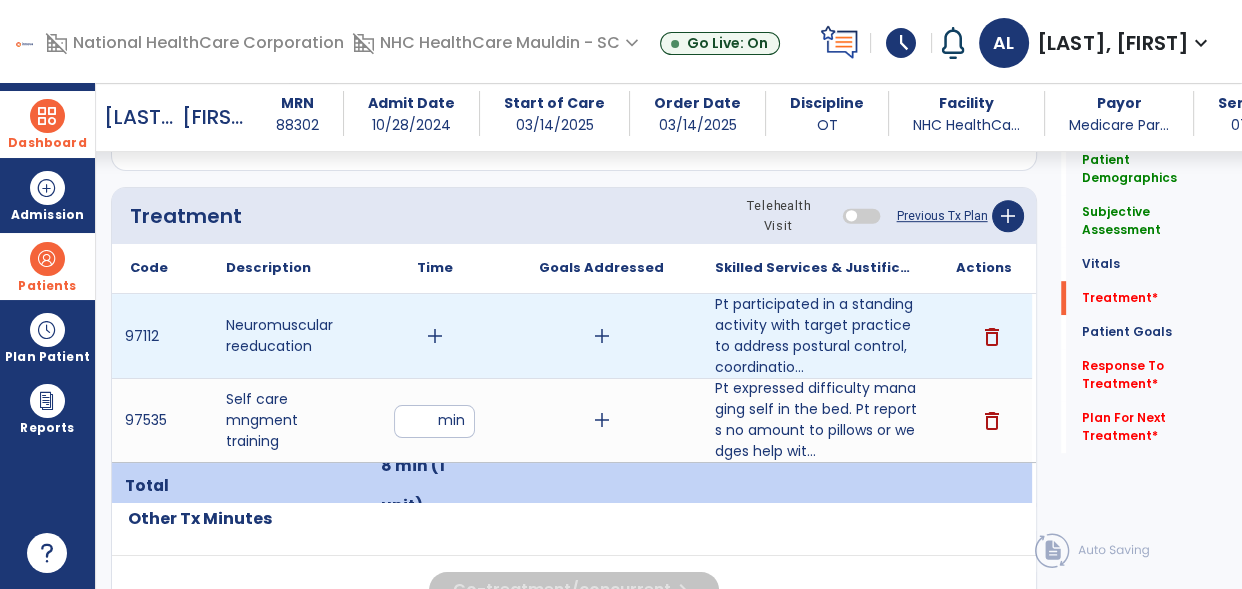 click on "add" at bounding box center [435, 336] 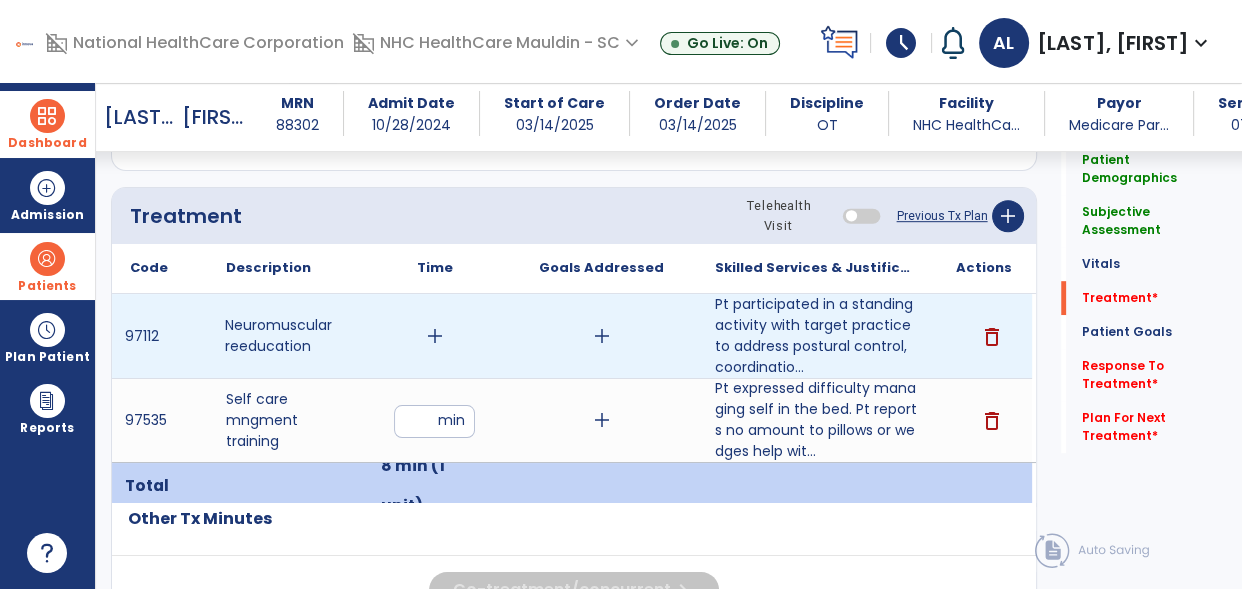 click on "Neuromuscular reeducation" at bounding box center (285, 336) 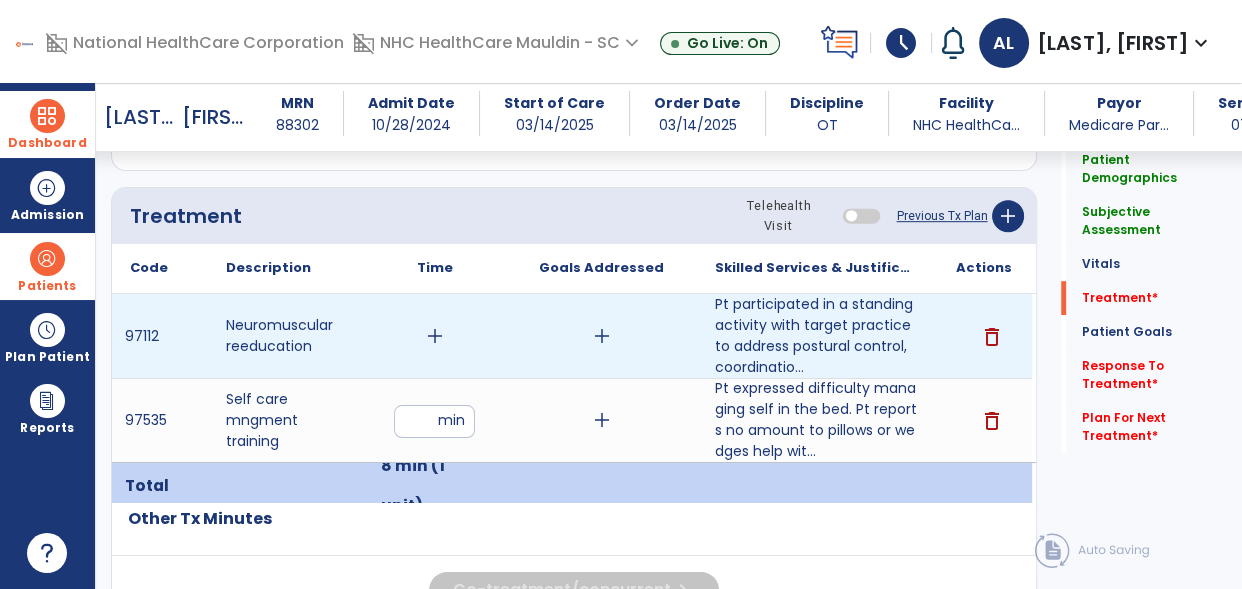 click on "add" at bounding box center (435, 336) 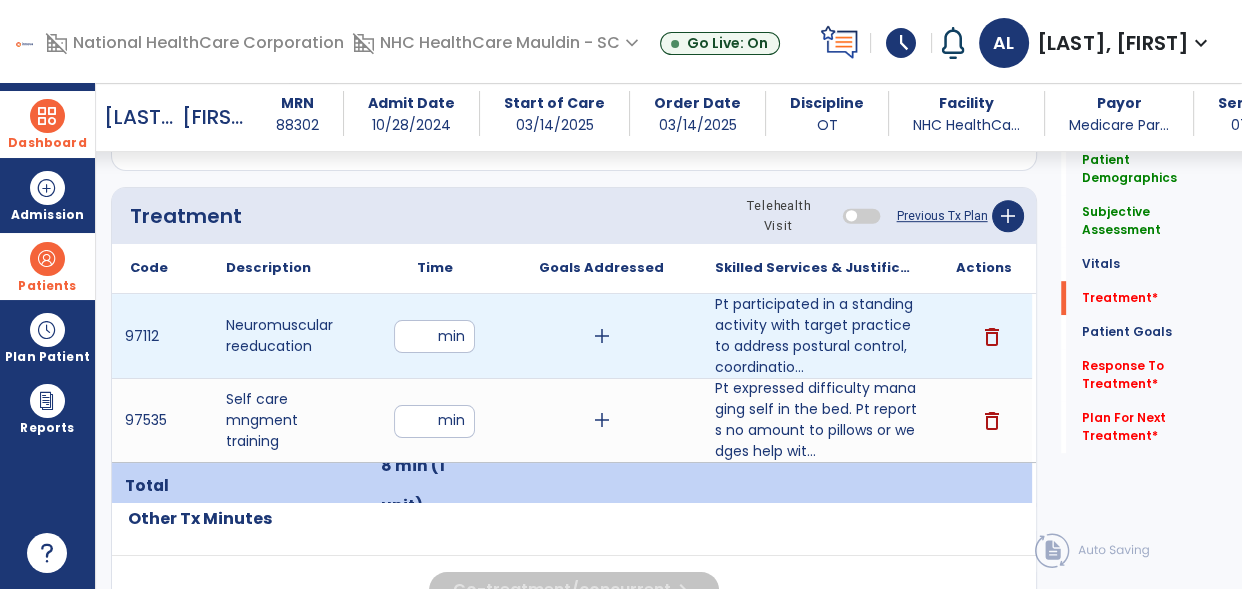 type on "**" 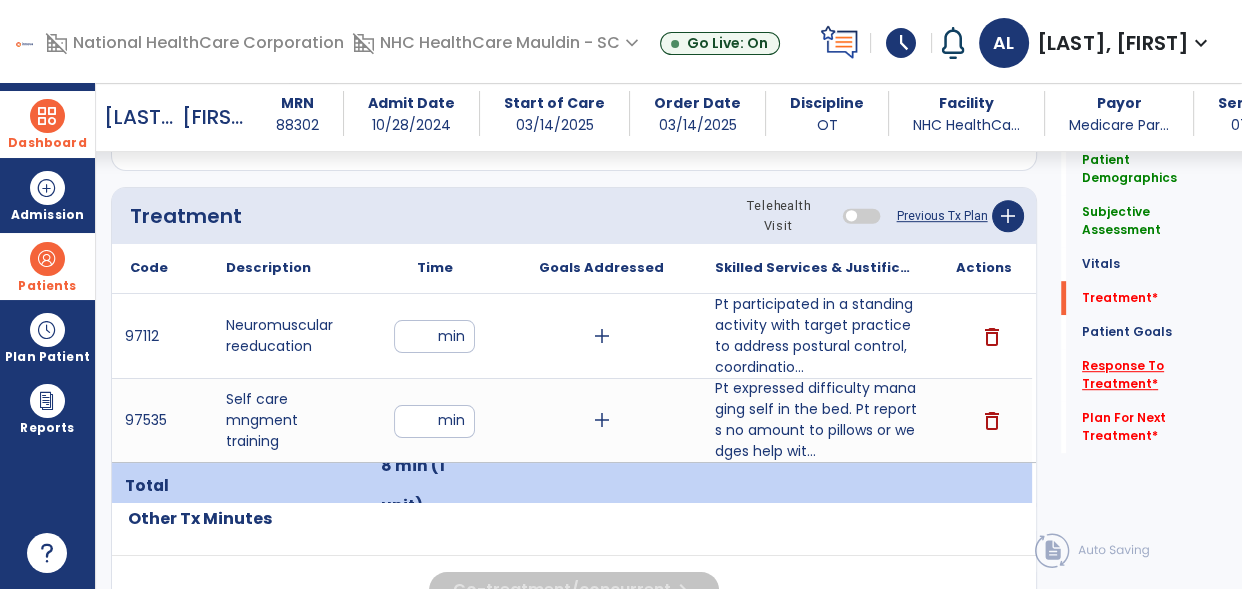 click on "Response To Treatment   *" 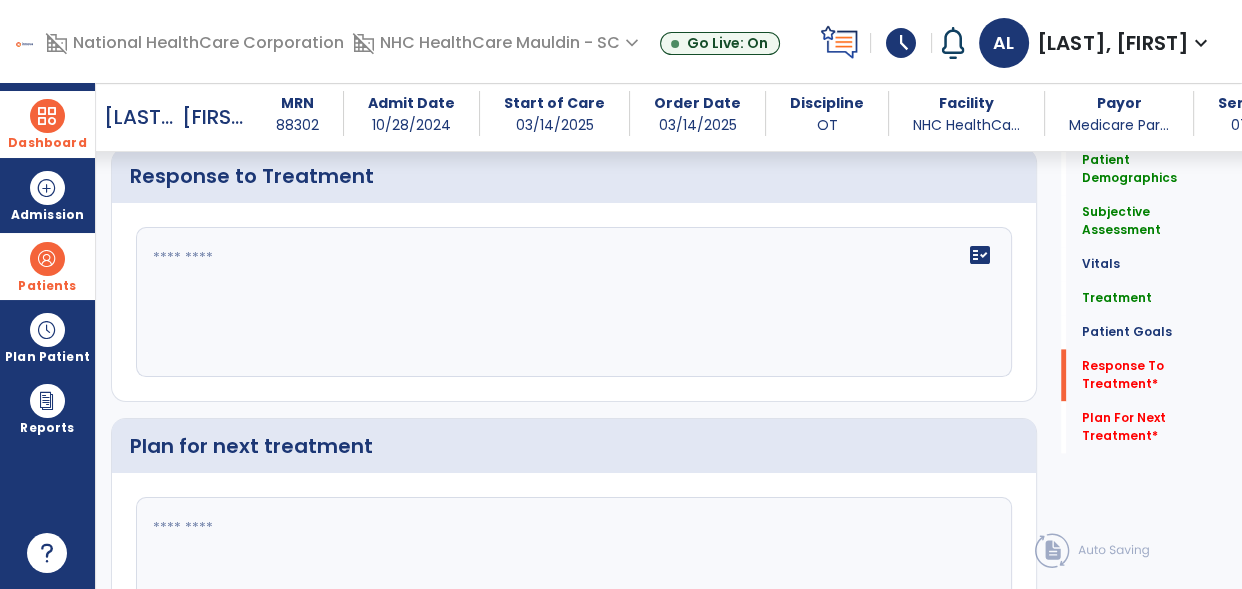 scroll, scrollTop: 2436, scrollLeft: 0, axis: vertical 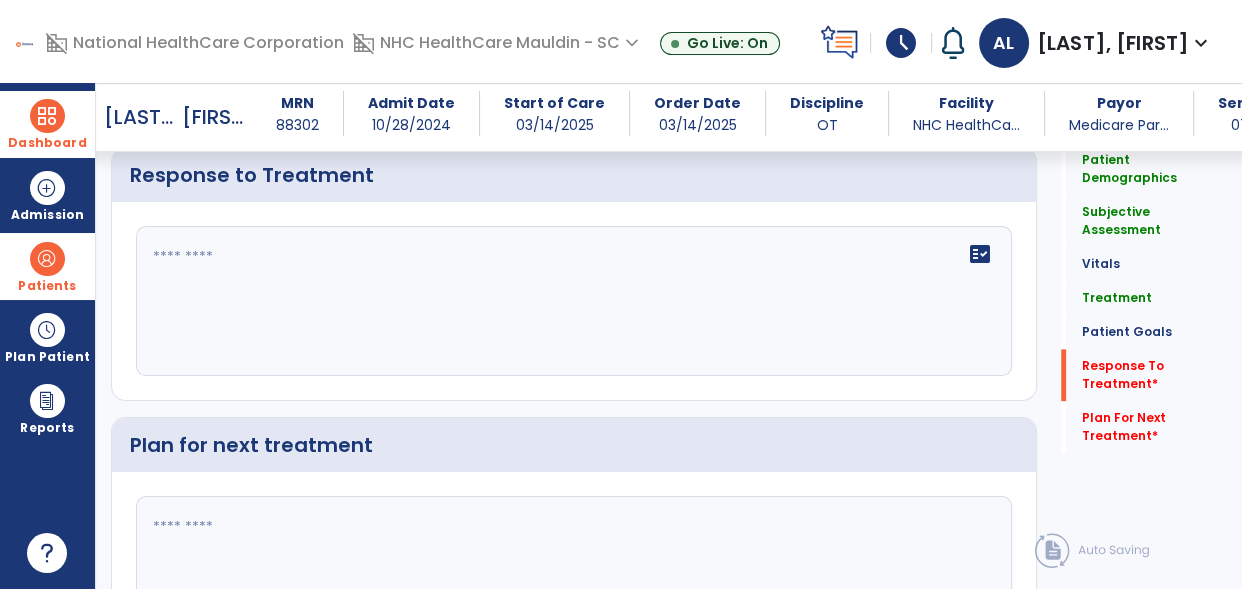 click 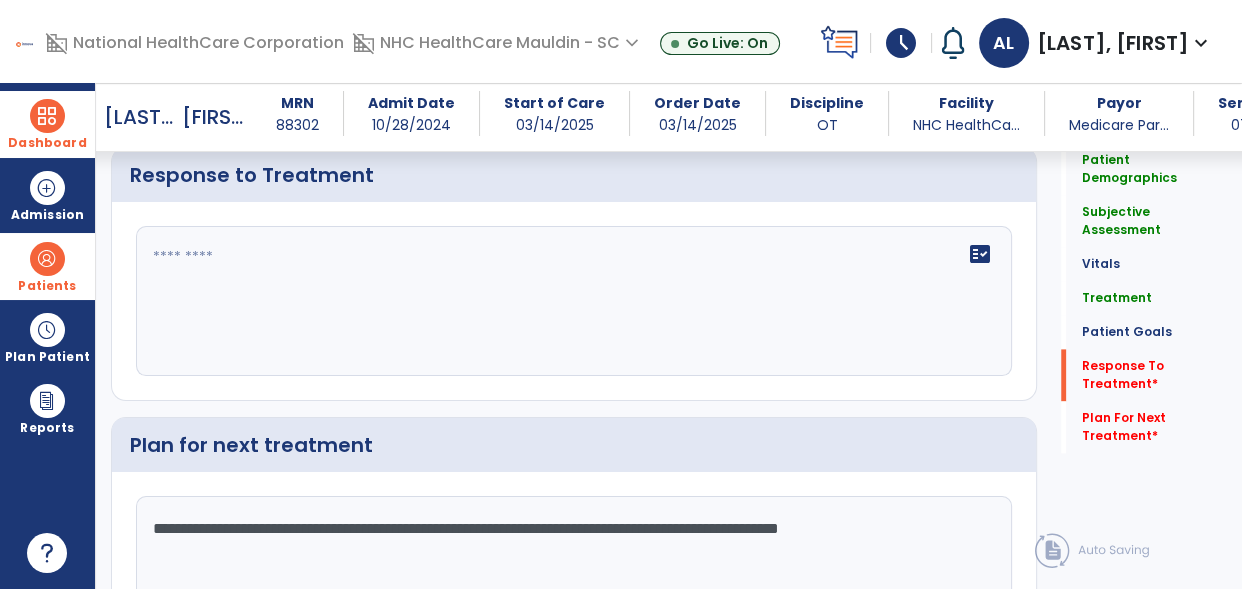 click on "**********" 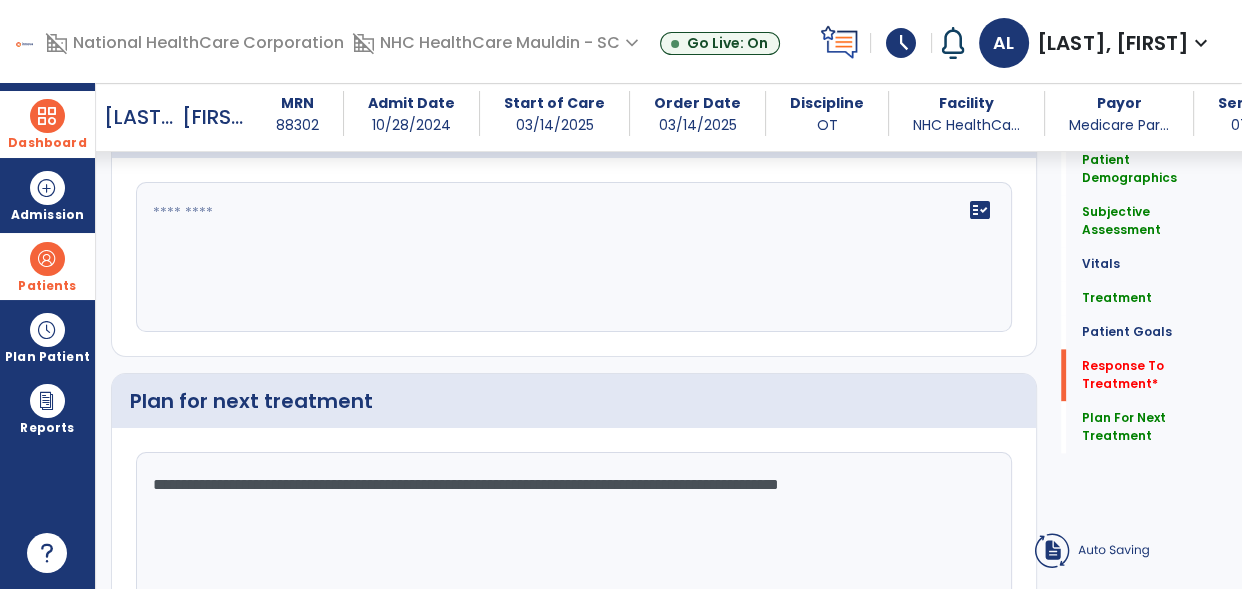 click on "**********" 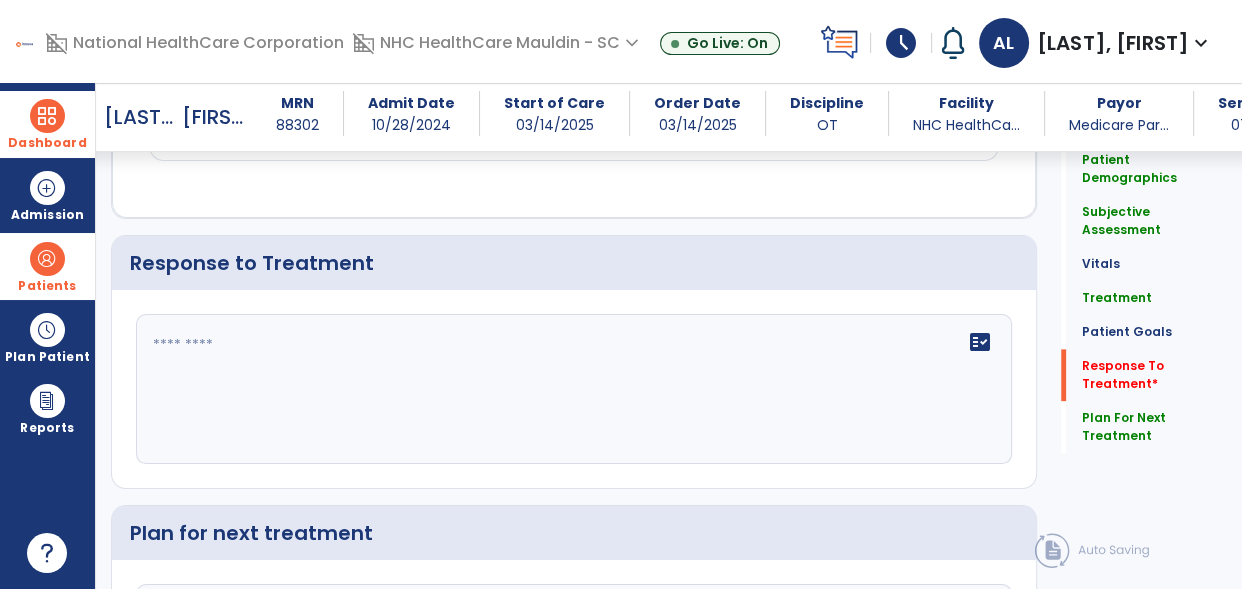scroll, scrollTop: 2436, scrollLeft: 0, axis: vertical 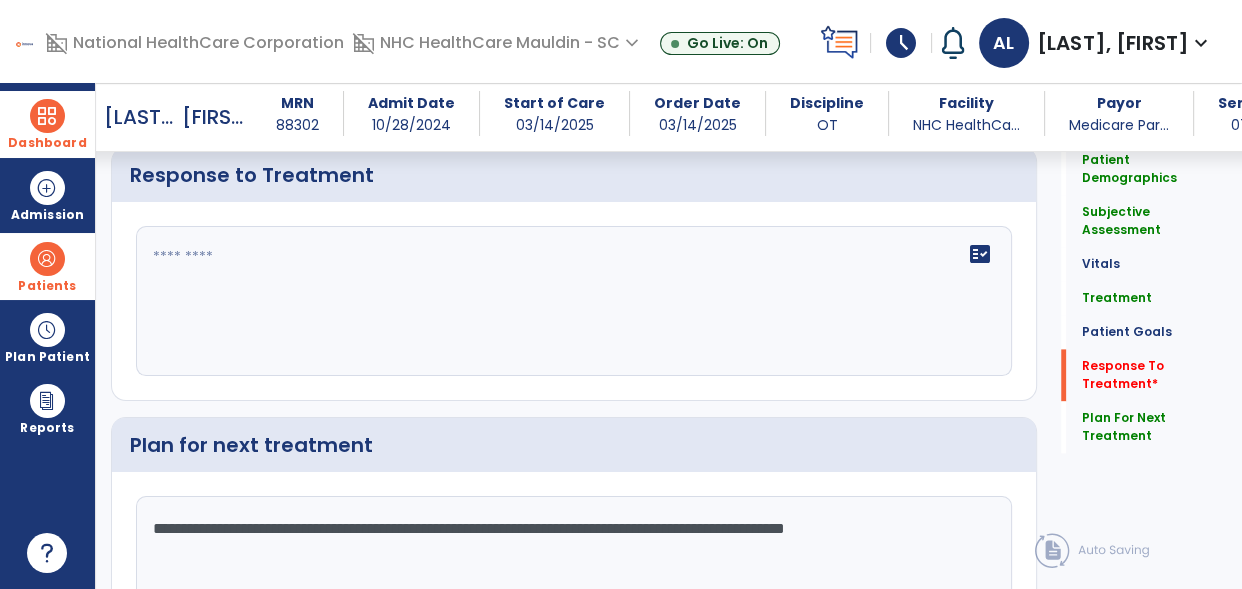 type on "**********" 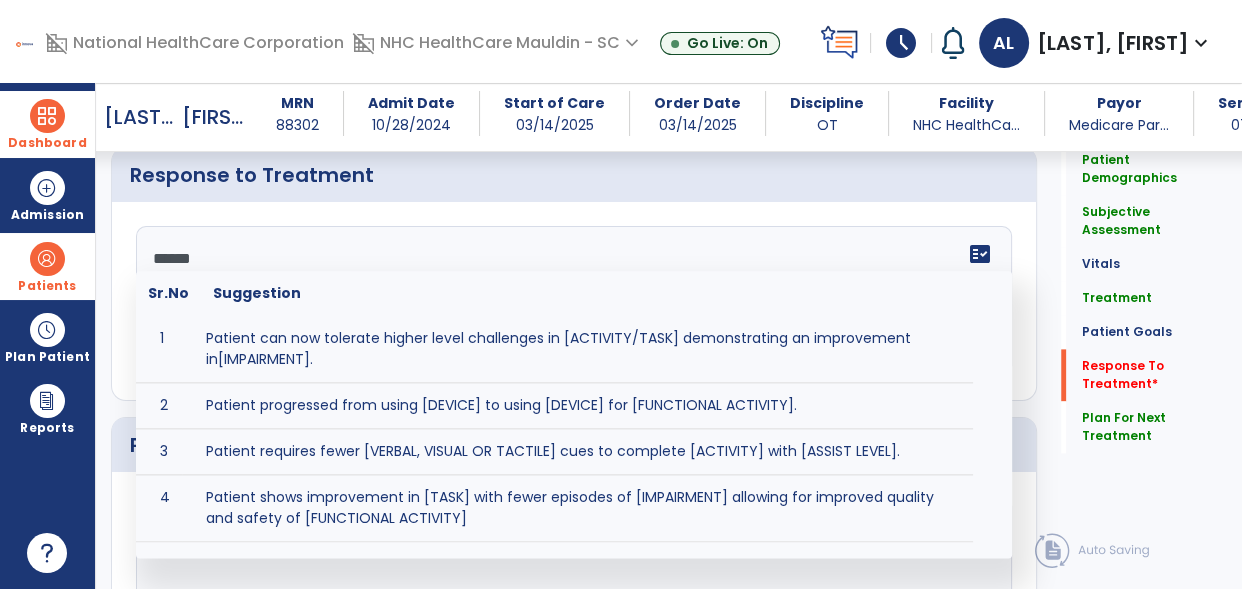 scroll, scrollTop: 2436, scrollLeft: 0, axis: vertical 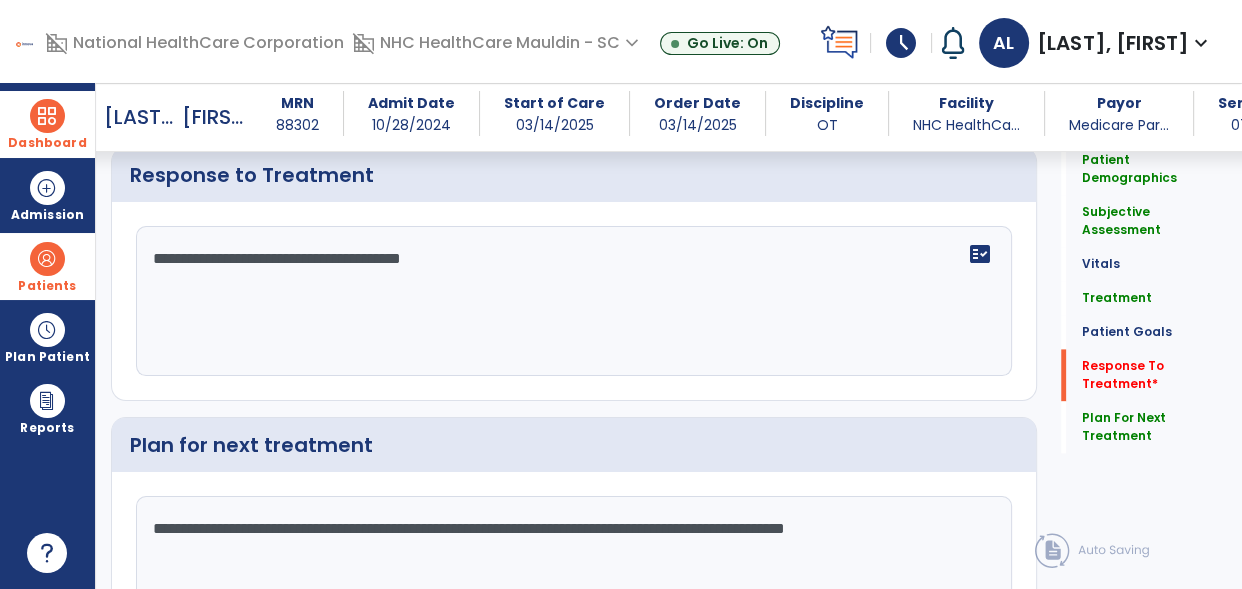 click on "**********" 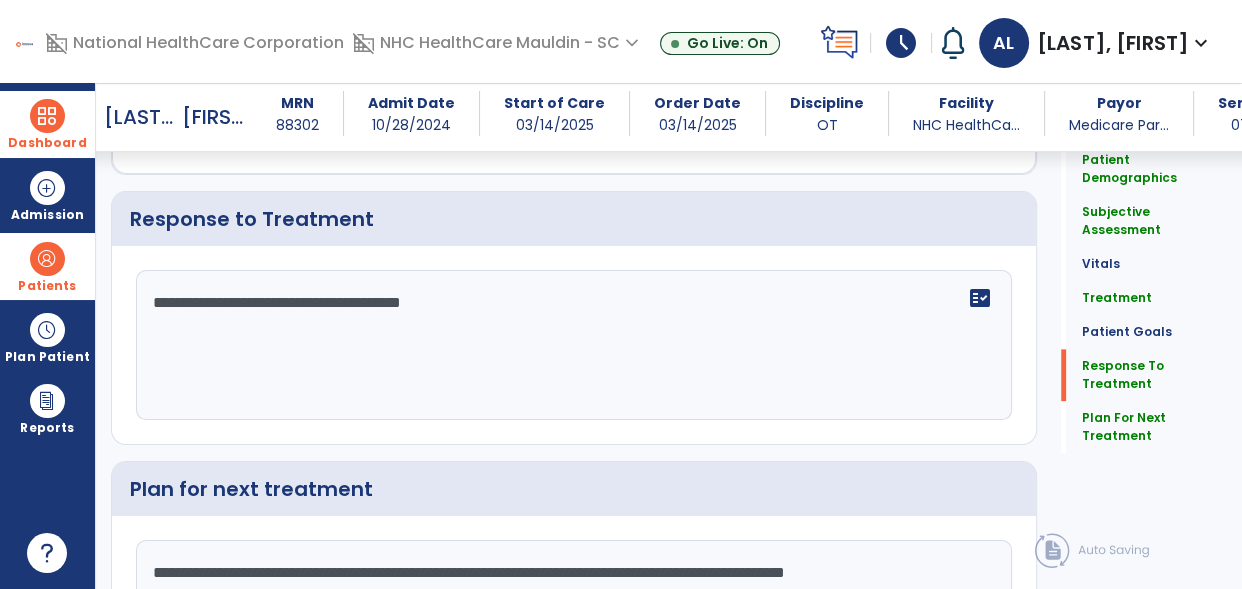 scroll, scrollTop: 2436, scrollLeft: 0, axis: vertical 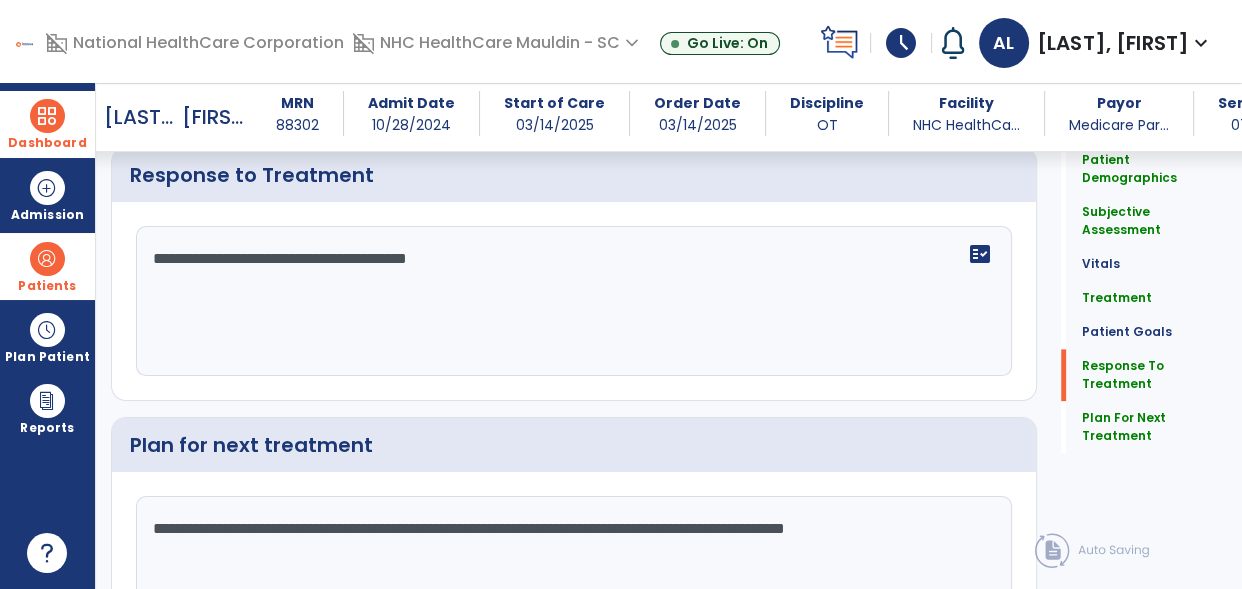 click on "**********" 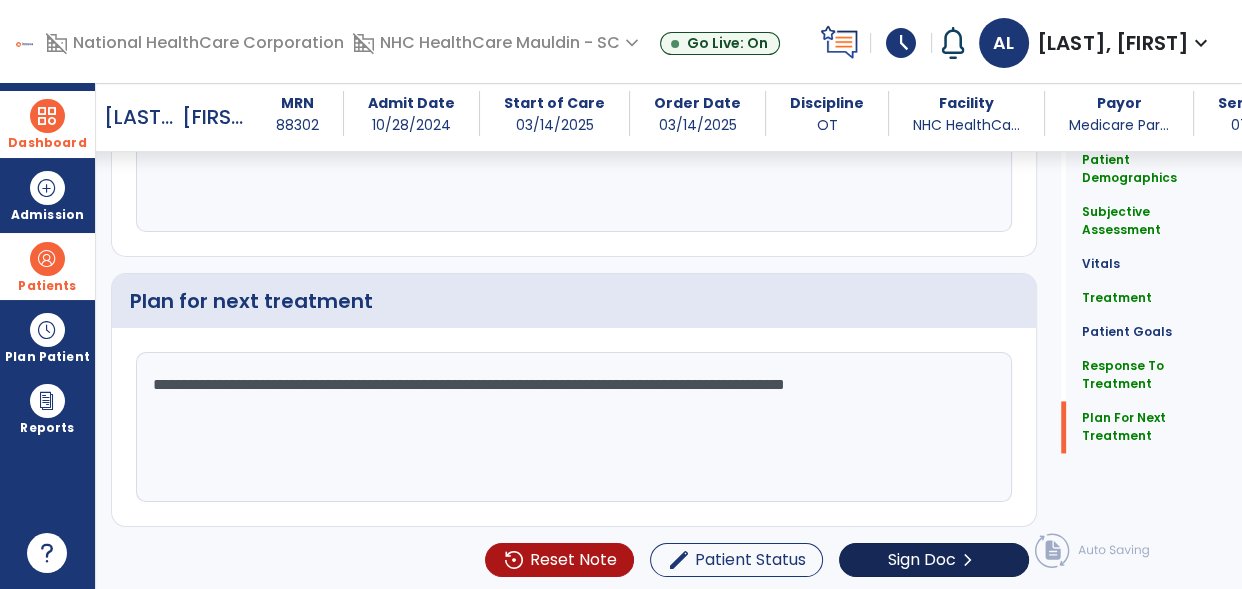 type on "**********" 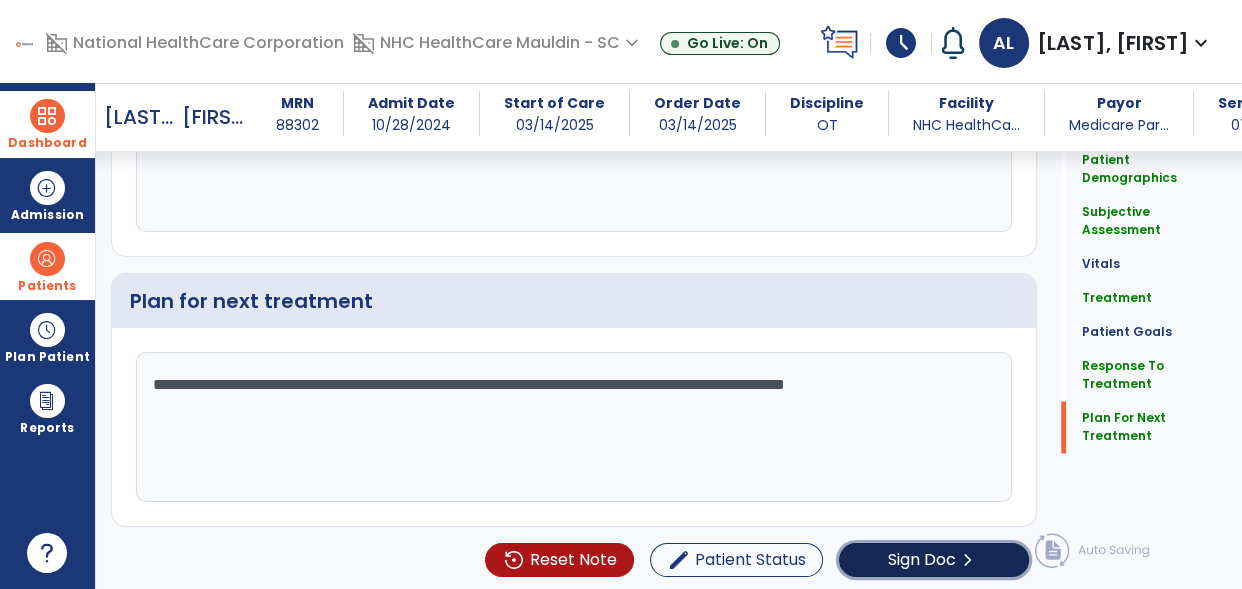 click on "chevron_right" 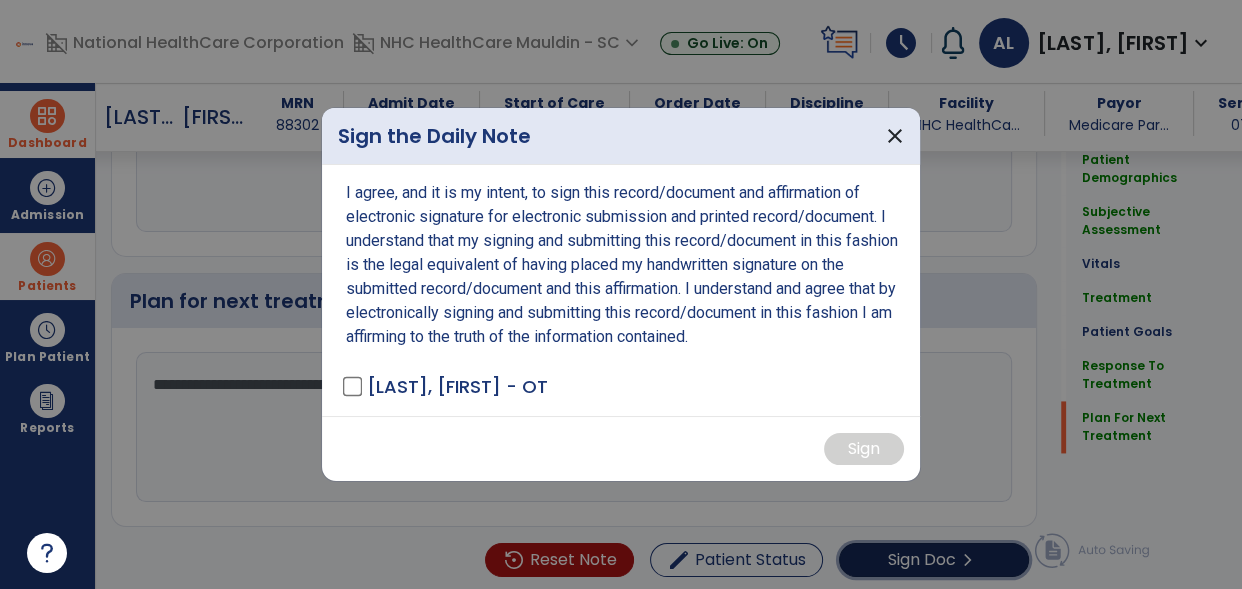scroll, scrollTop: 2580, scrollLeft: 0, axis: vertical 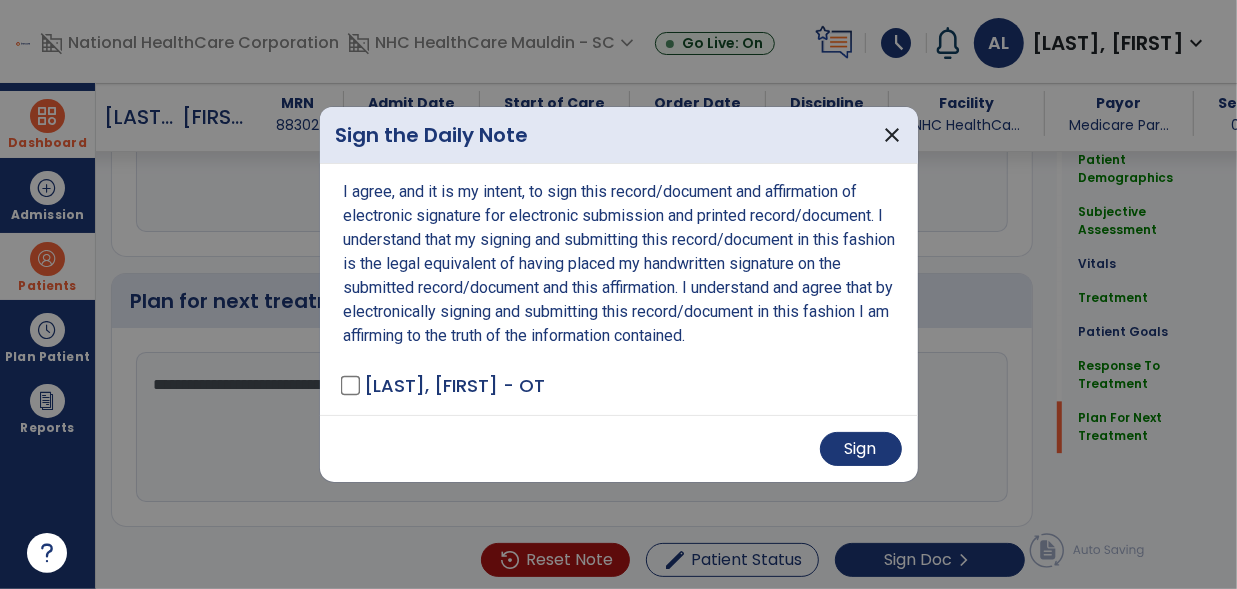 click on "Sign" at bounding box center [619, 449] 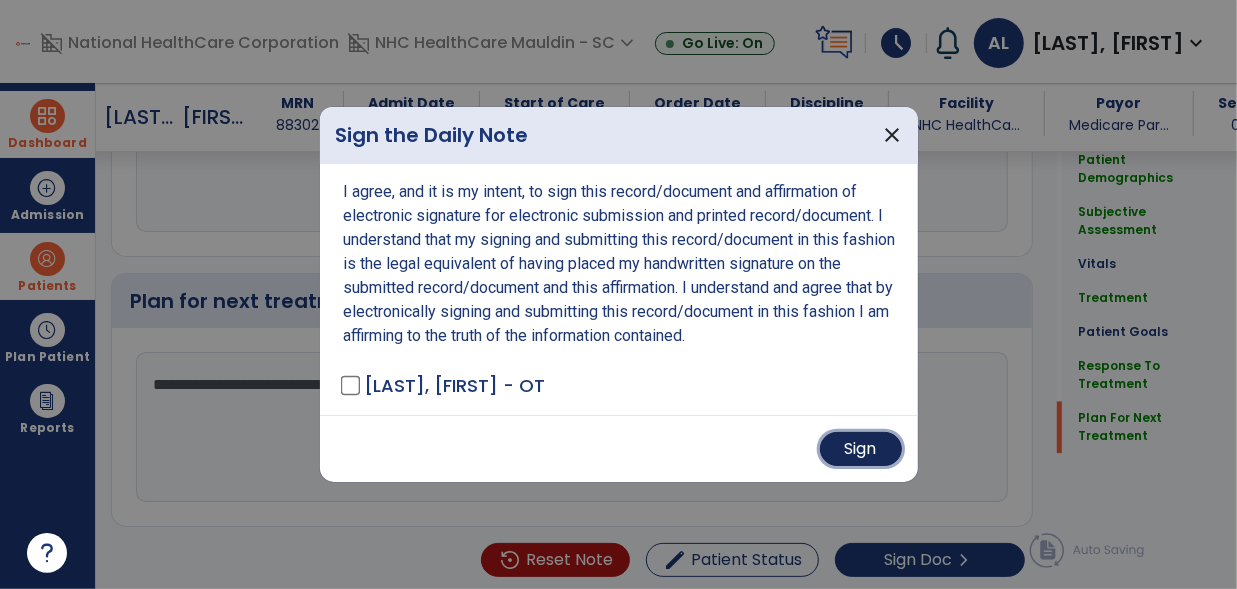 click on "Sign" at bounding box center [861, 449] 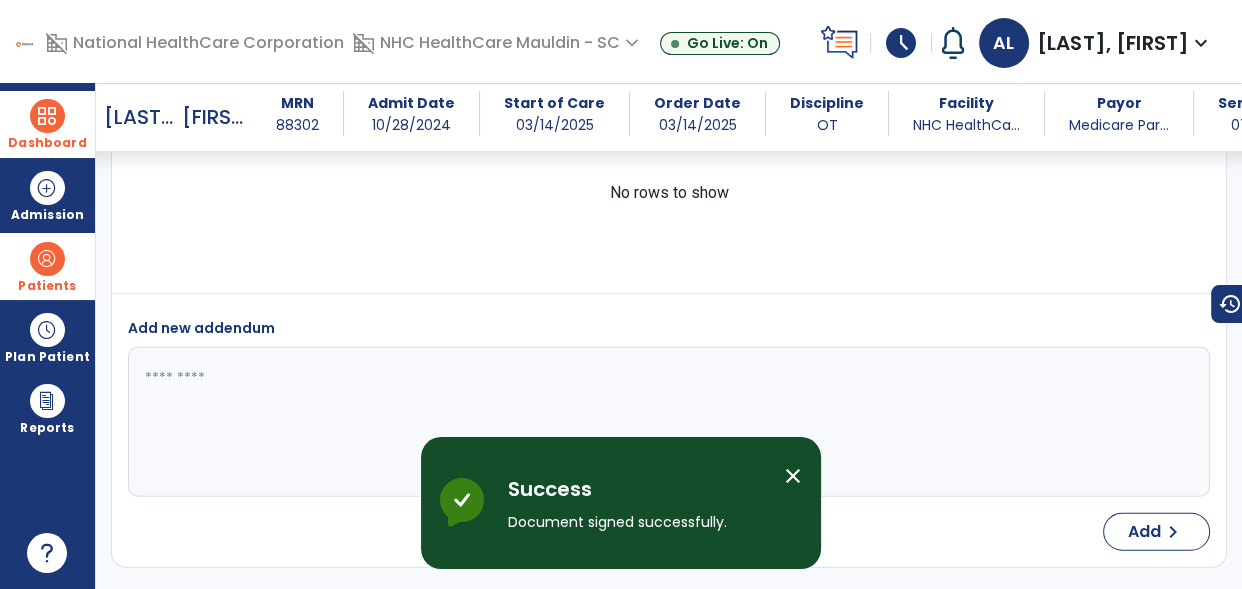 scroll, scrollTop: 4172, scrollLeft: 0, axis: vertical 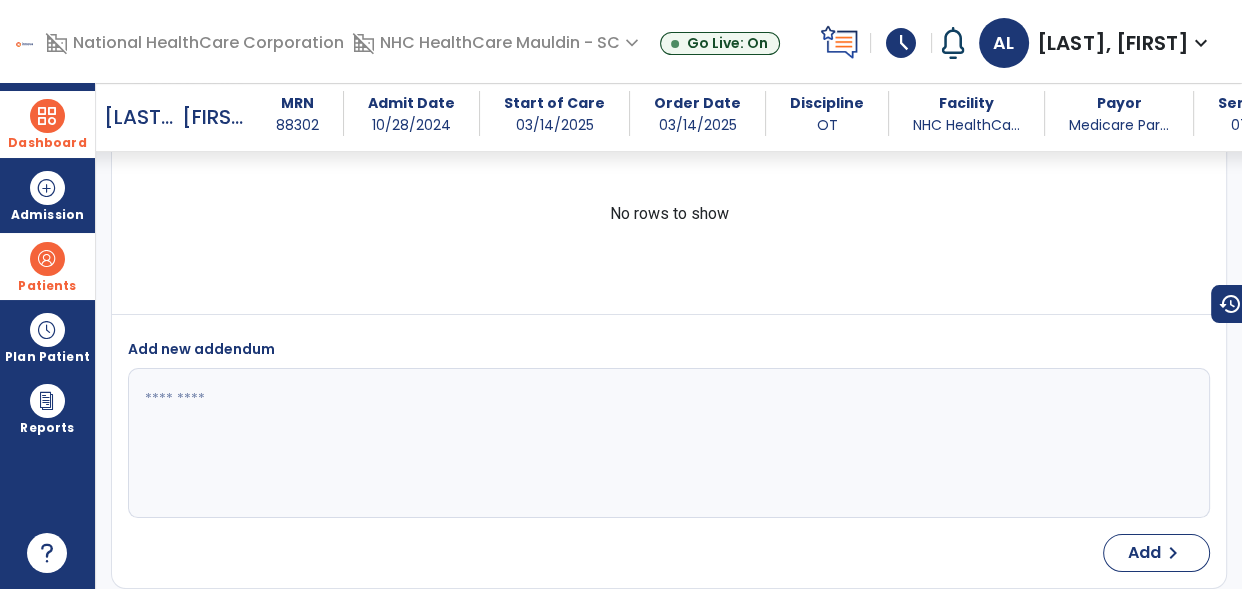 click at bounding box center [47, 116] 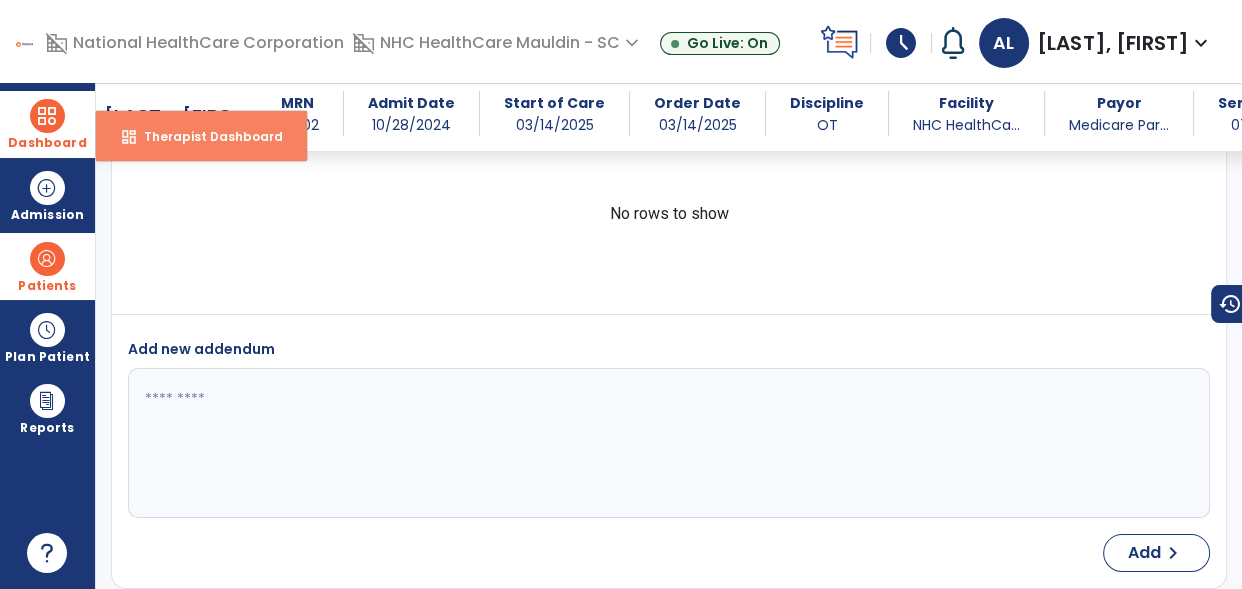 click on "dashboard  Therapist Dashboard" at bounding box center (201, 136) 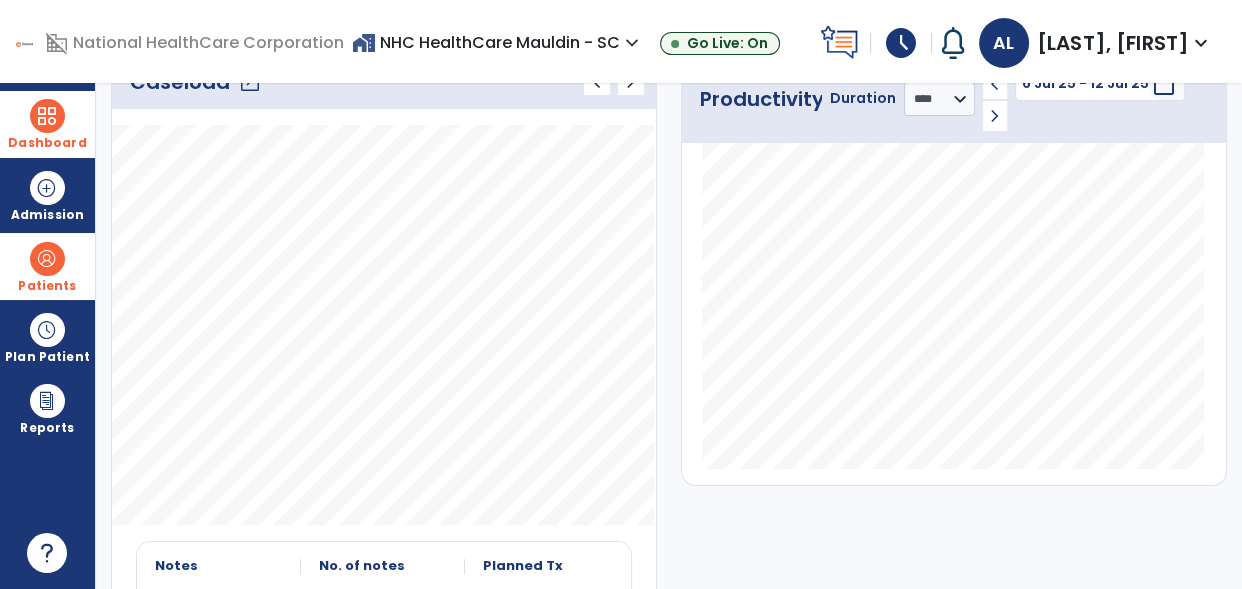 scroll, scrollTop: 0, scrollLeft: 0, axis: both 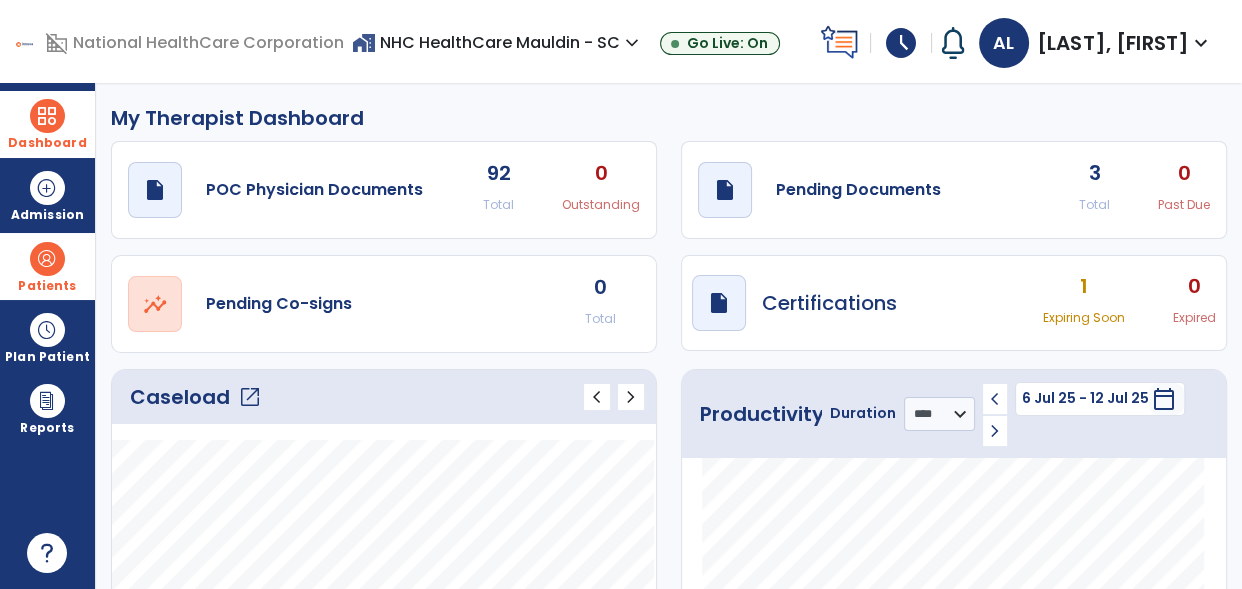 type on "*****" 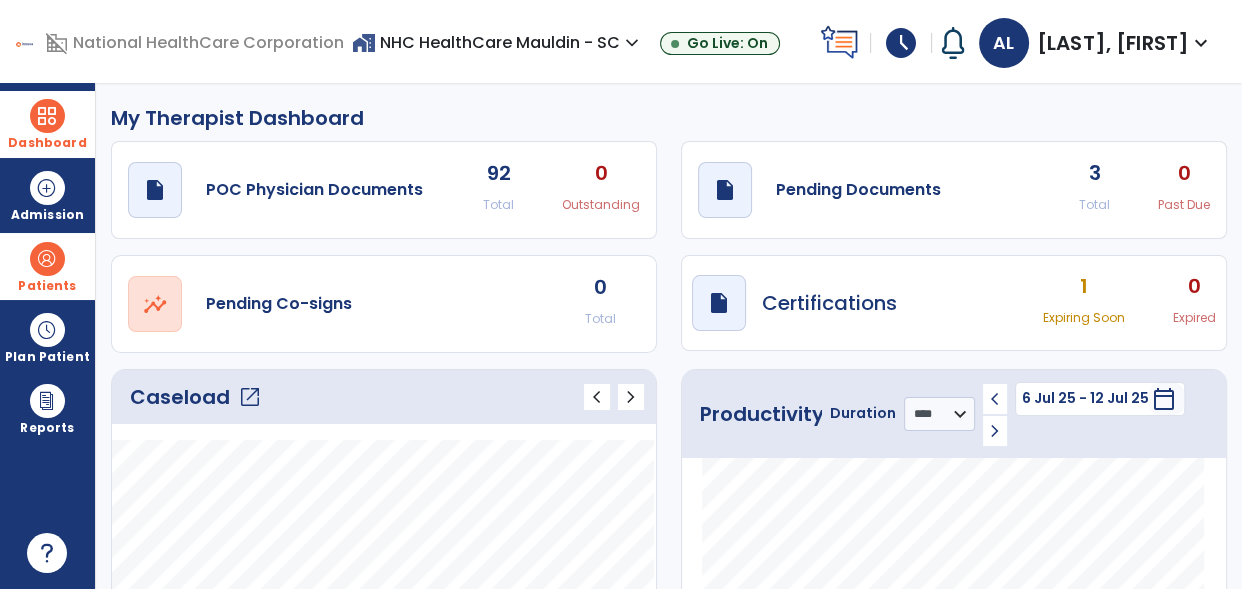click on "schedule" at bounding box center (901, 43) 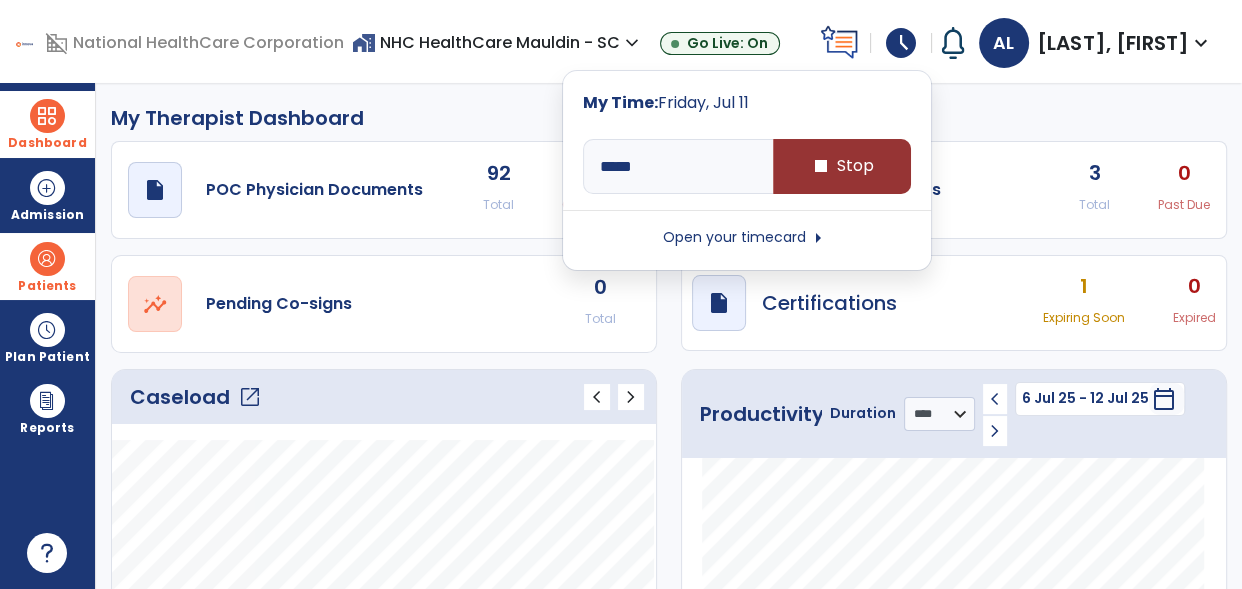 click on "stop  Stop" at bounding box center [842, 166] 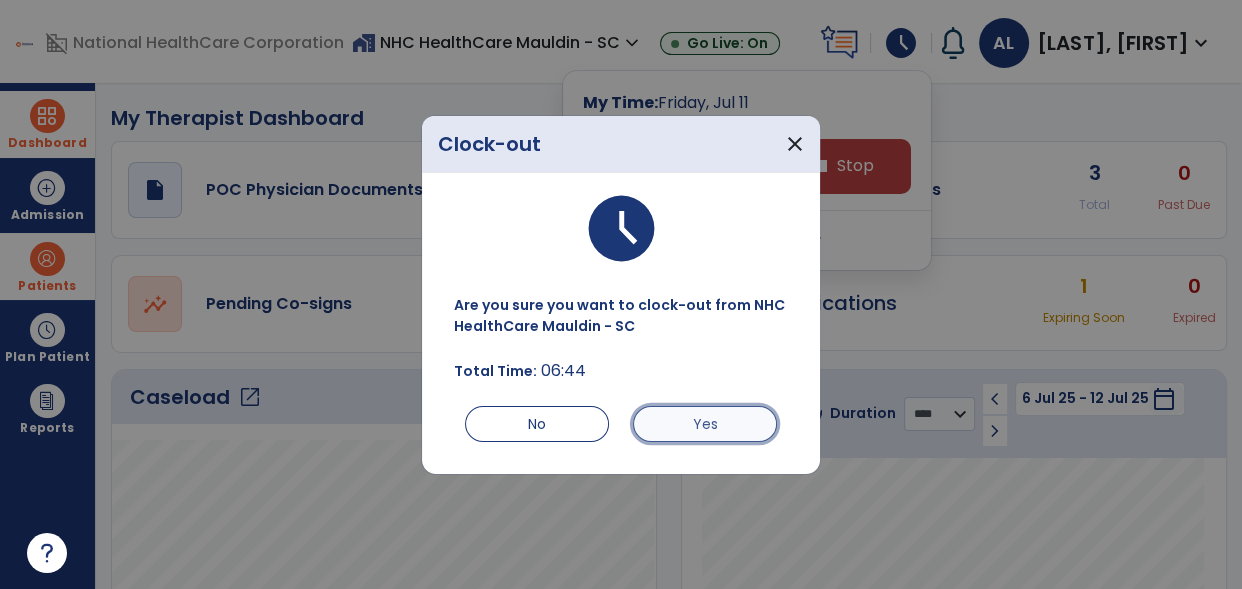 click on "Yes" at bounding box center [705, 424] 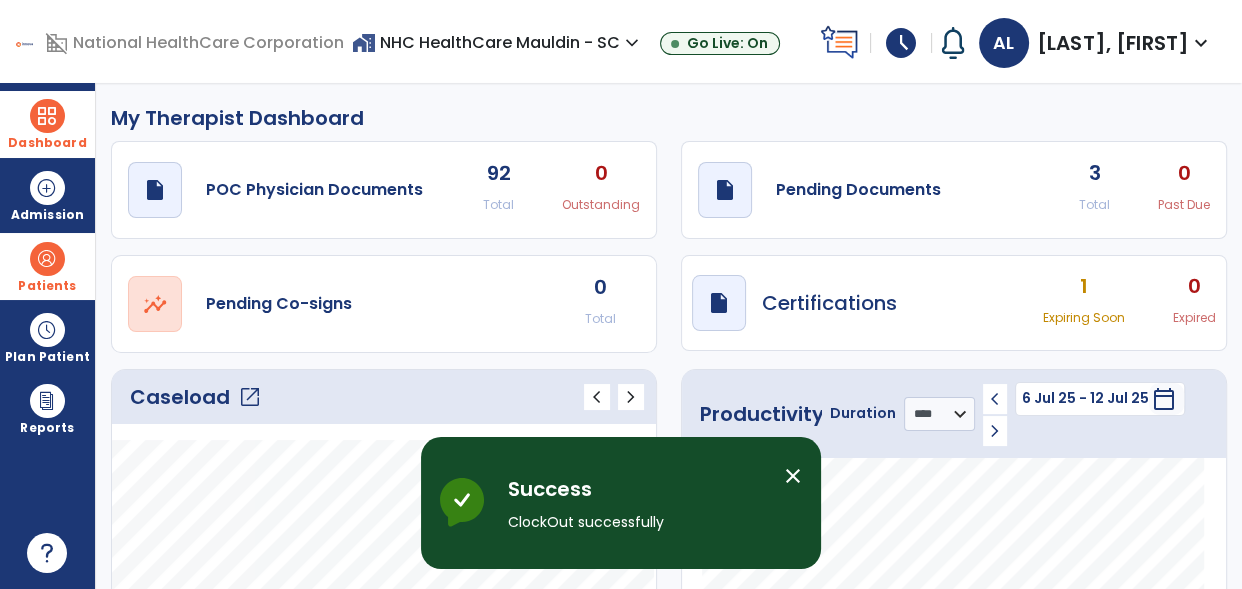 click on "schedule" at bounding box center (901, 43) 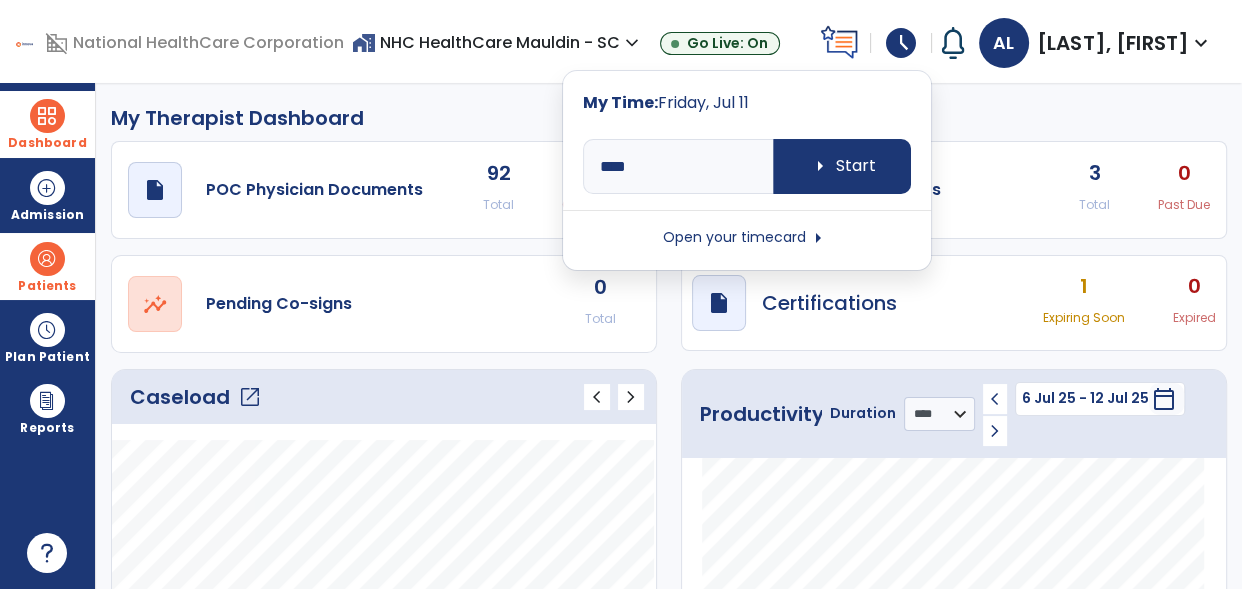 click on "Open your timecard  arrow_right" at bounding box center (747, 238) 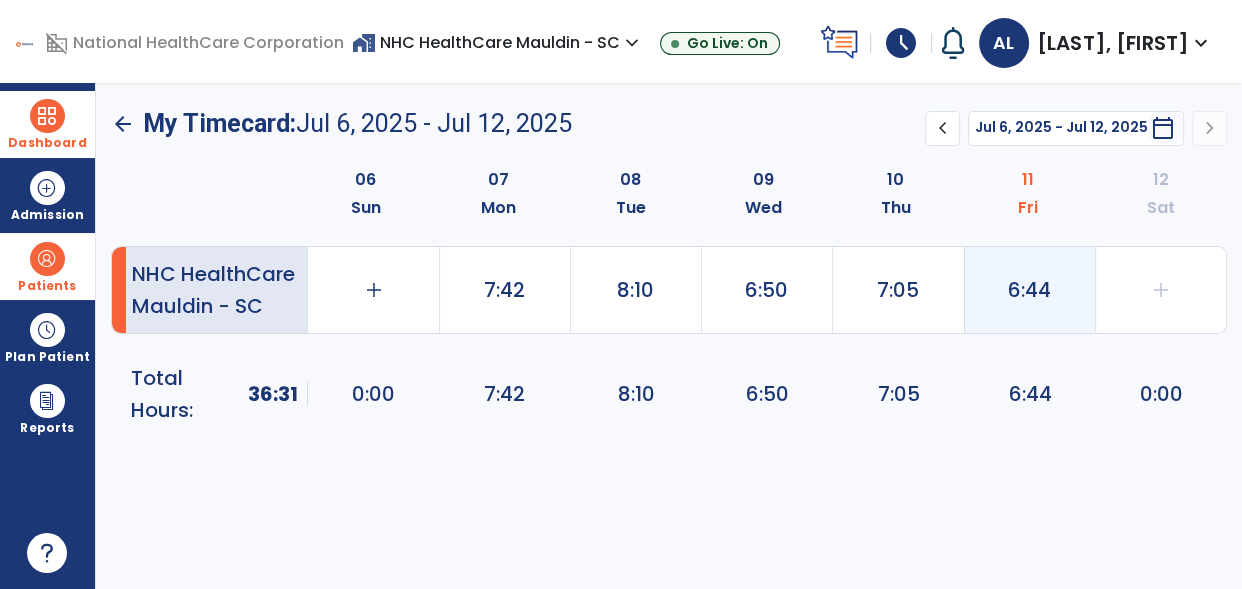 click on "6:44" 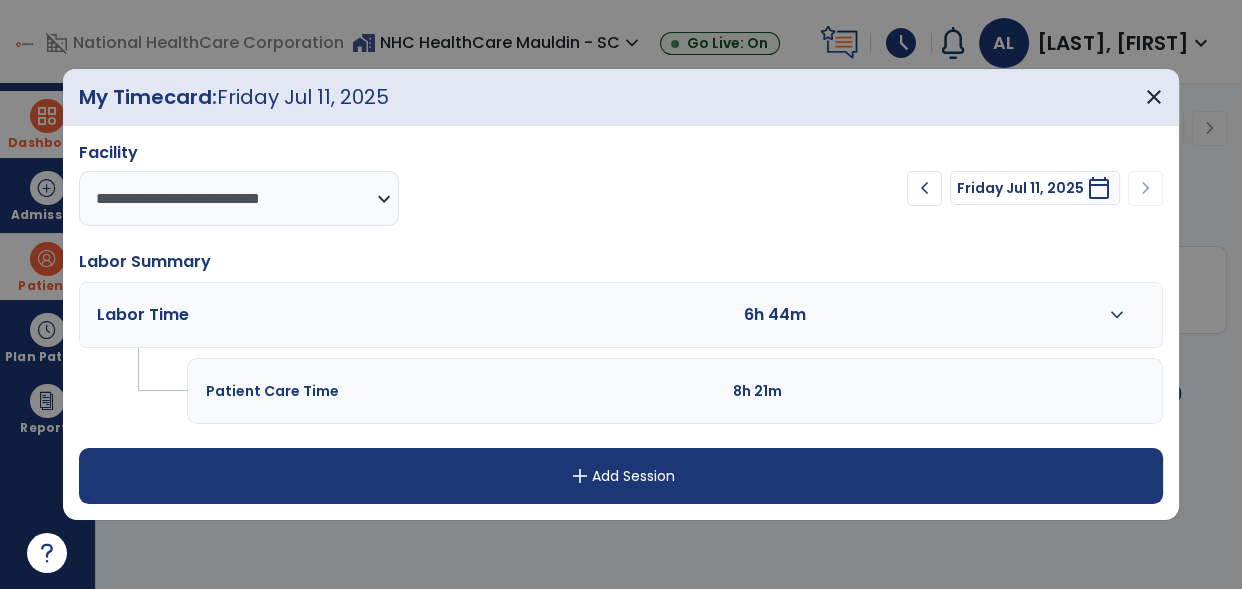 click on "expand_more" at bounding box center (1116, 315) 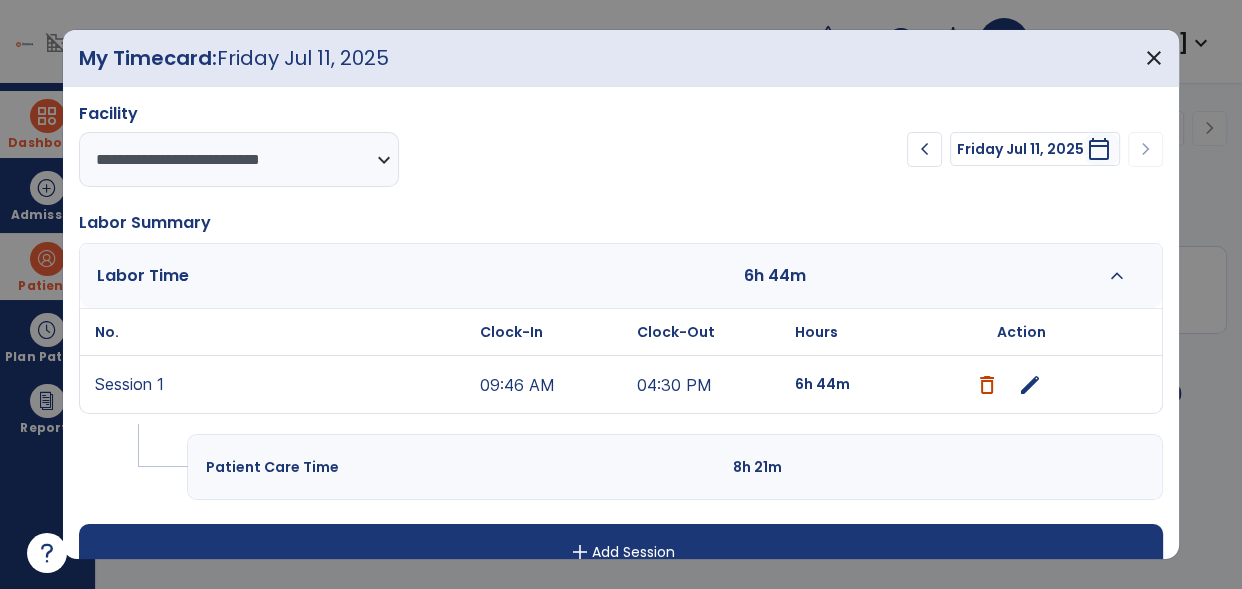 click on "edit" at bounding box center [1030, 385] 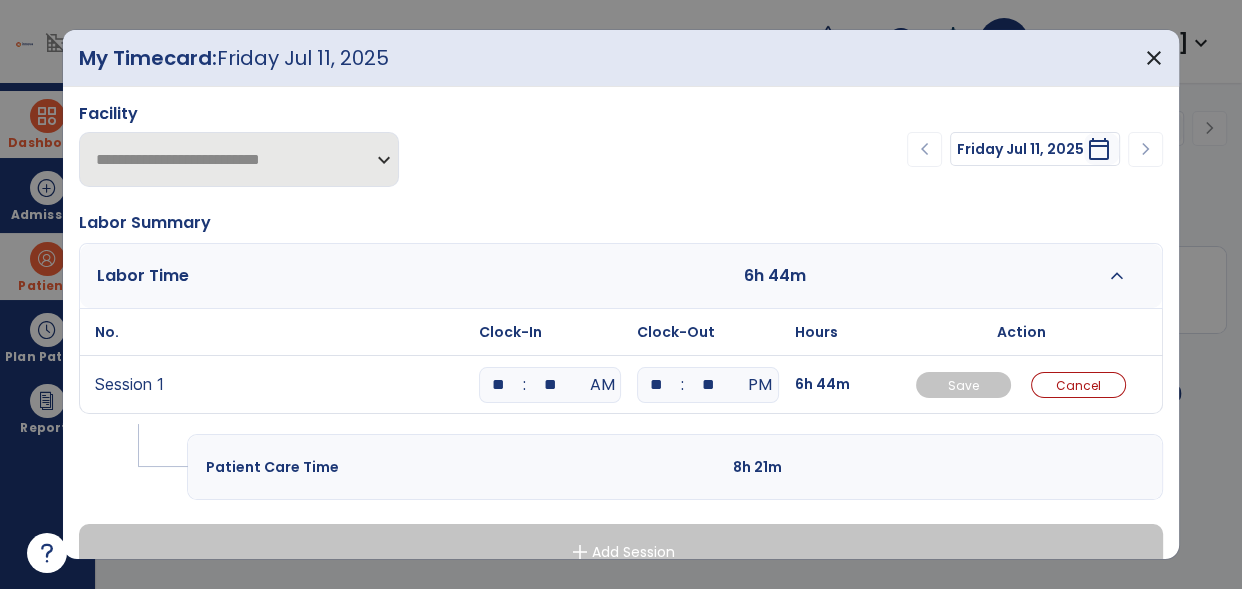 click on "**" at bounding box center (550, 385) 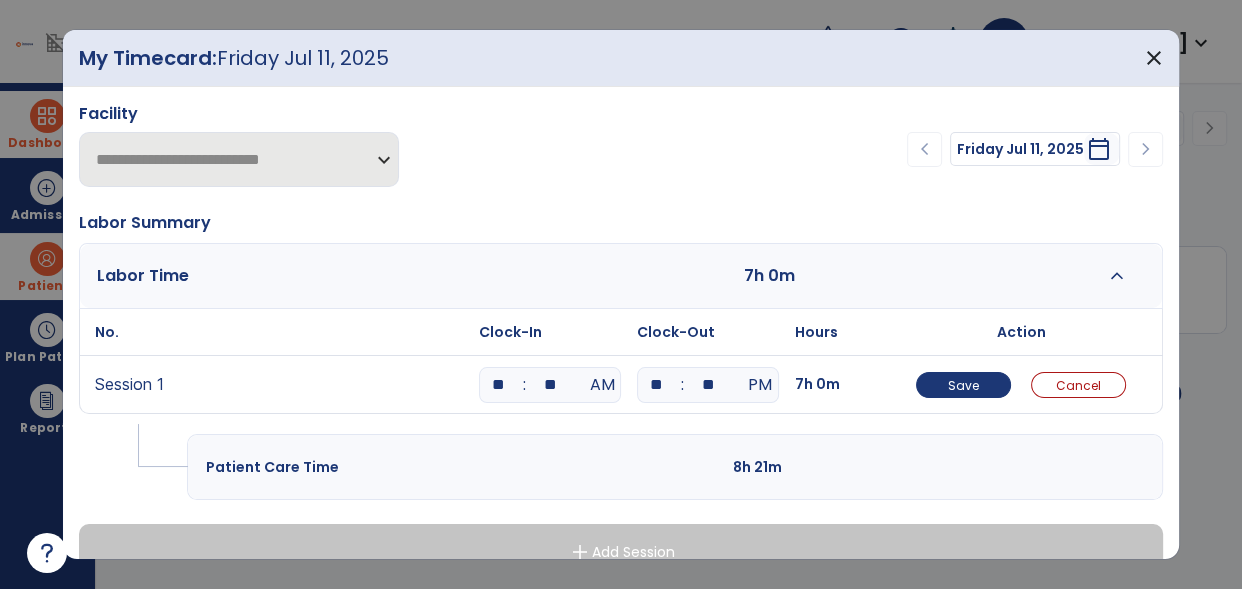 click on "chevron_left Friday Jul 11, 2025  *********  calendar_today  chevron_right" at bounding box center [944, 149] 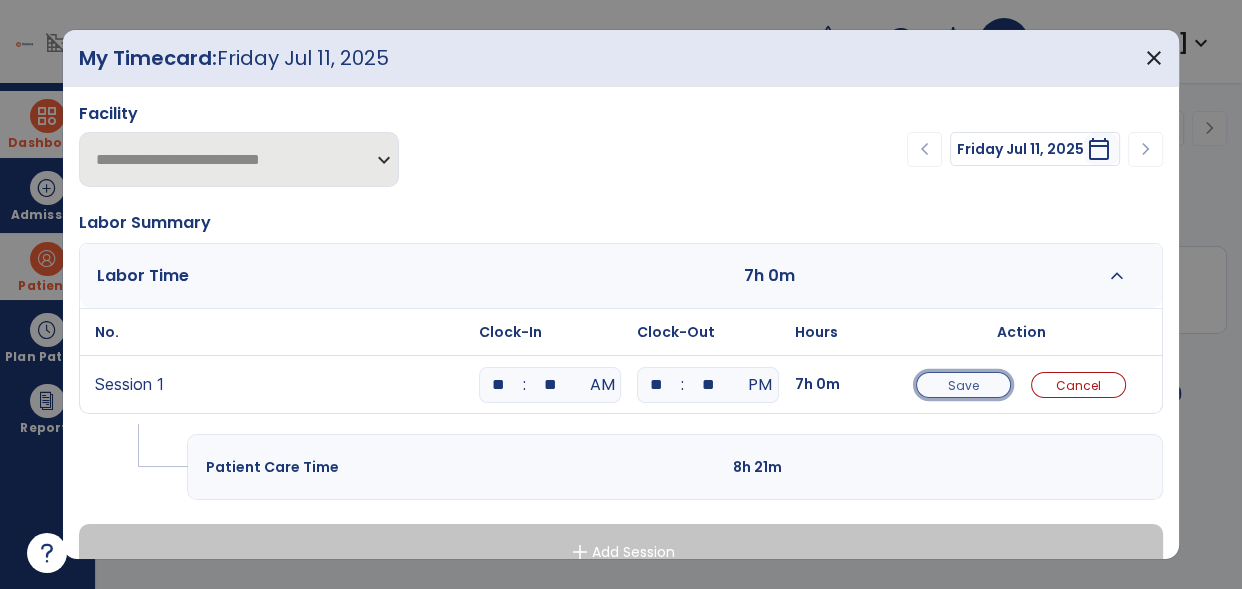 click on "Save" at bounding box center [963, 385] 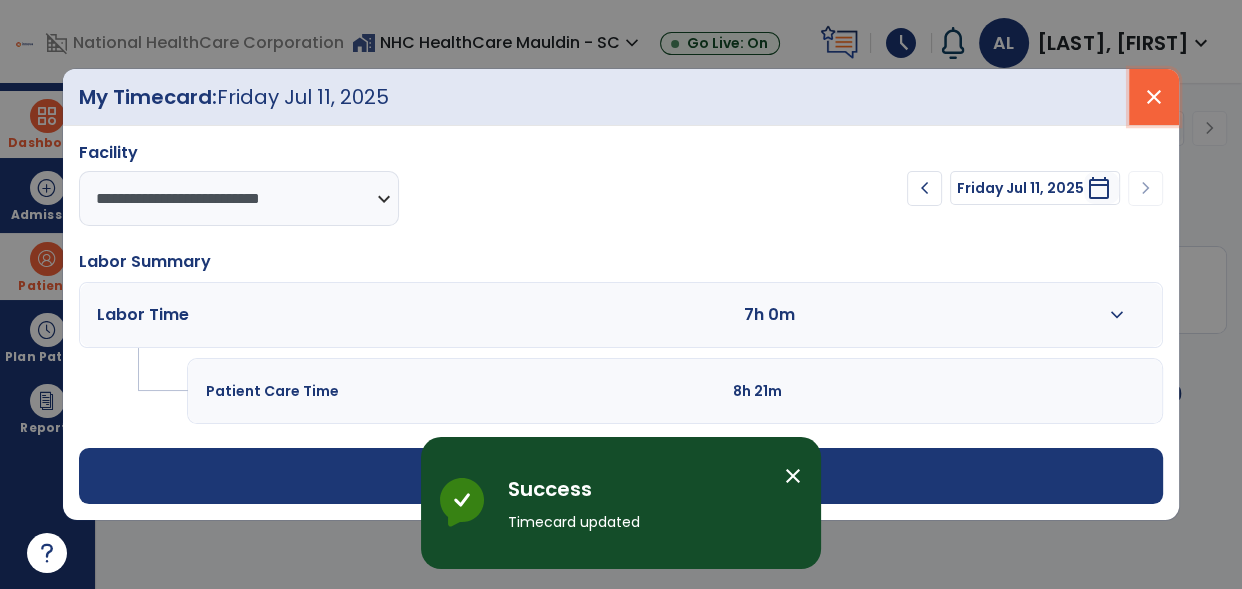 click on "close" at bounding box center (1154, 97) 